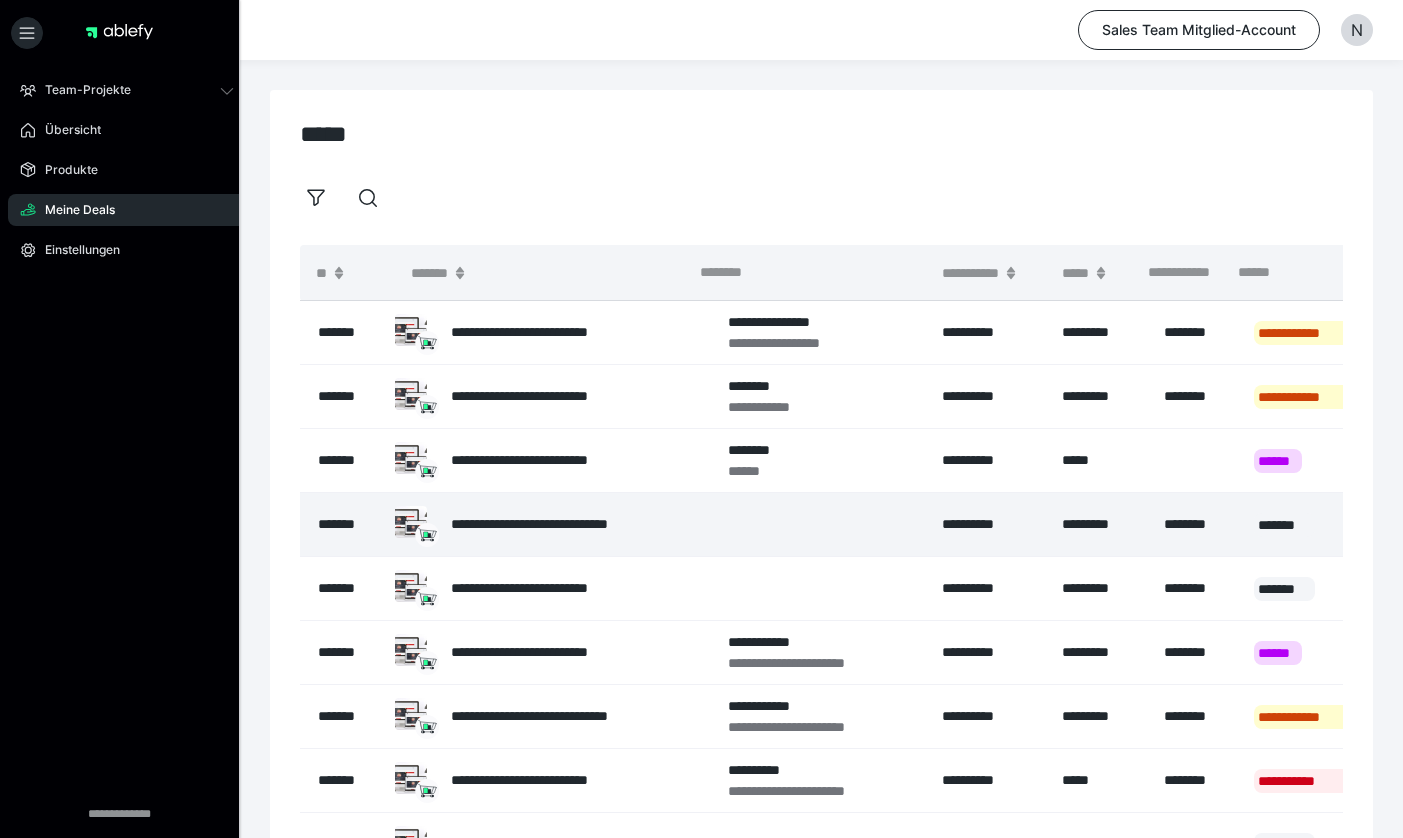 scroll, scrollTop: 0, scrollLeft: 0, axis: both 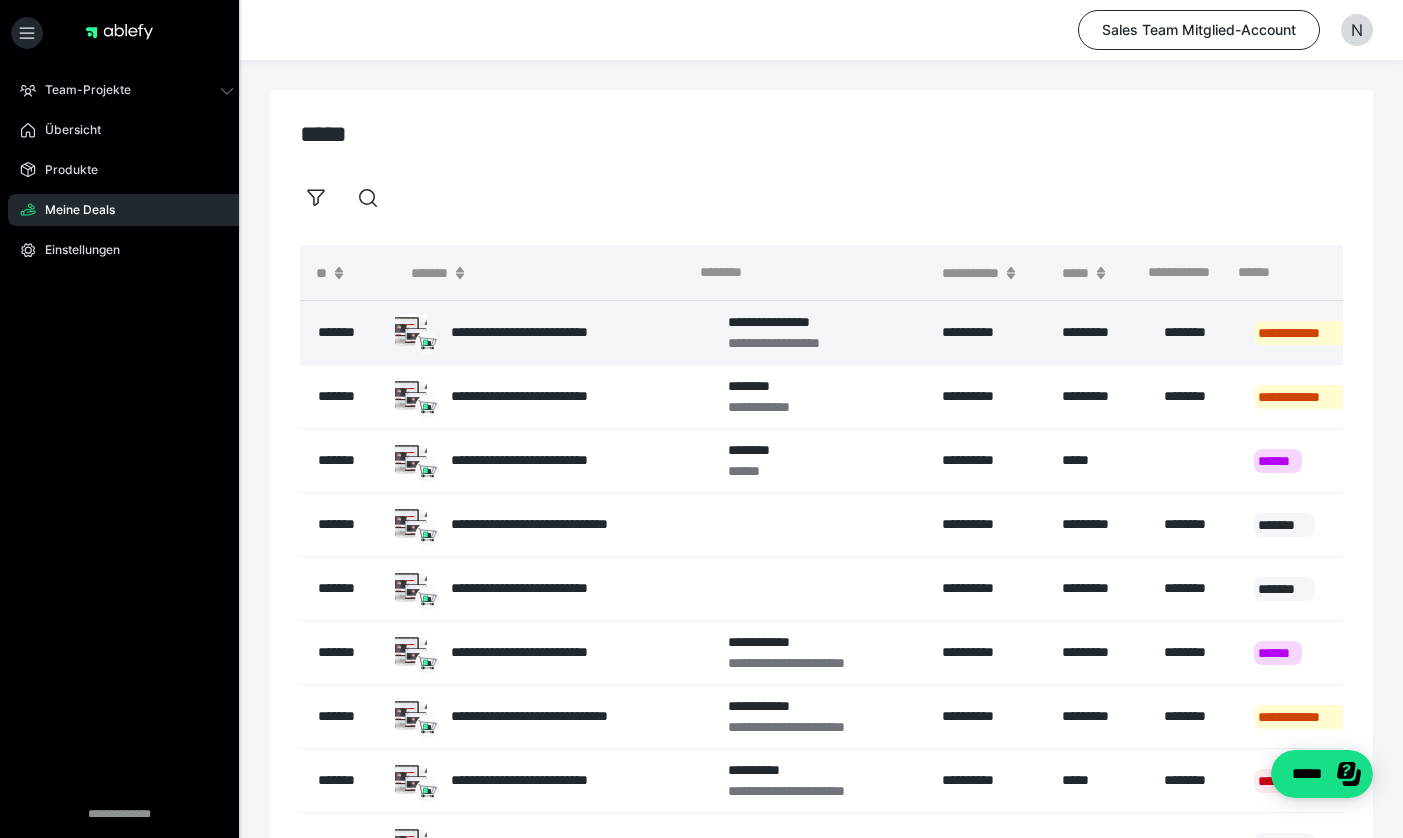 click on "*******" at bounding box center [347, 333] 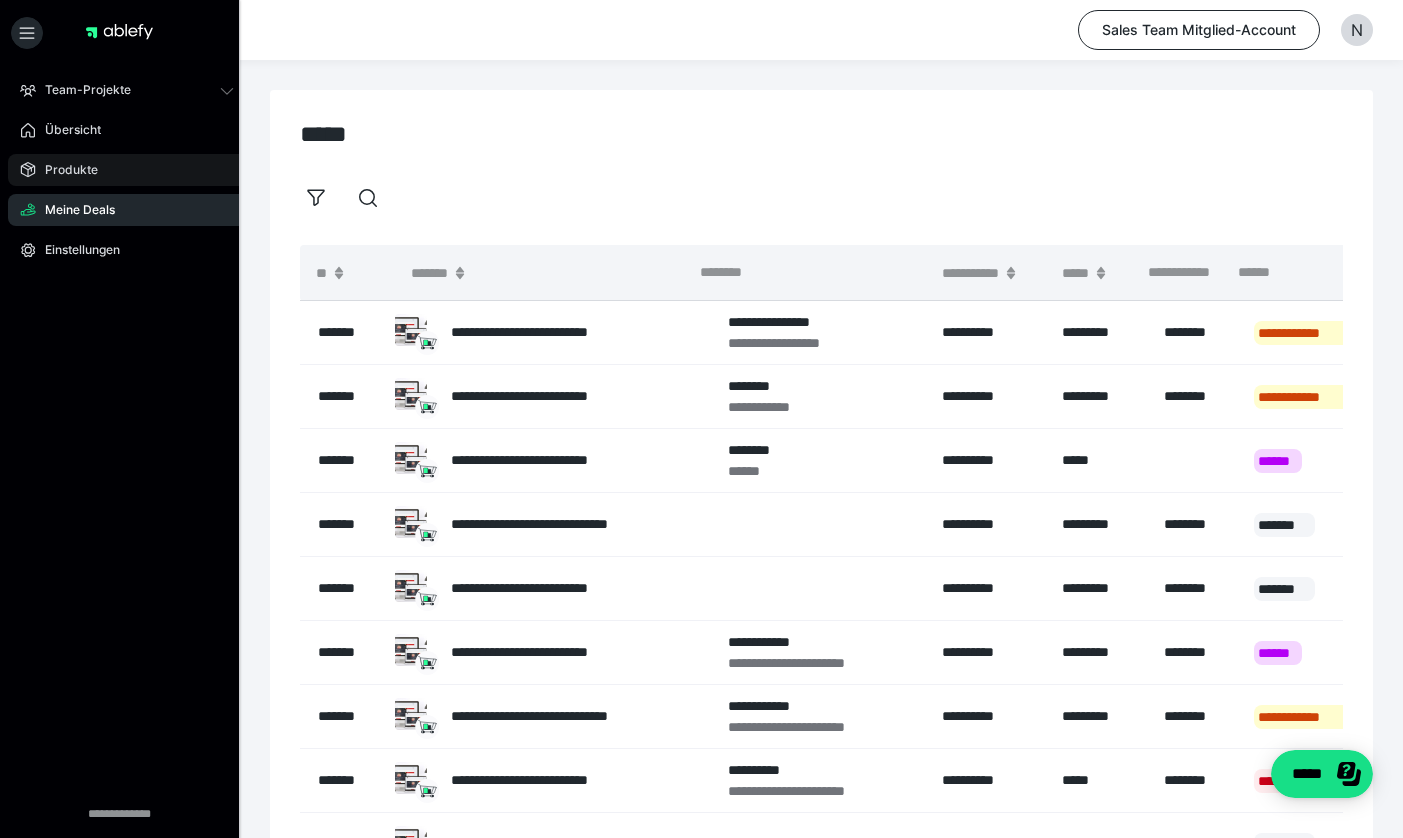 click on "Produkte" at bounding box center [127, 170] 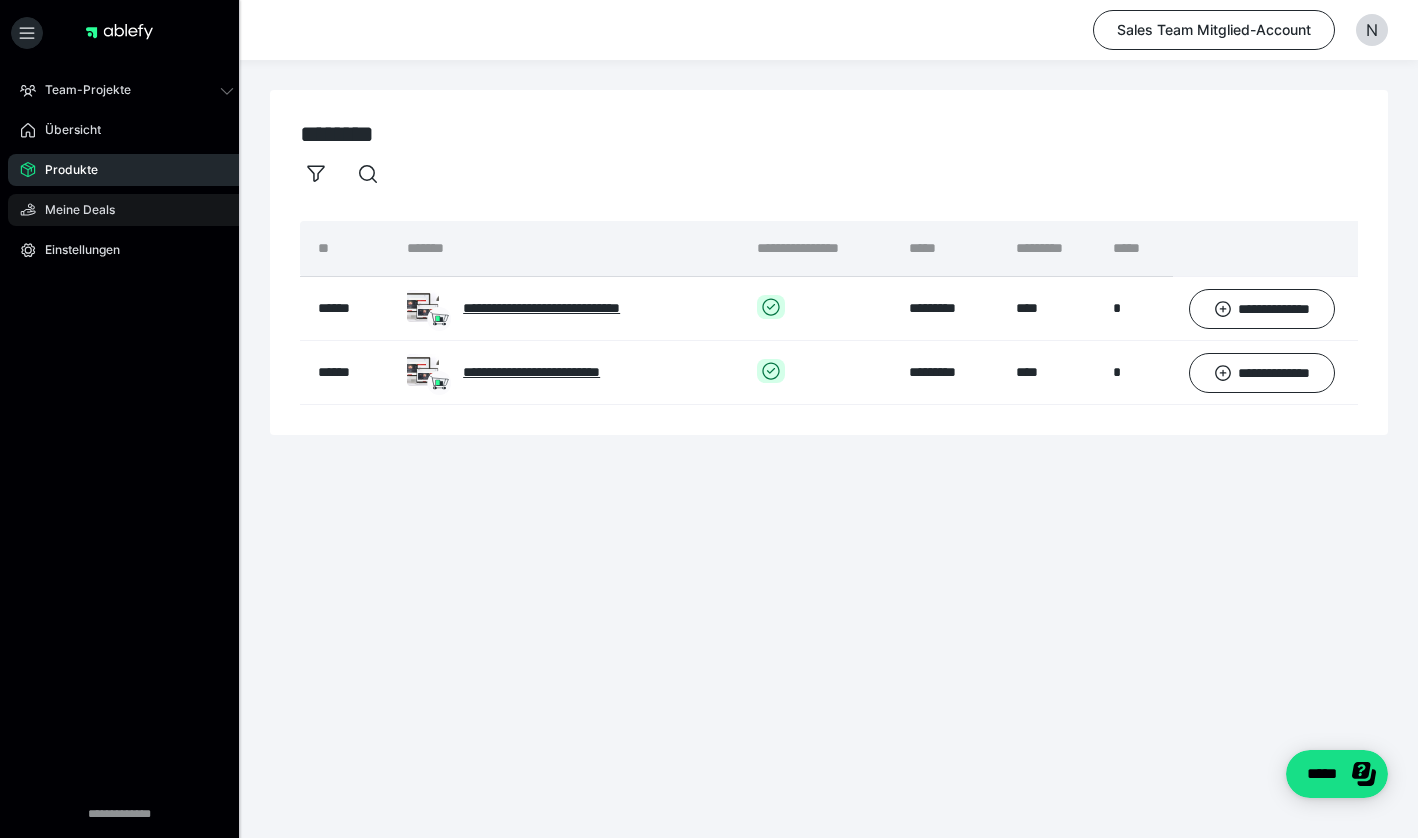 click on "Meine Deals" at bounding box center [73, 210] 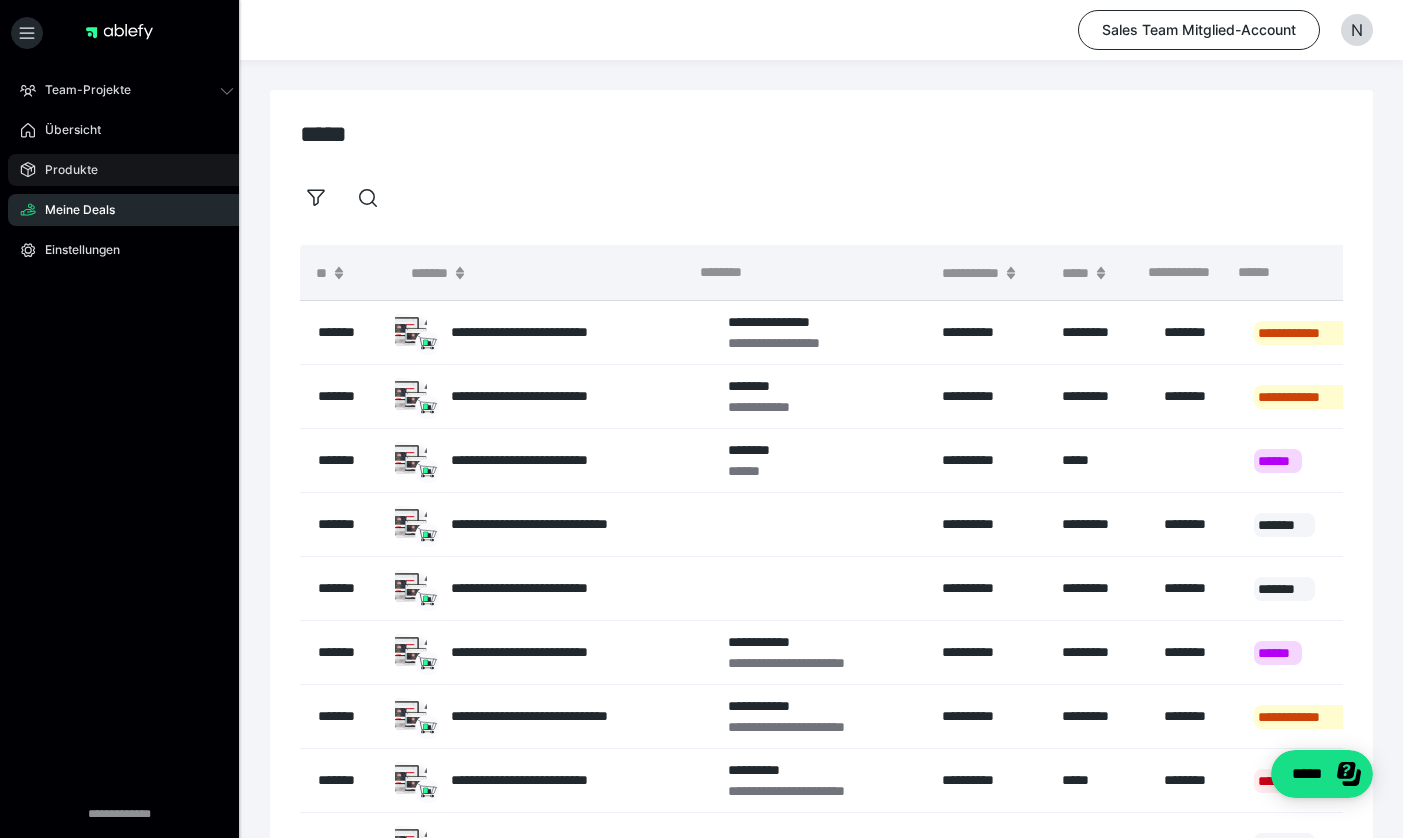 click on "Produkte" at bounding box center [127, 170] 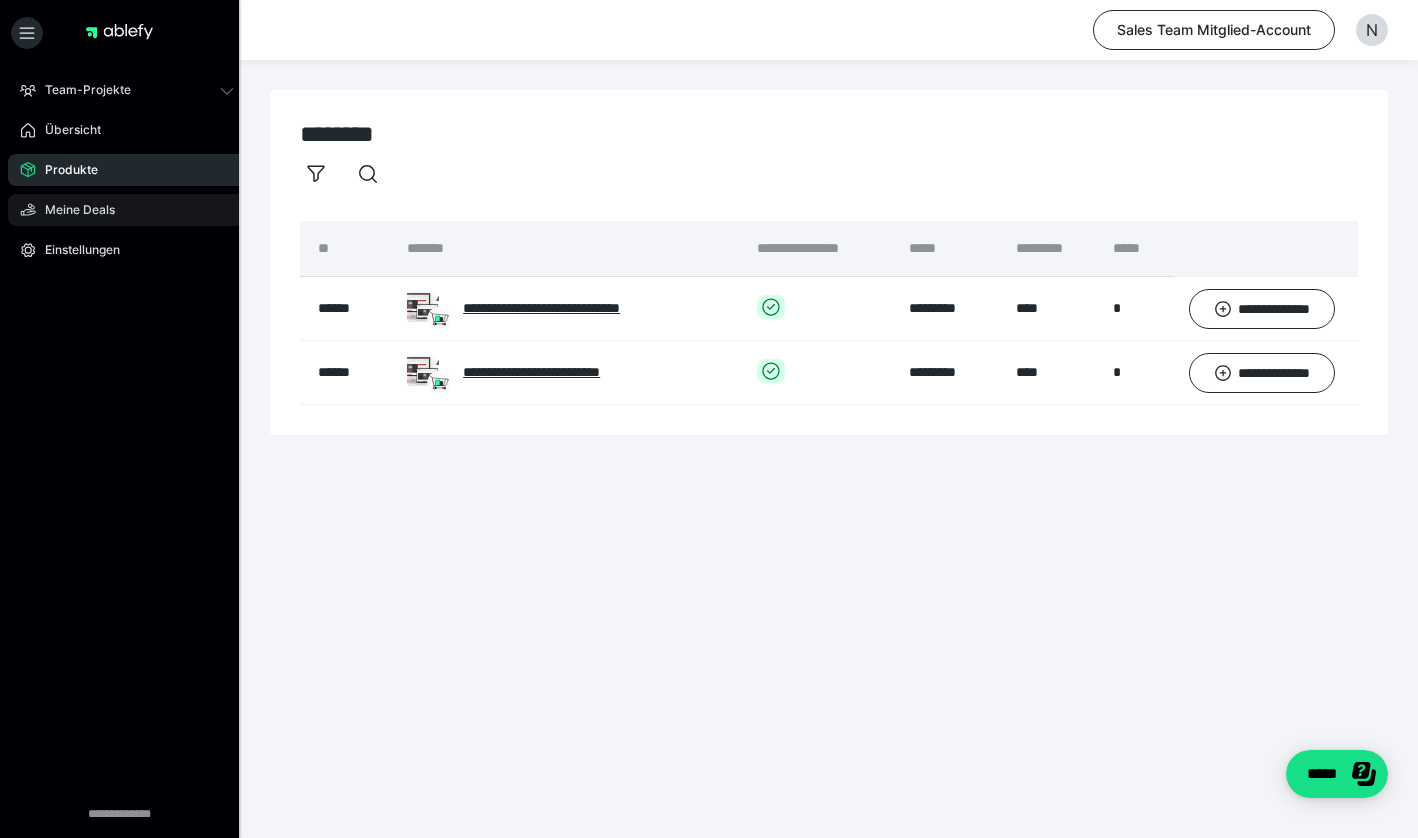 click on "Meine Deals" at bounding box center (73, 210) 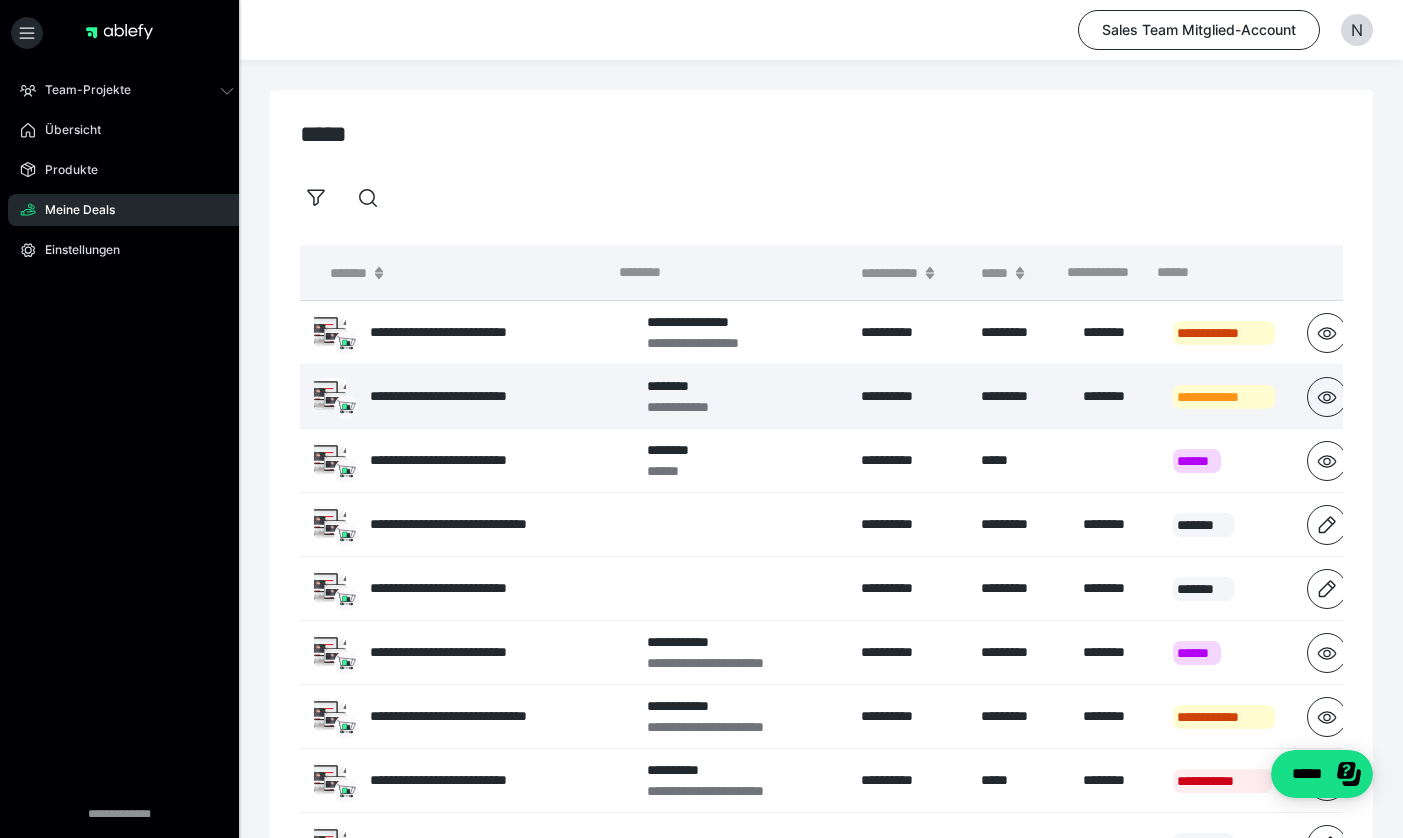 scroll, scrollTop: 0, scrollLeft: 101, axis: horizontal 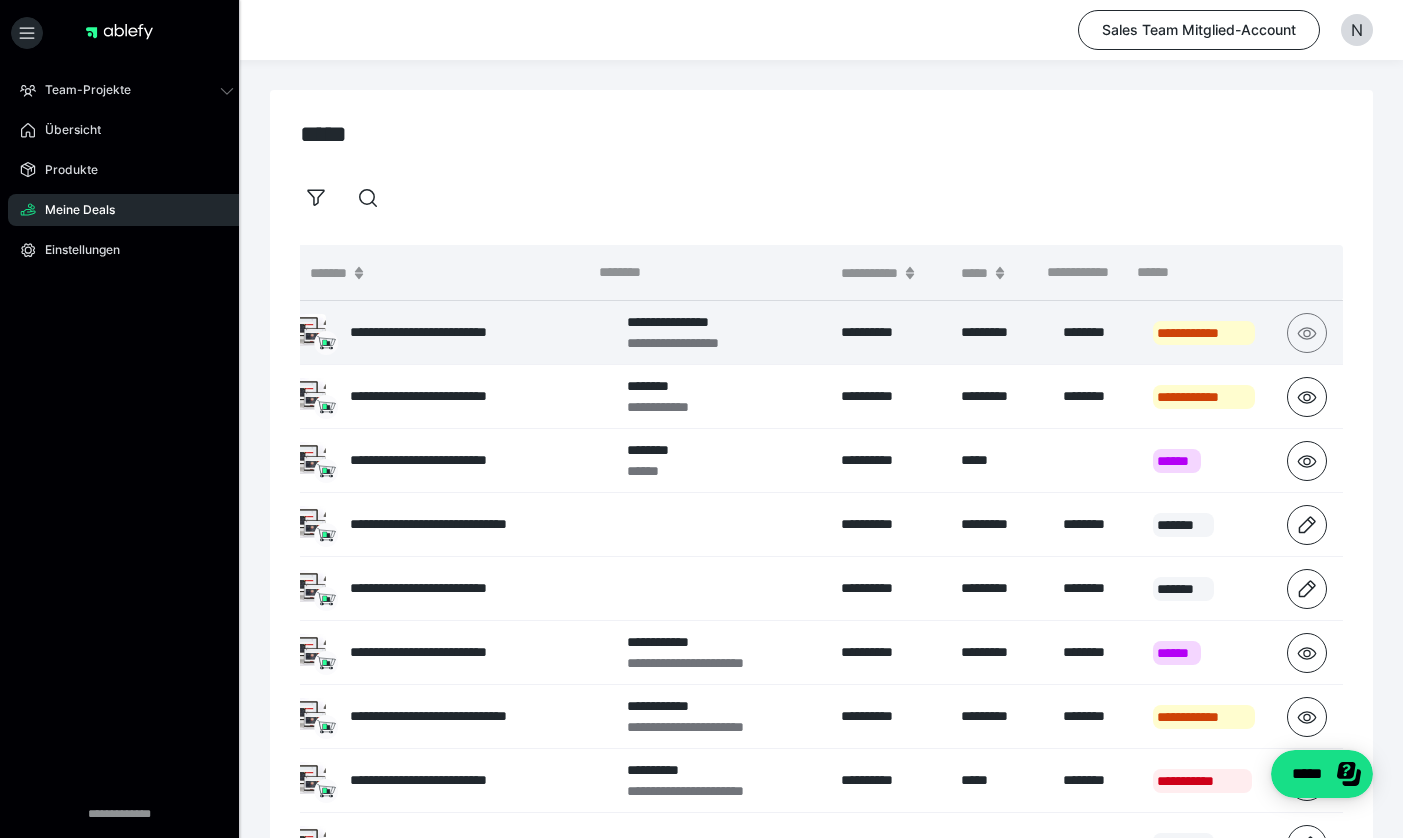 type 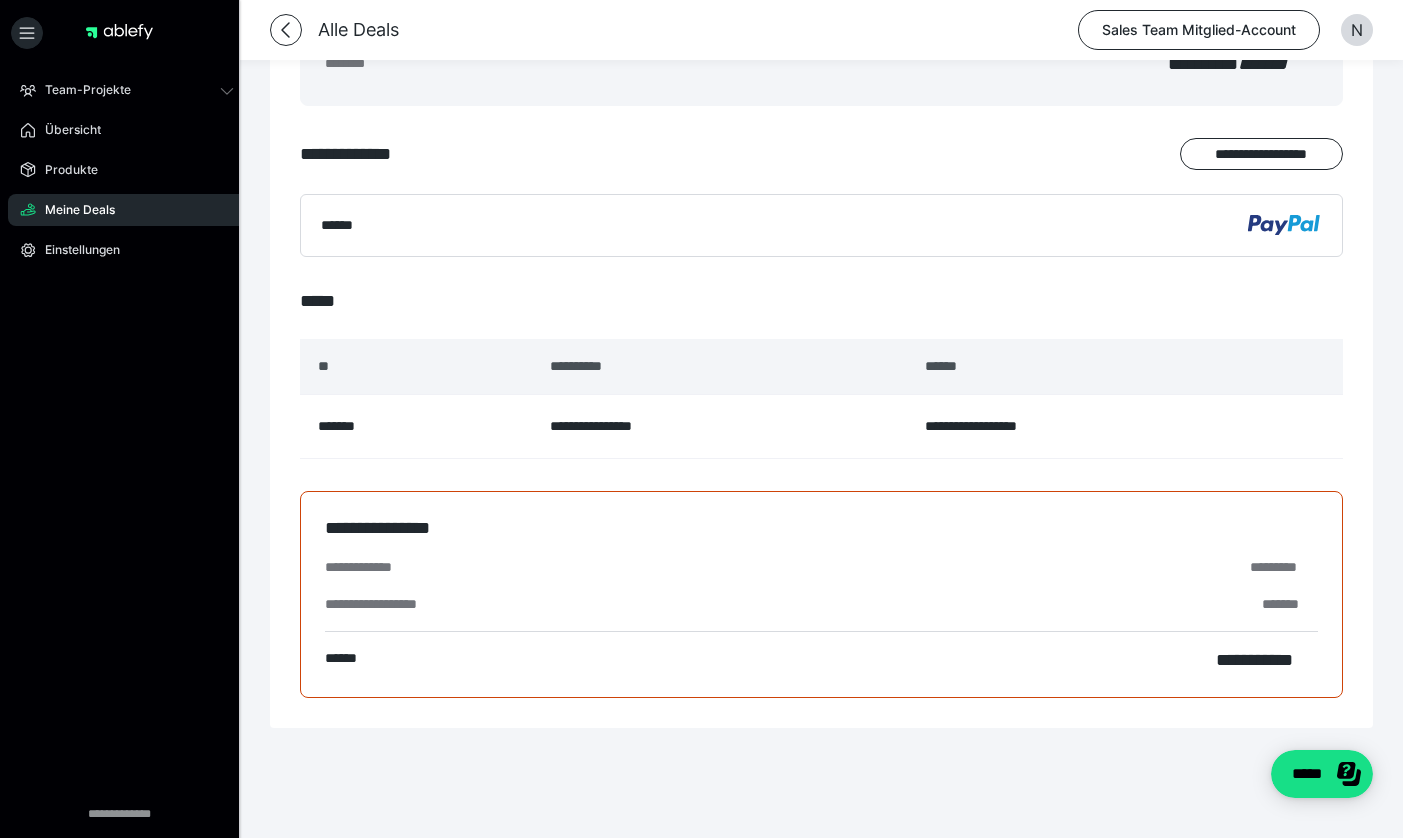 scroll, scrollTop: 433, scrollLeft: 0, axis: vertical 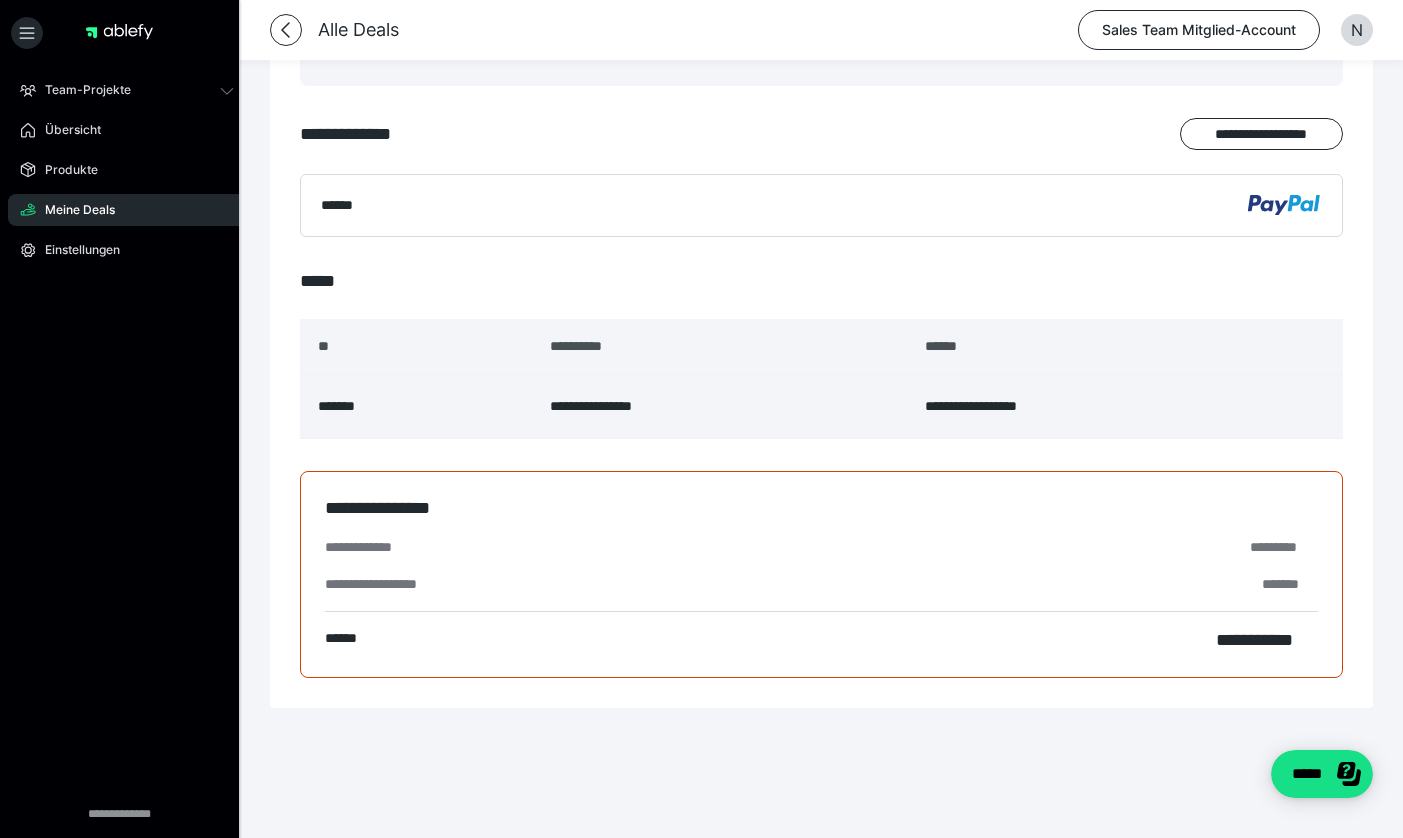 click on "**********" at bounding box center (721, 407) 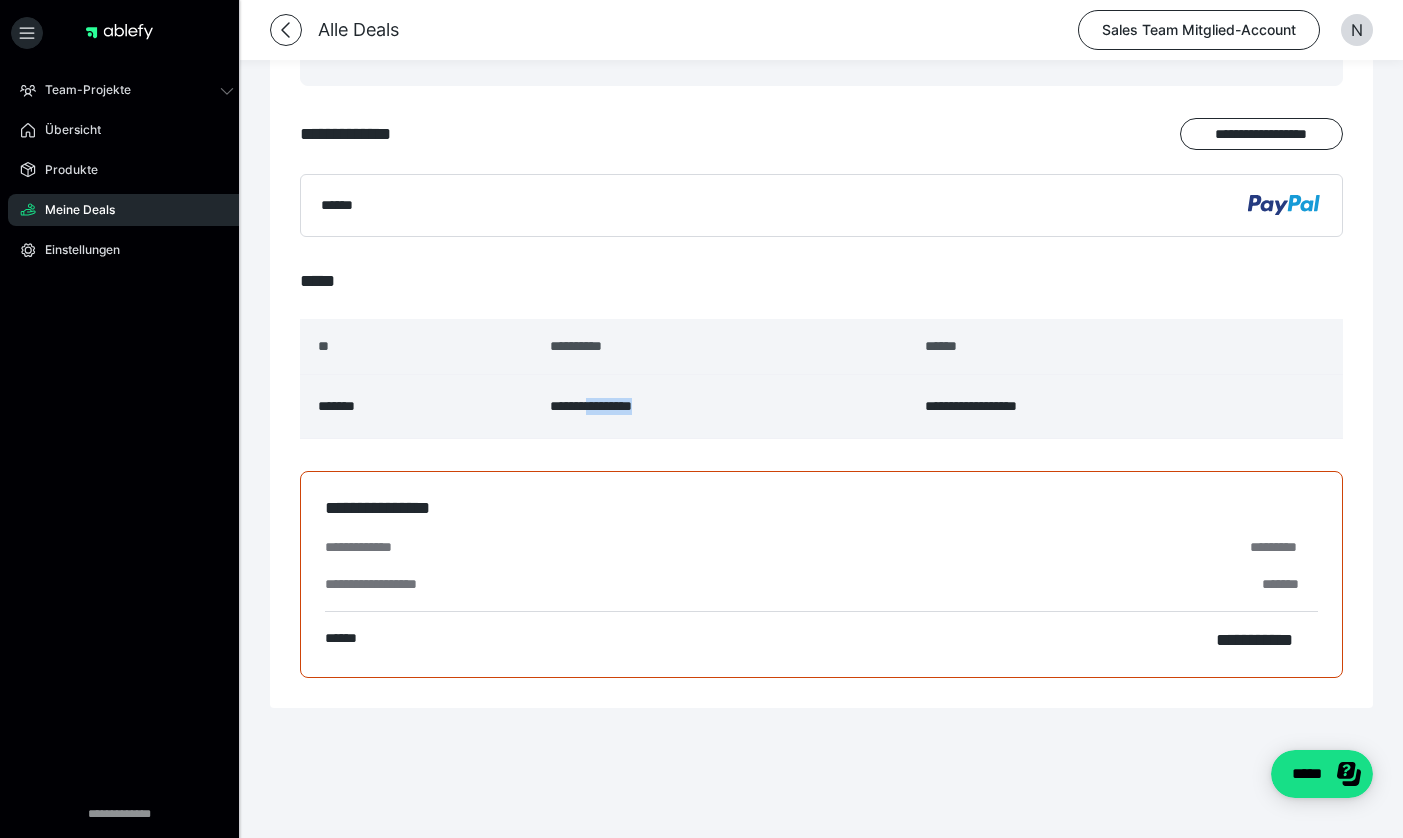 drag, startPoint x: 695, startPoint y: 403, endPoint x: 601, endPoint y: 408, distance: 94.13288 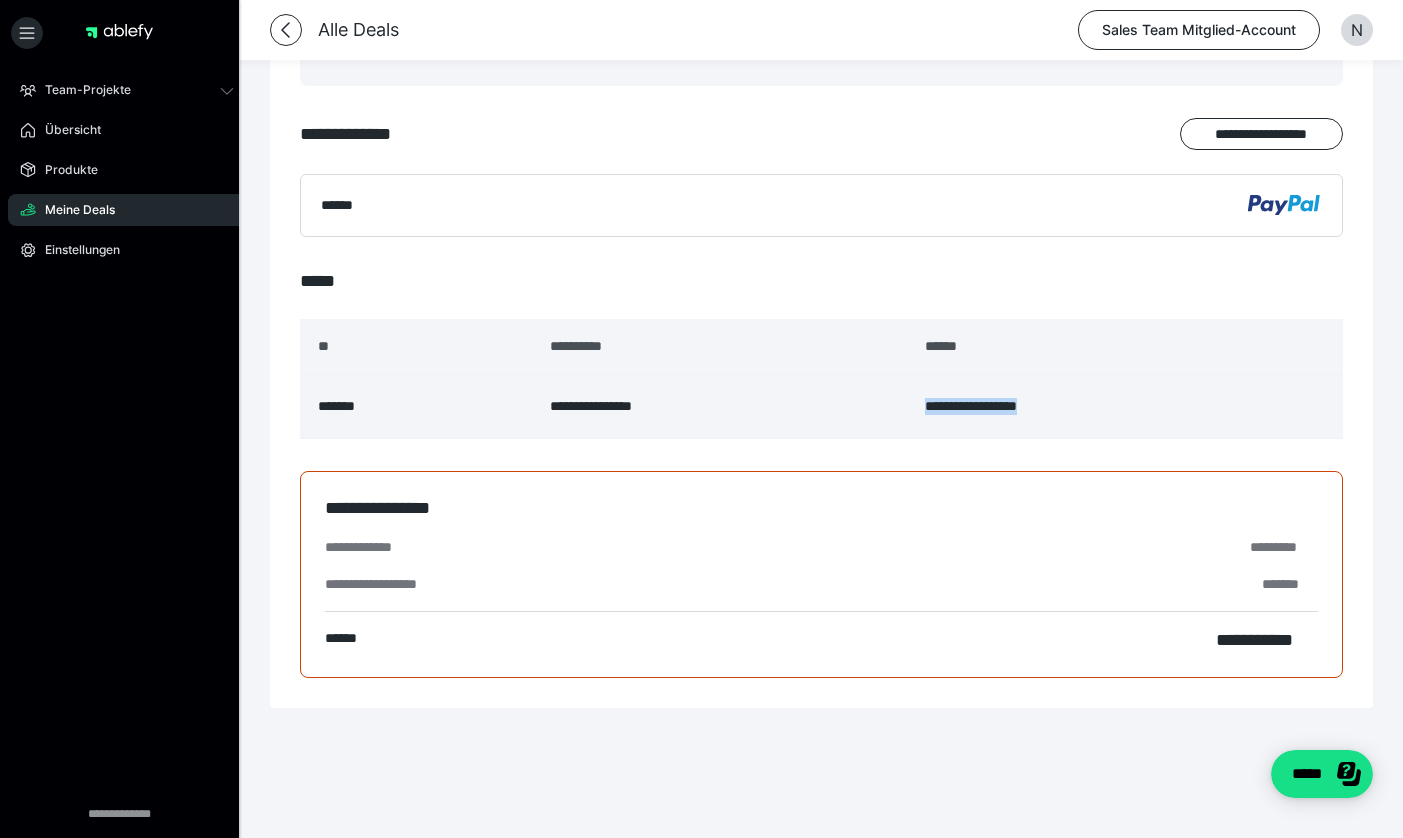 drag, startPoint x: 1081, startPoint y: 404, endPoint x: 922, endPoint y: 410, distance: 159.11317 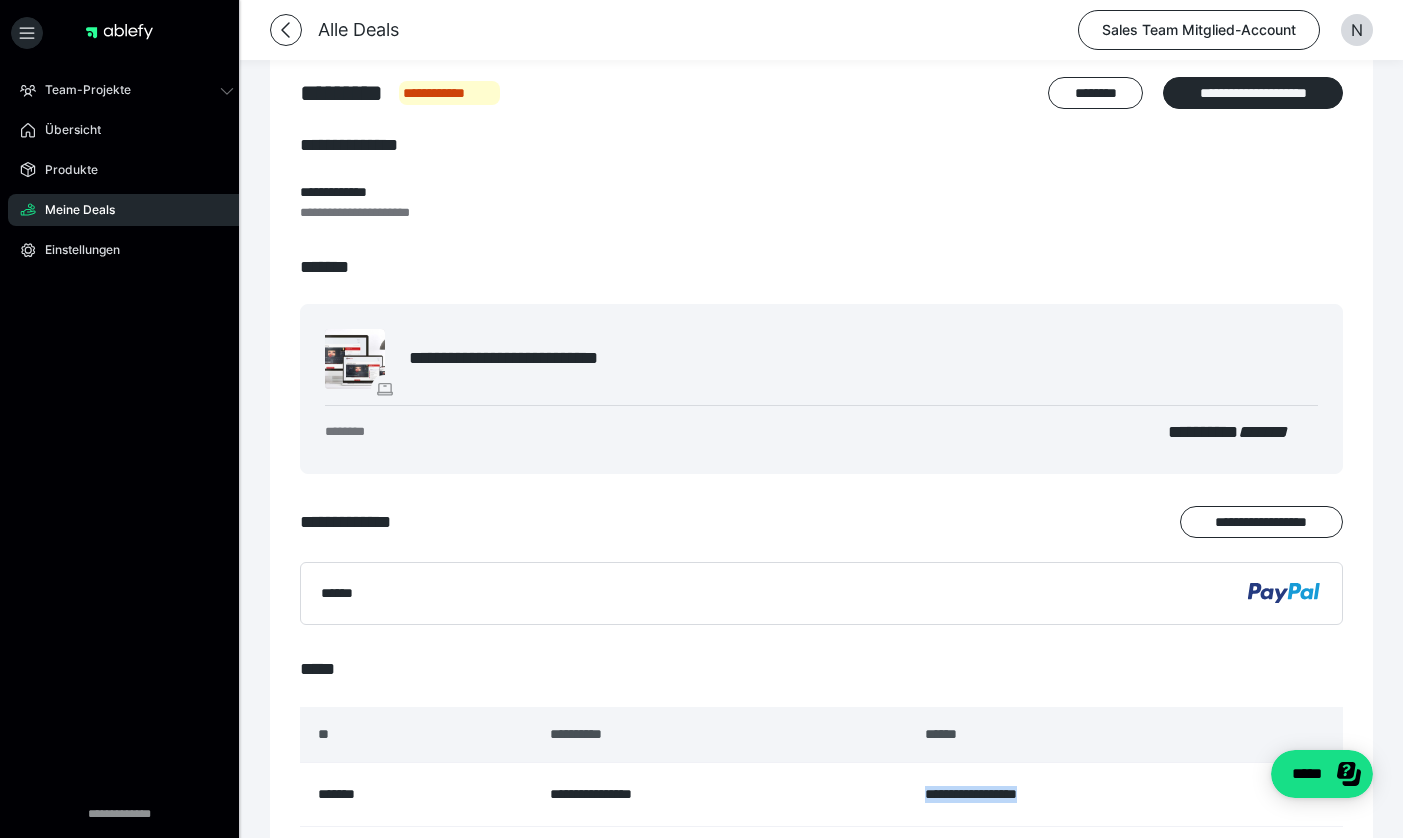 scroll, scrollTop: 0, scrollLeft: 0, axis: both 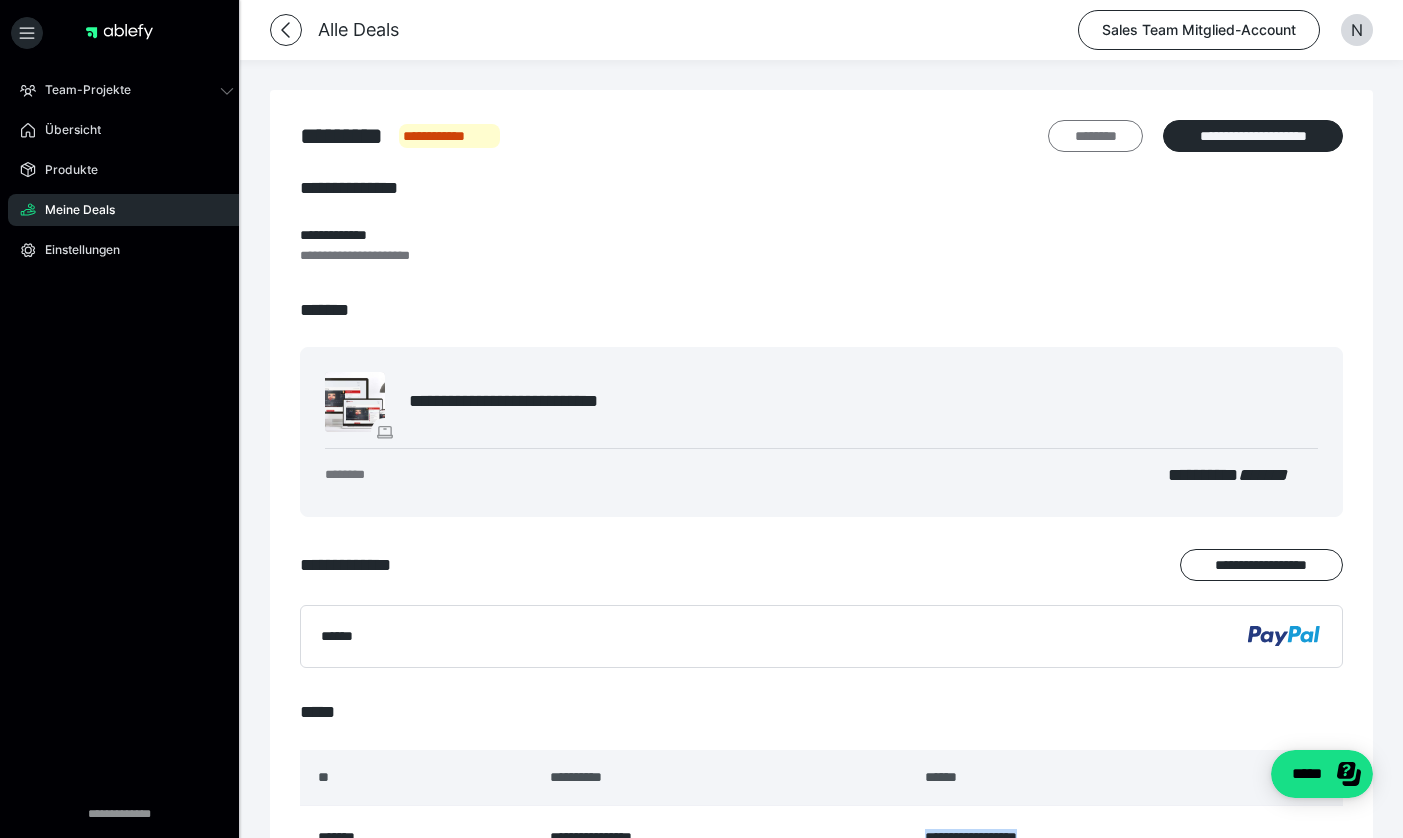 click on "********" at bounding box center (1095, 136) 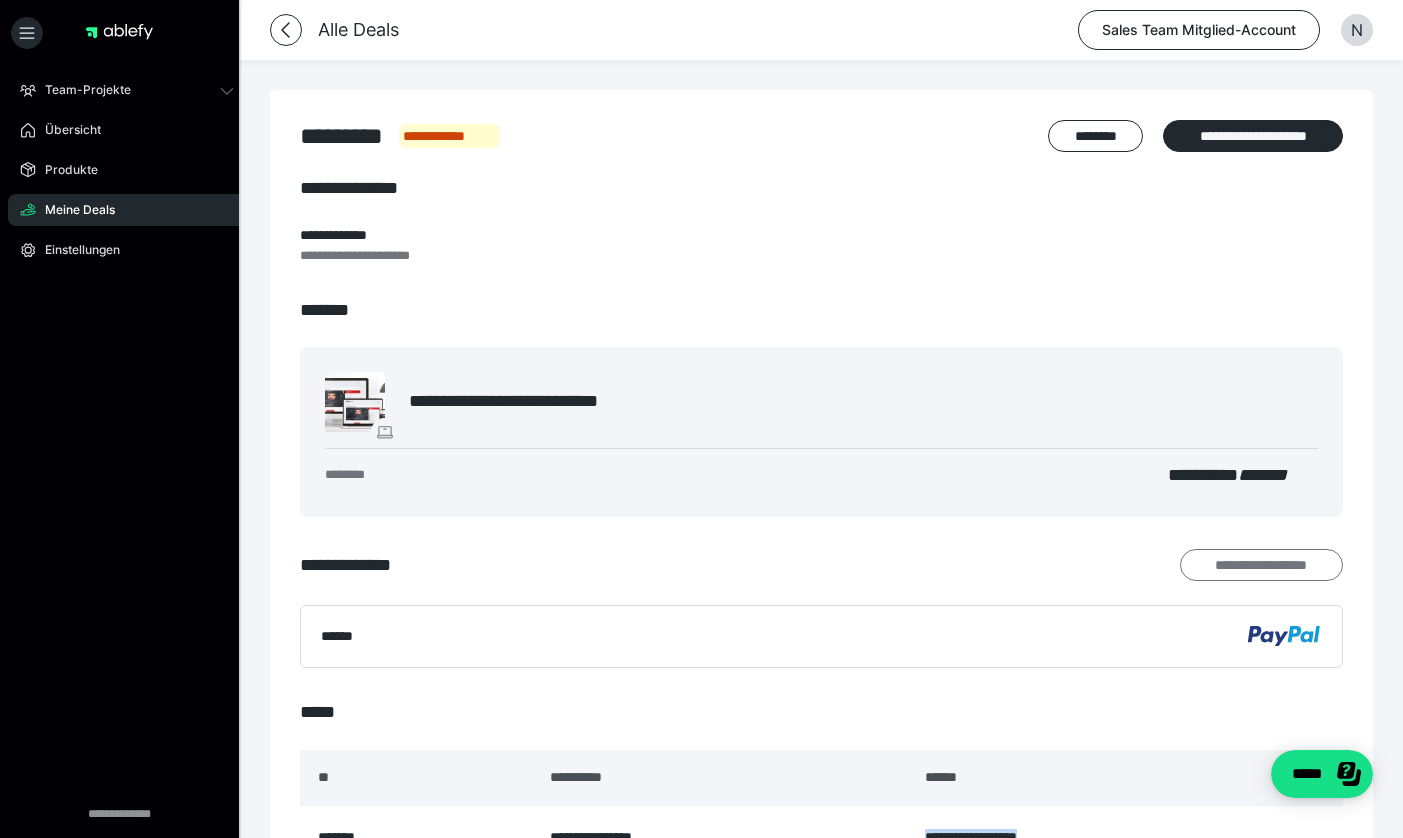 click on "**********" at bounding box center [1261, 565] 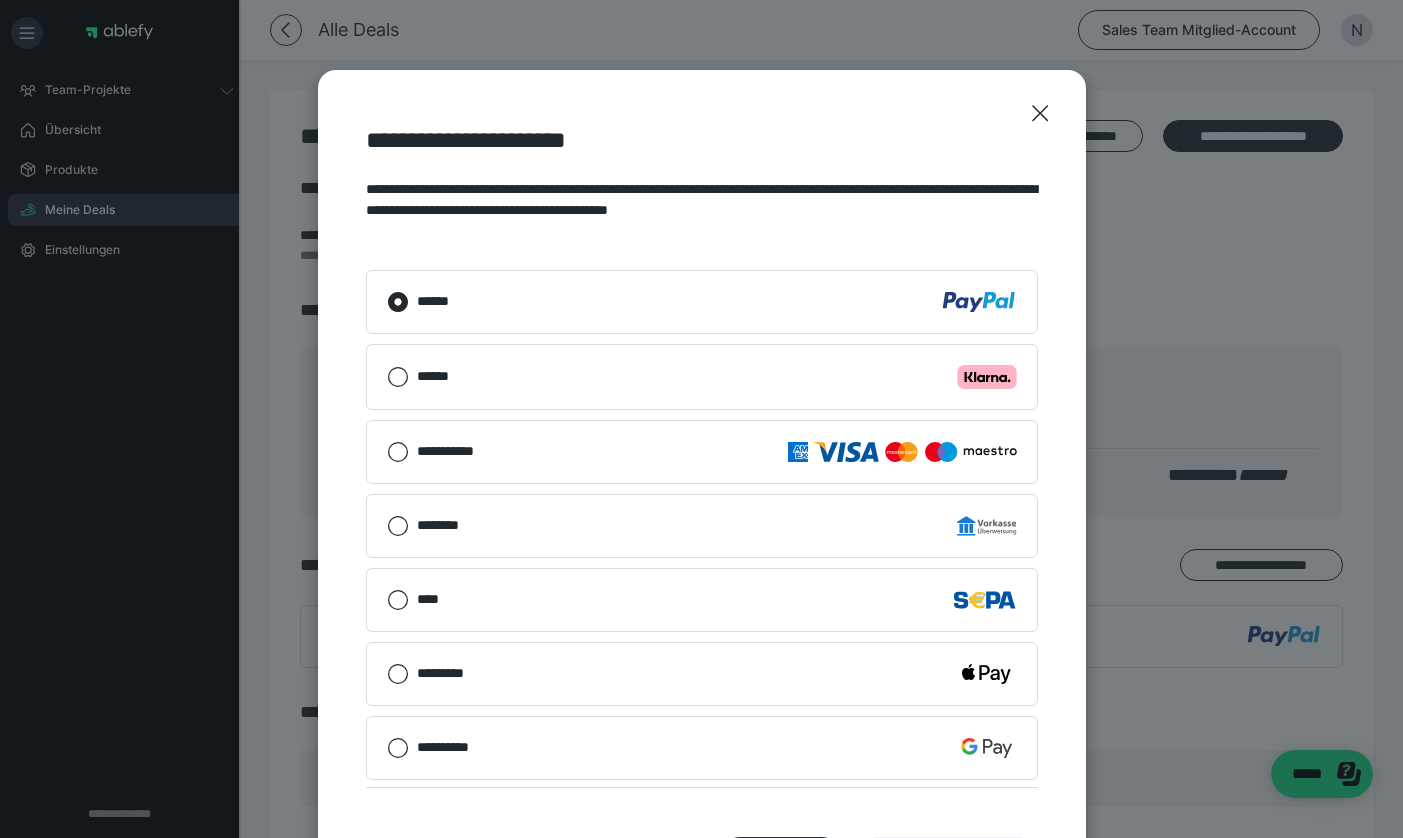 click on "****** .cls-1 {fill: #ffb3c7;}" at bounding box center [702, 377] 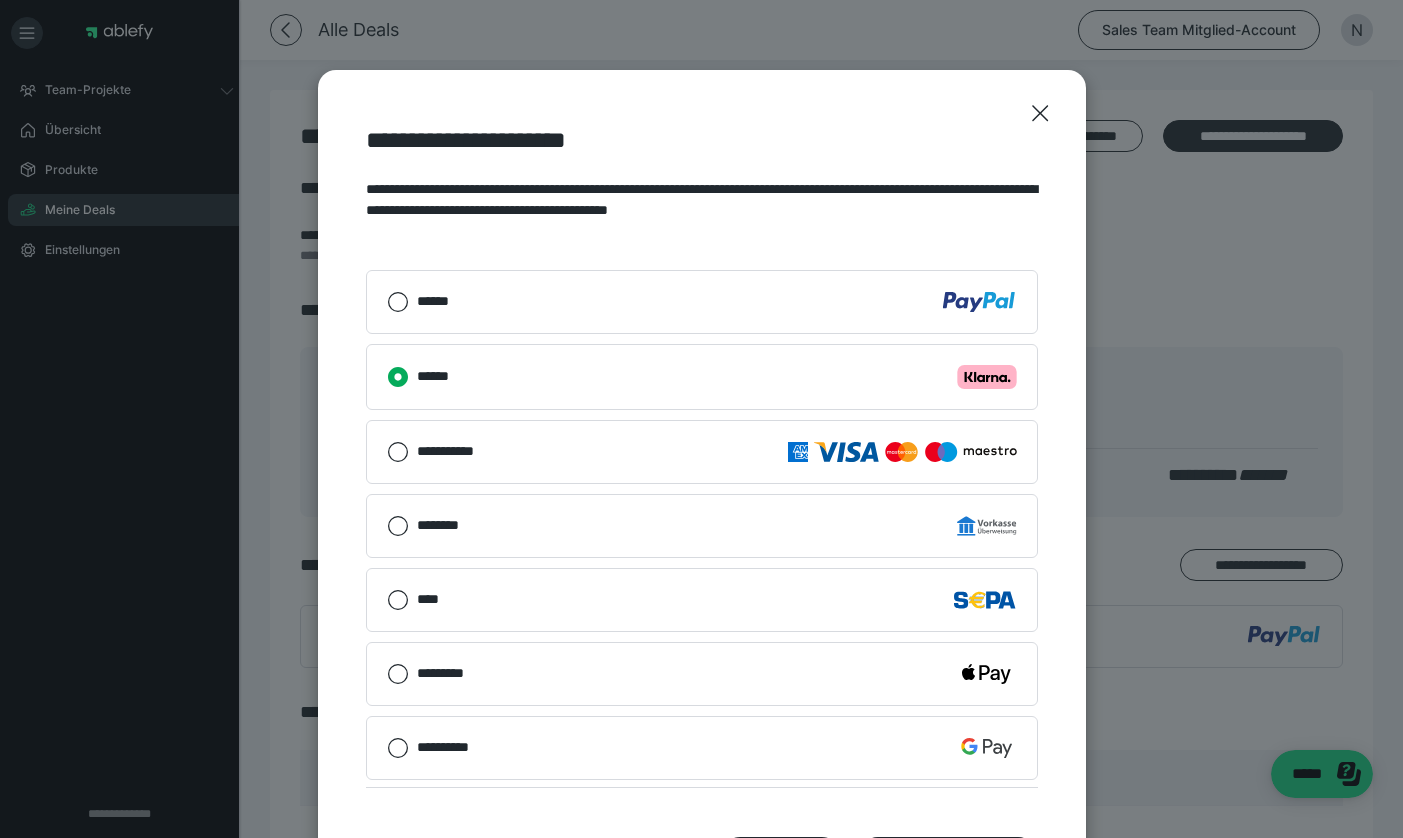 scroll, scrollTop: 2, scrollLeft: 0, axis: vertical 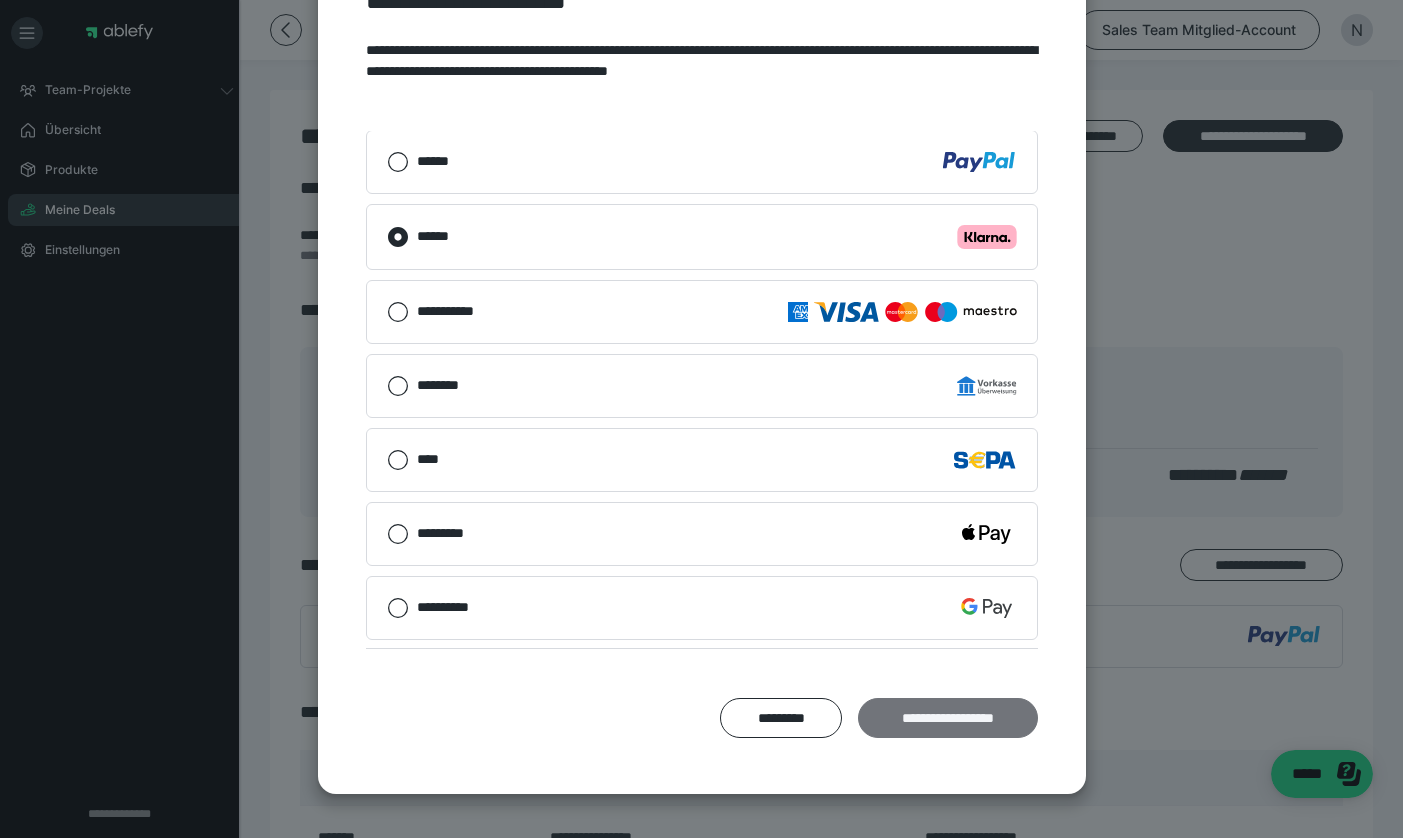 click on "**********" at bounding box center (947, 718) 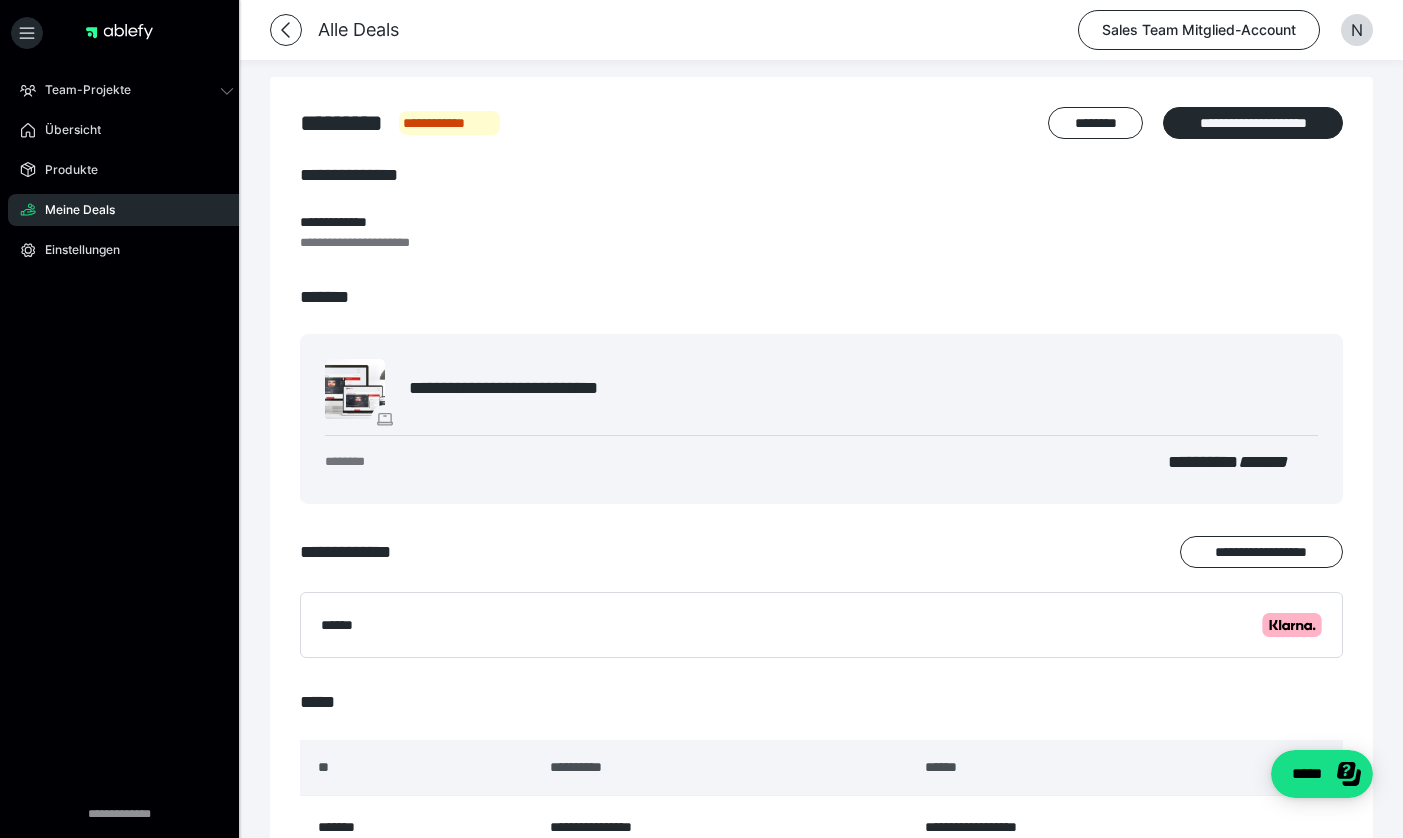 scroll, scrollTop: 0, scrollLeft: 0, axis: both 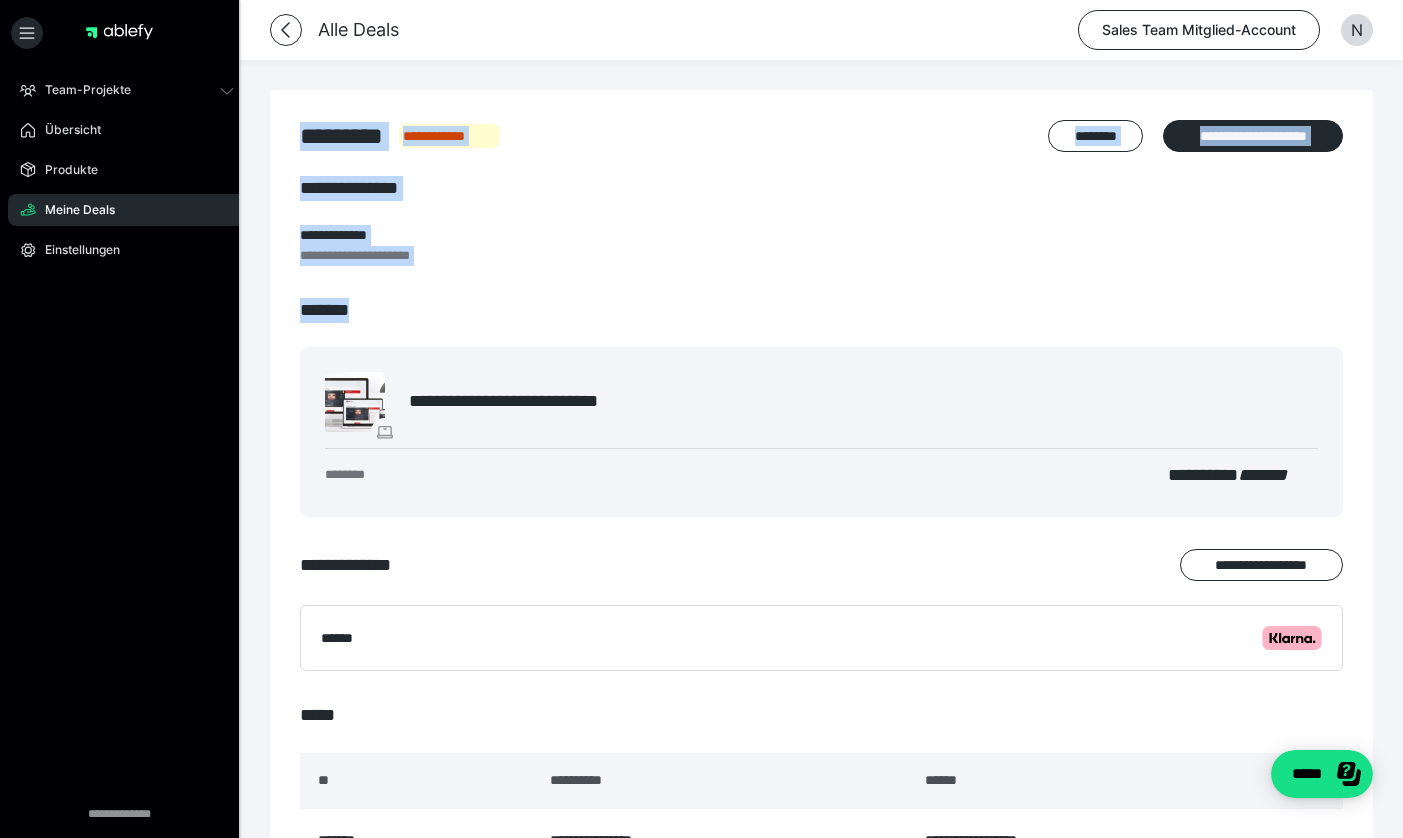 drag, startPoint x: 462, startPoint y: 232, endPoint x: 406, endPoint y: 191, distance: 69.40461 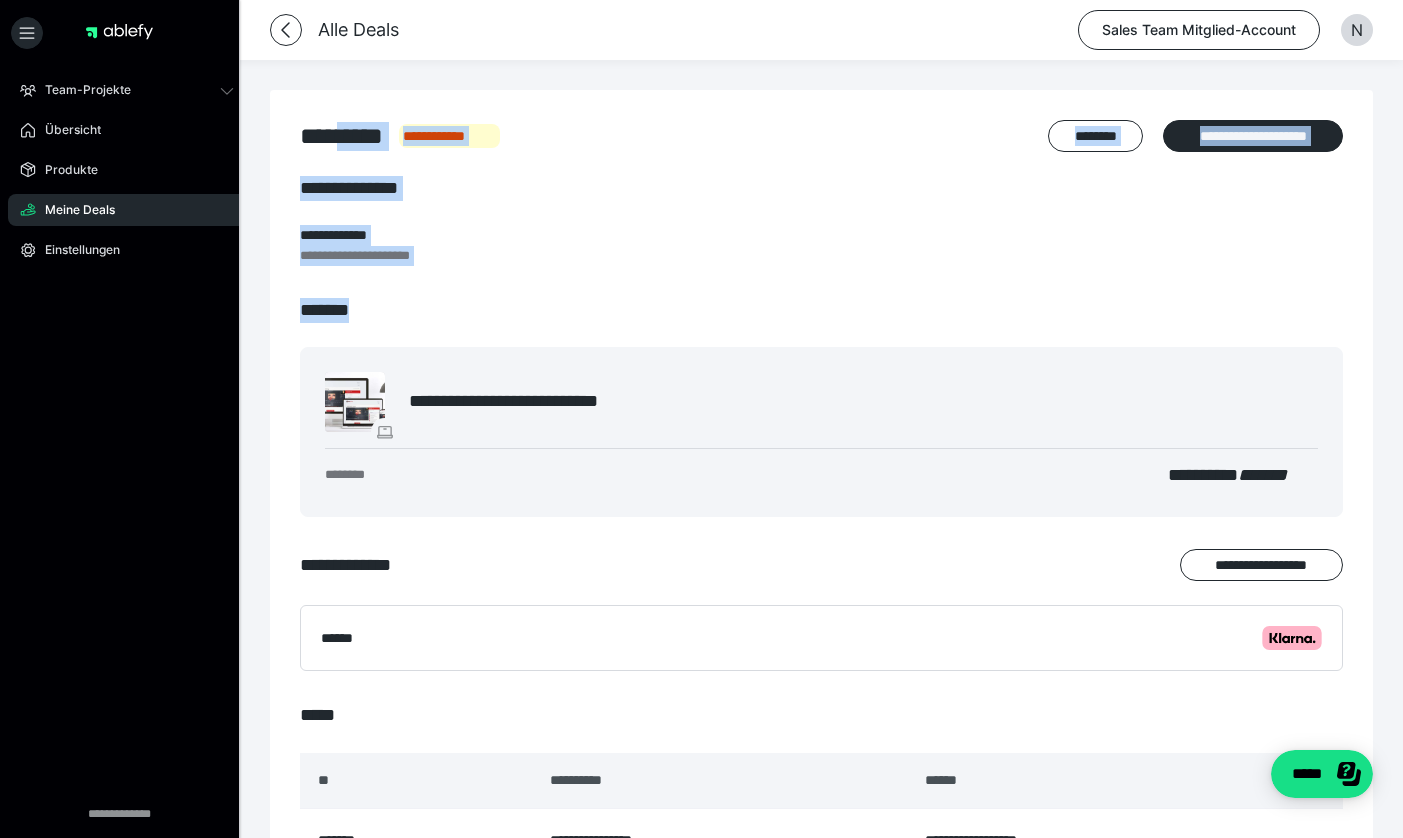drag, startPoint x: 419, startPoint y: 199, endPoint x: 344, endPoint y: 150, distance: 89.587944 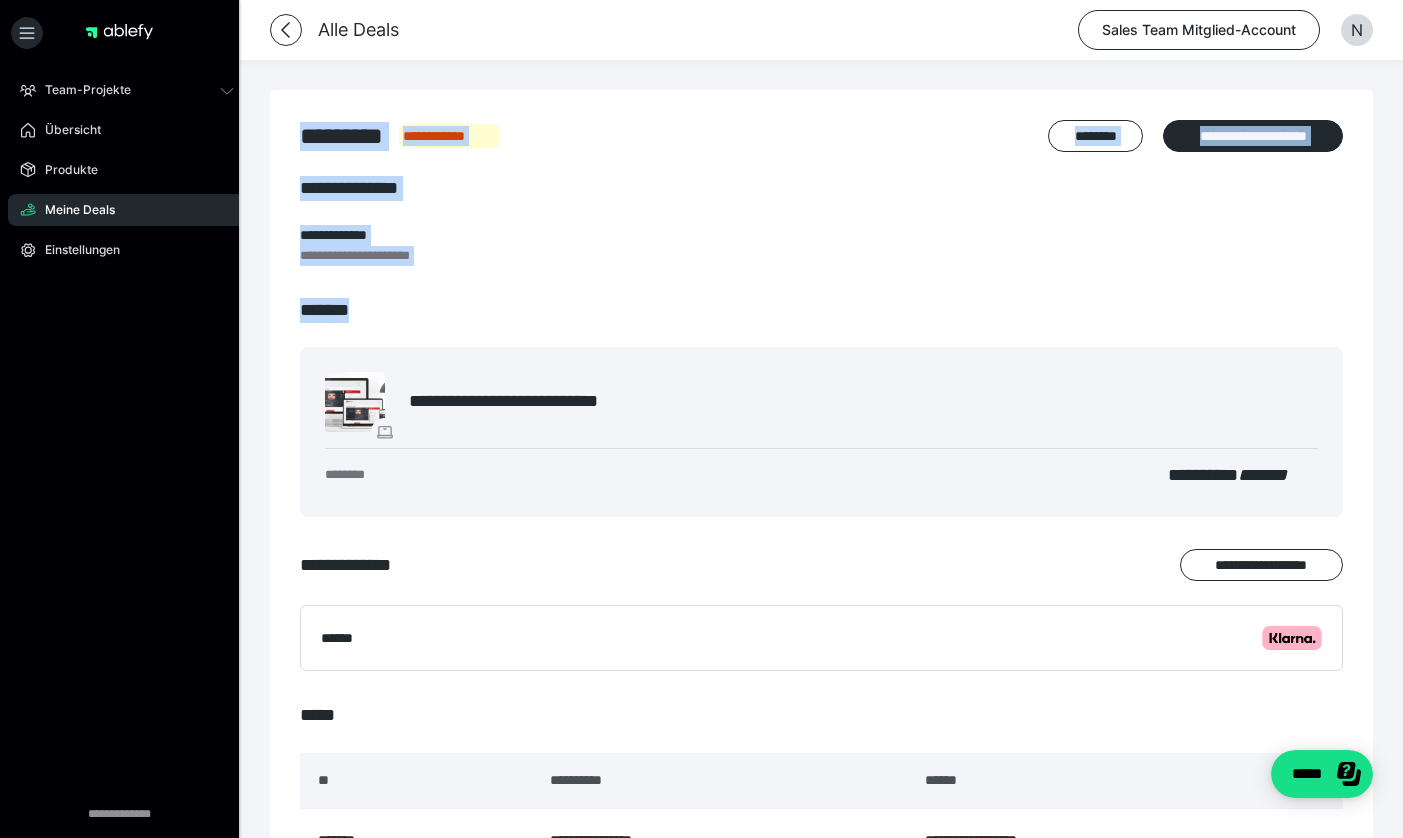 drag, startPoint x: 614, startPoint y: 306, endPoint x: 256, endPoint y: 140, distance: 394.61374 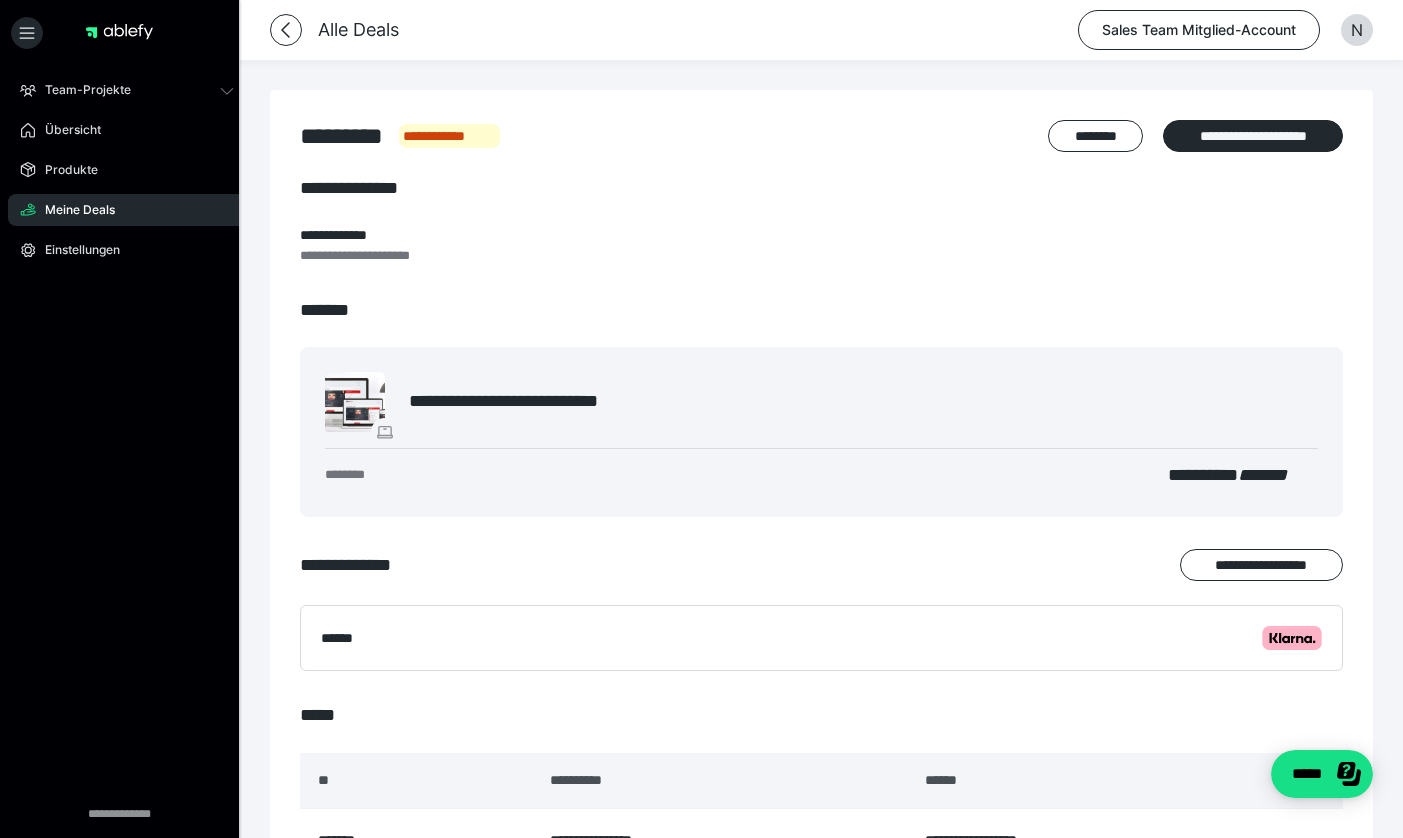 click on "**********" at bounding box center [821, 408] 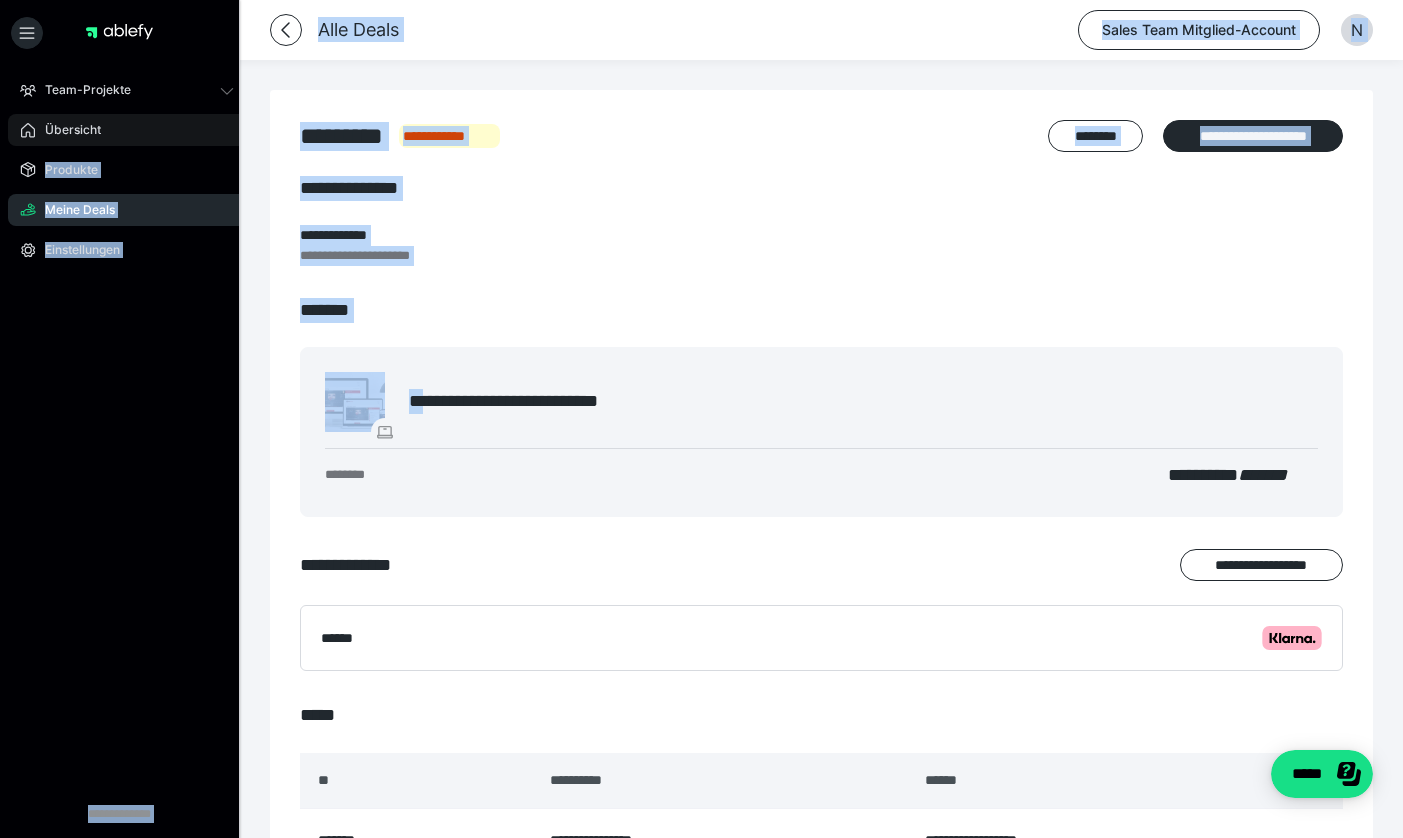 drag, startPoint x: 317, startPoint y: 297, endPoint x: 196, endPoint y: 134, distance: 203.00246 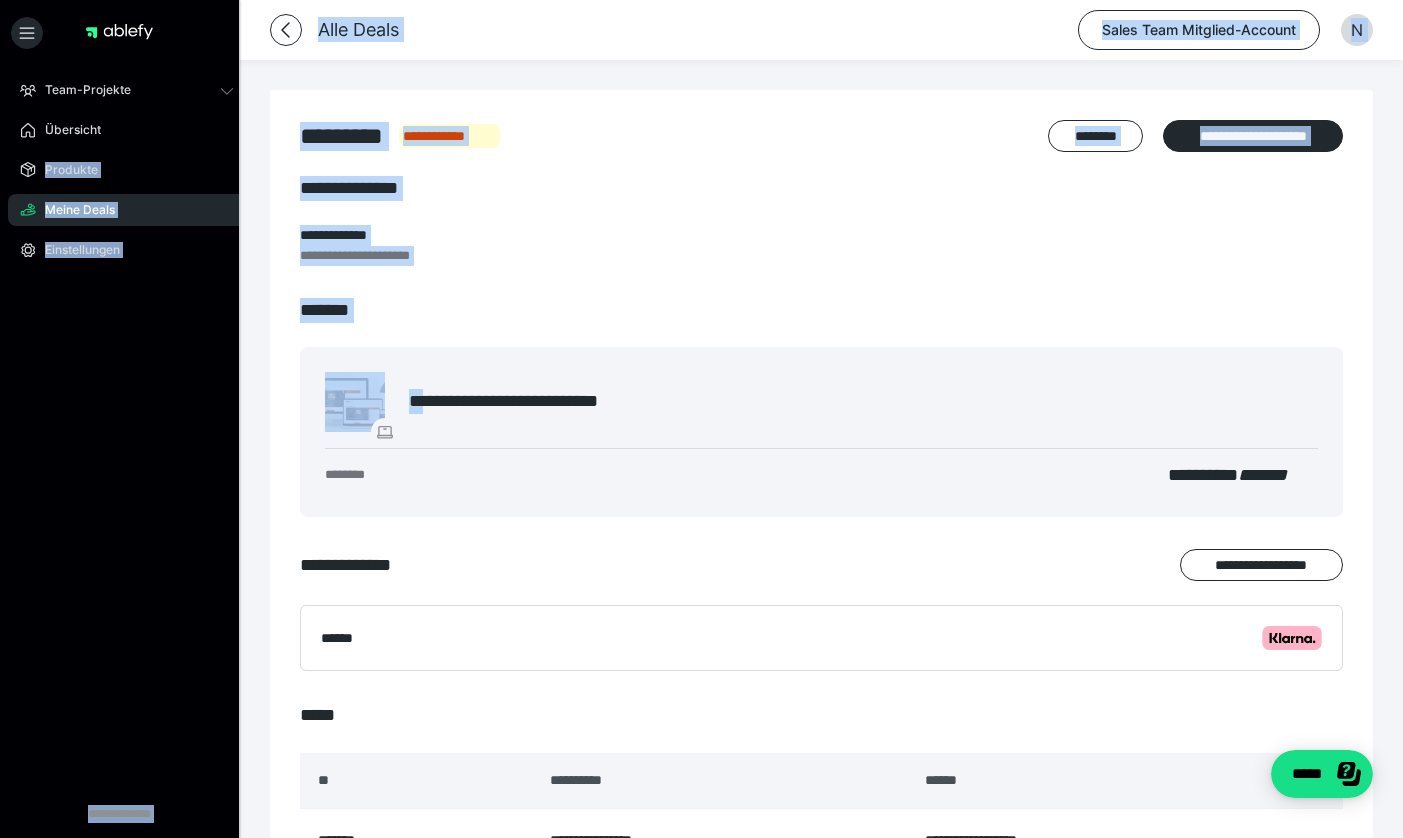 click on "**********" at bounding box center [821, 644] 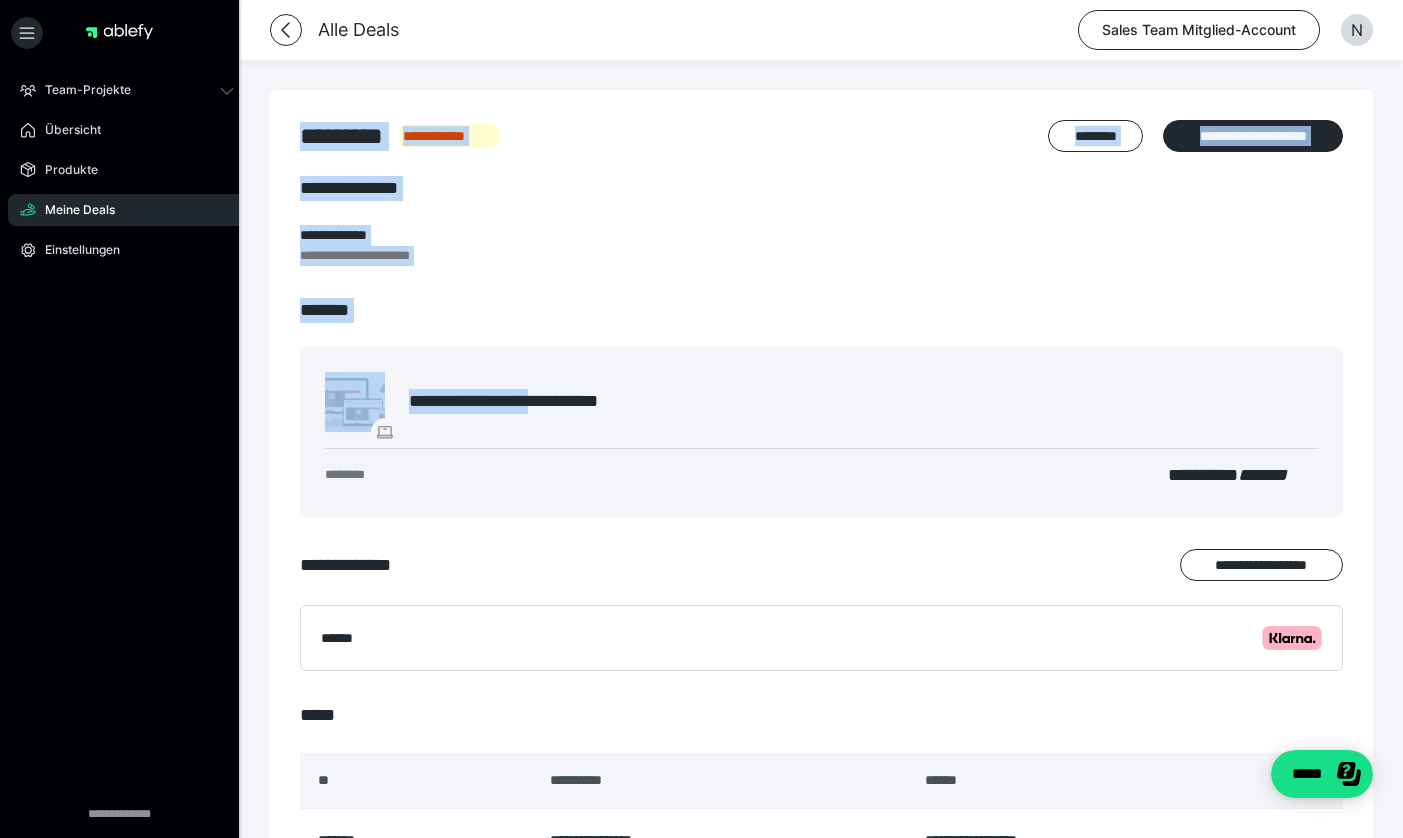drag, startPoint x: 495, startPoint y: 313, endPoint x: 290, endPoint y: 121, distance: 280.87186 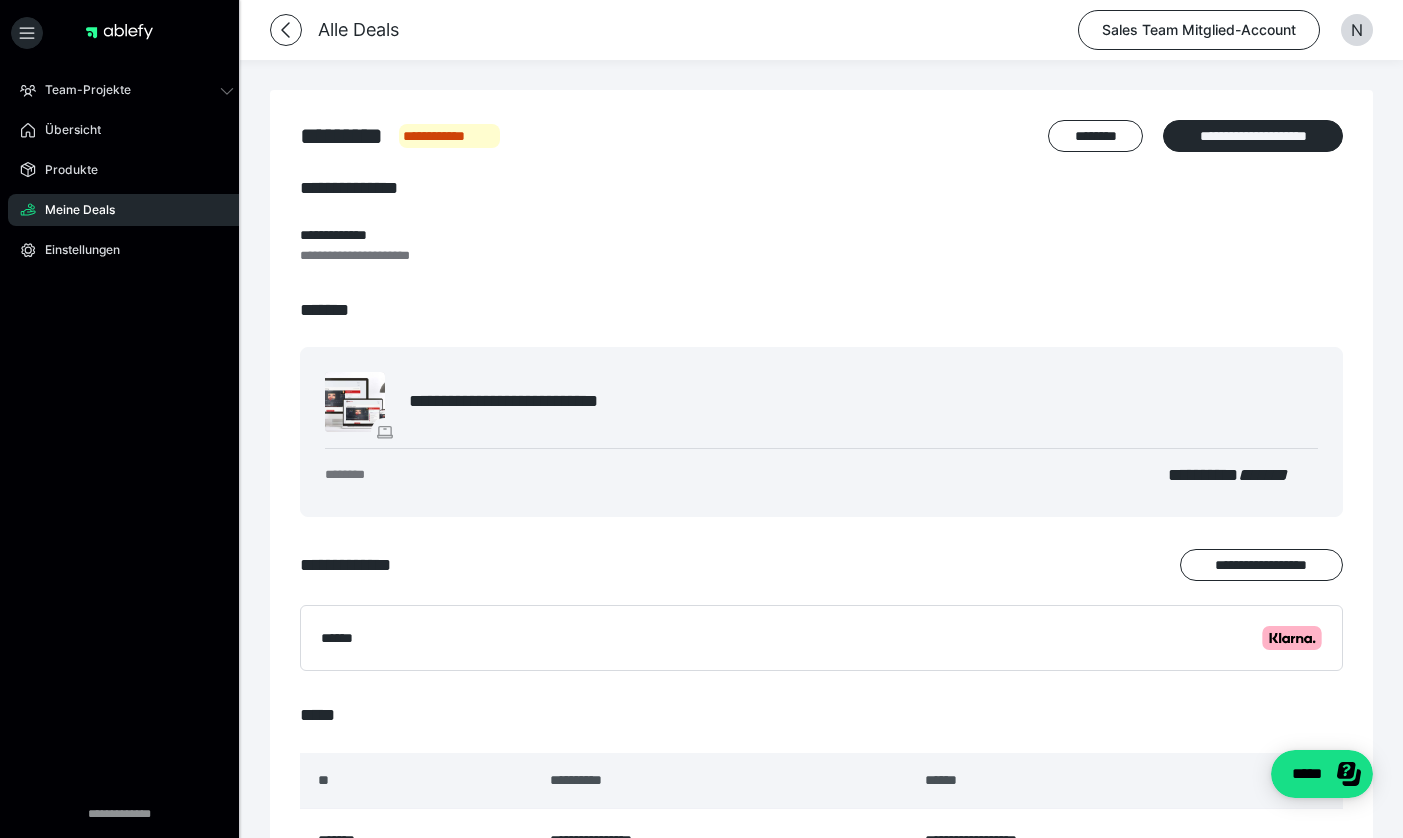 click on "**********" at bounding box center (821, 432) 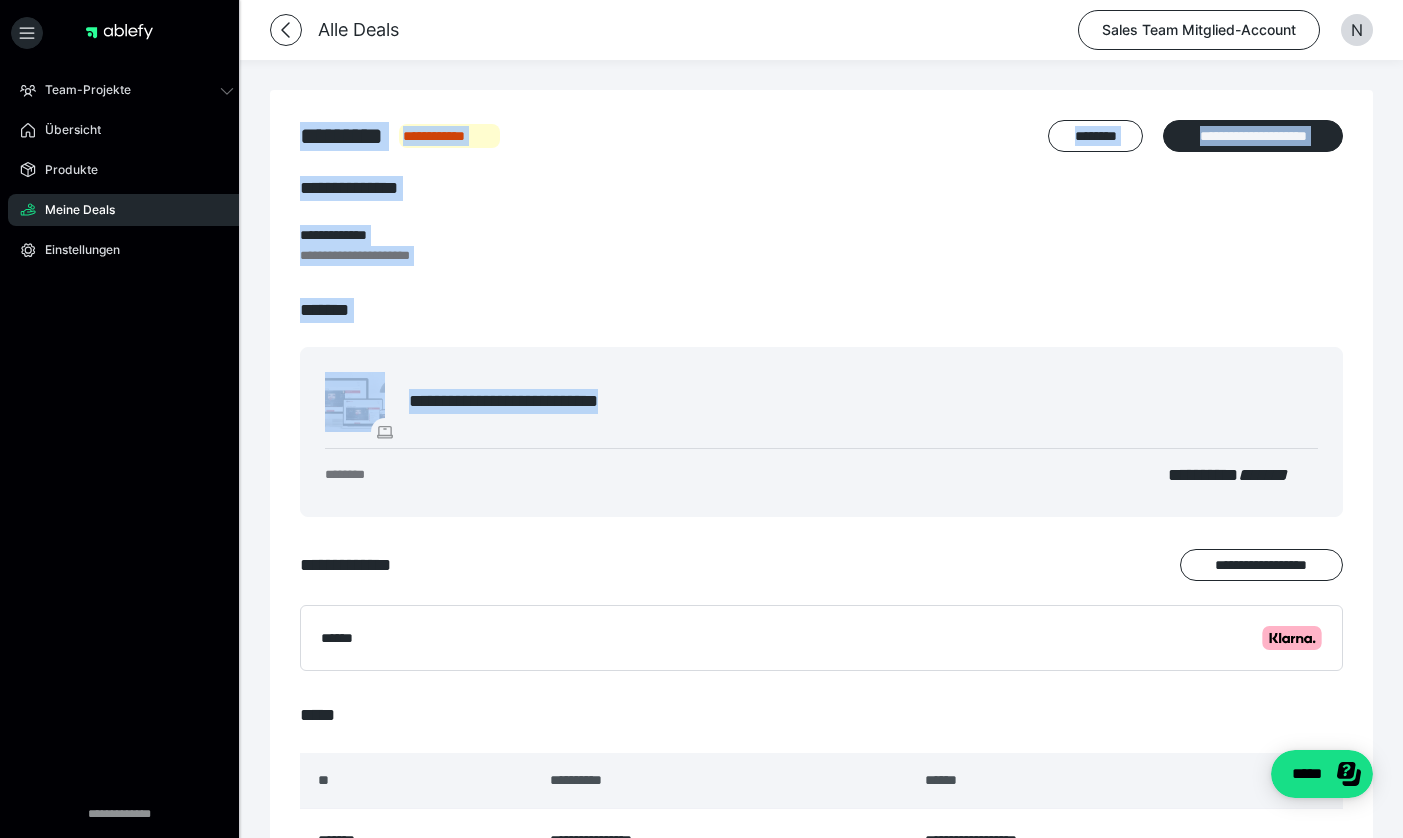 drag, startPoint x: 560, startPoint y: 412, endPoint x: 295, endPoint y: 115, distance: 398.0377 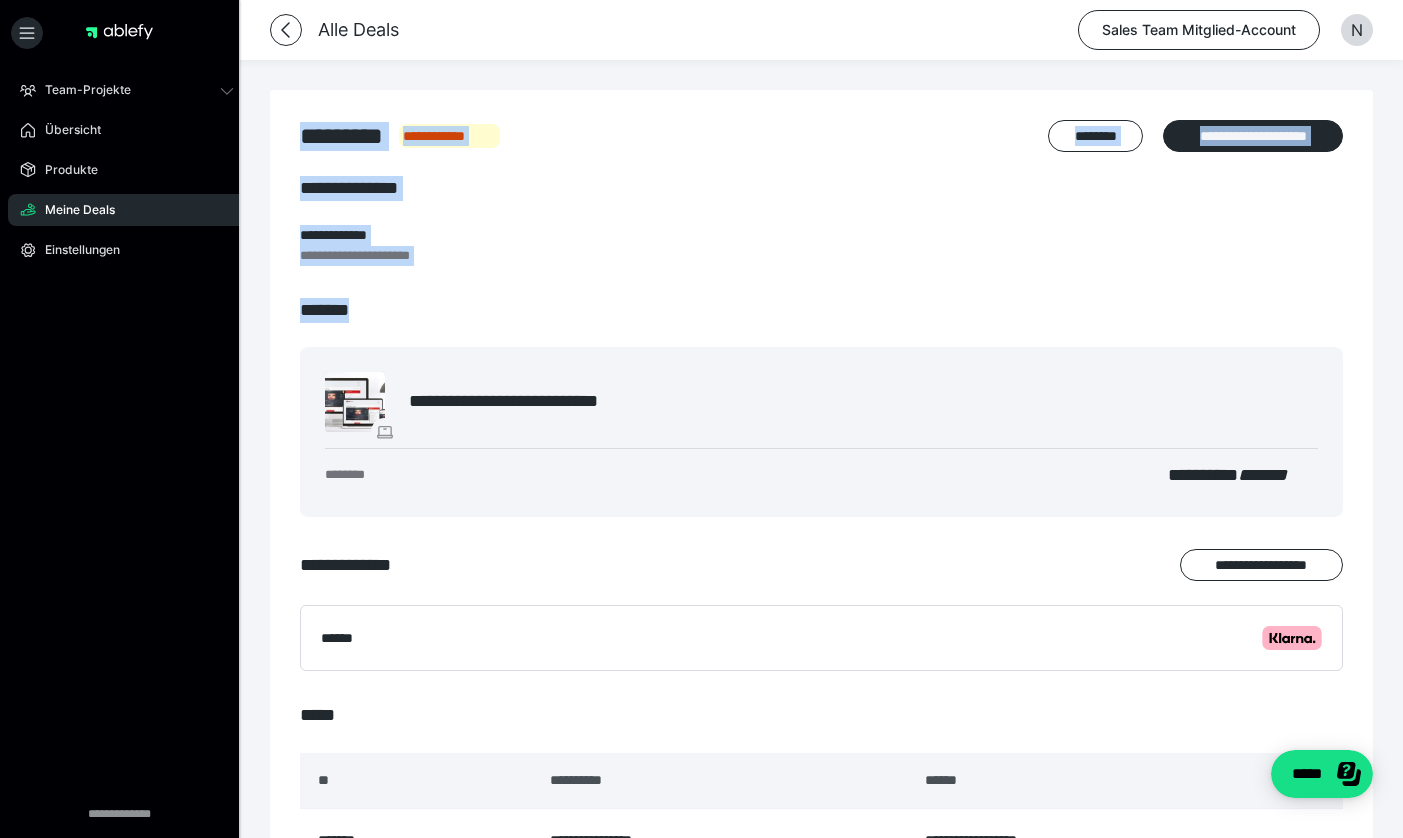 drag, startPoint x: 329, startPoint y: 137, endPoint x: 790, endPoint y: 447, distance: 555.5367 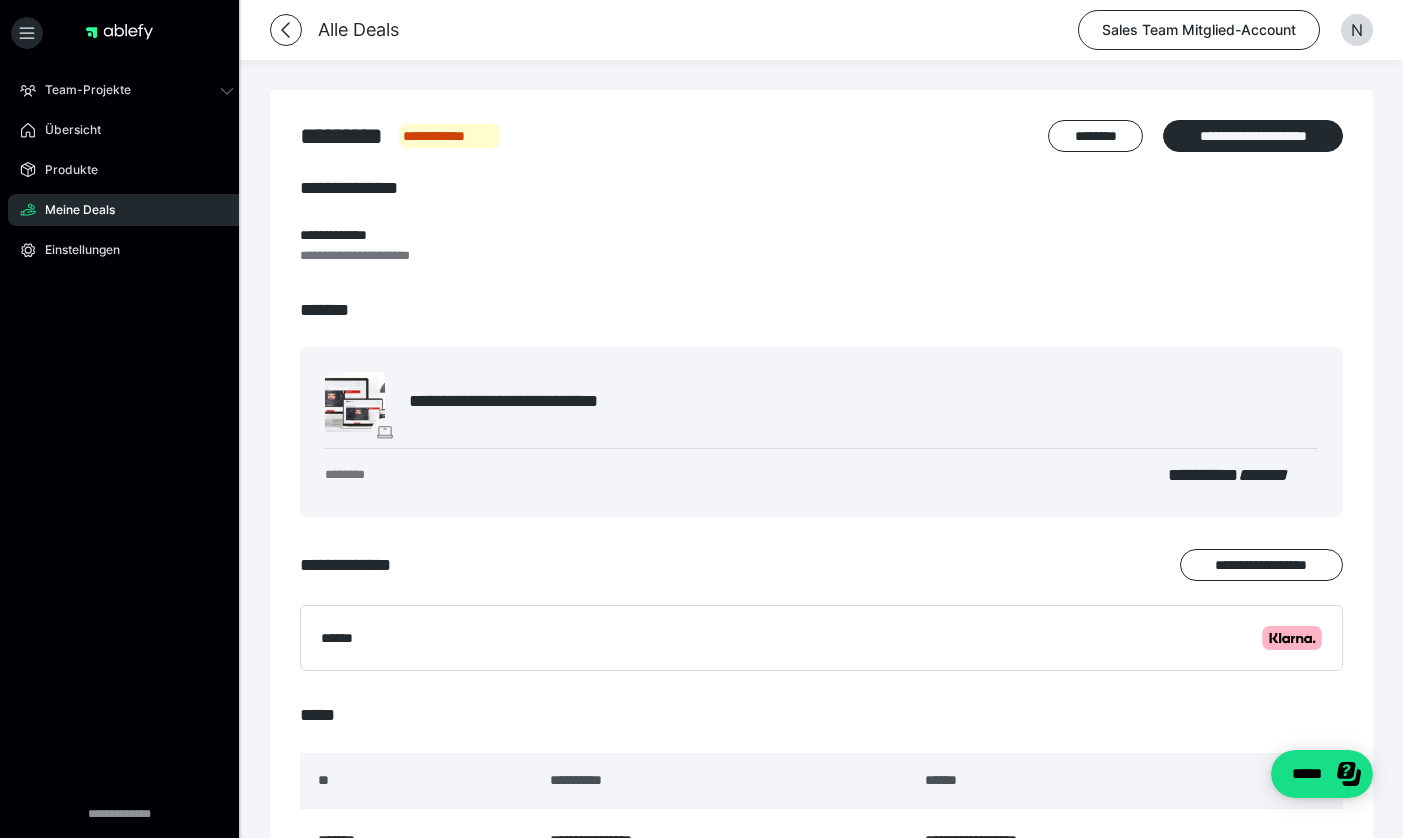 click at bounding box center (821, 448) 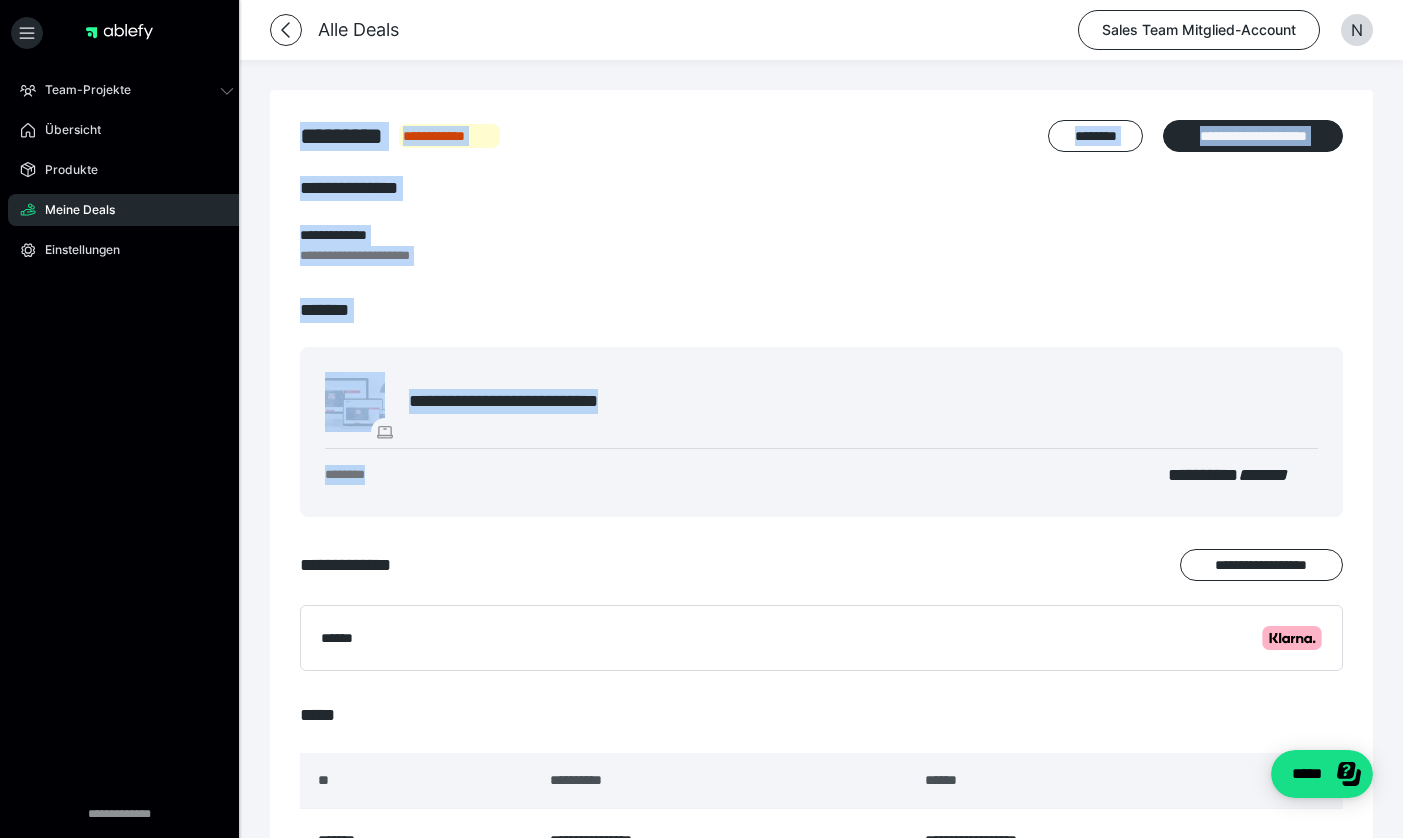 drag, startPoint x: 462, startPoint y: 483, endPoint x: 272, endPoint y: 120, distance: 409.7182 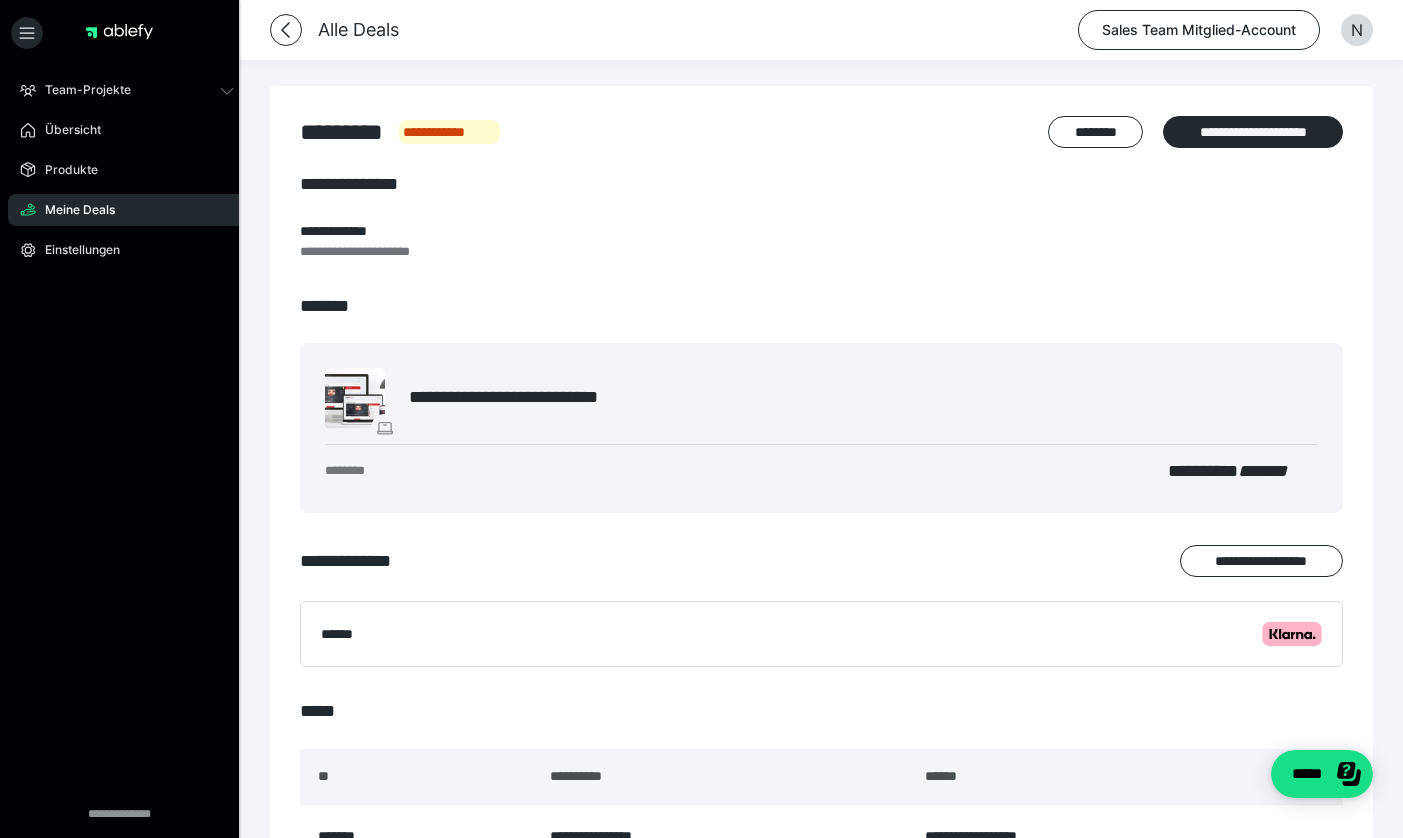 scroll, scrollTop: 200, scrollLeft: 0, axis: vertical 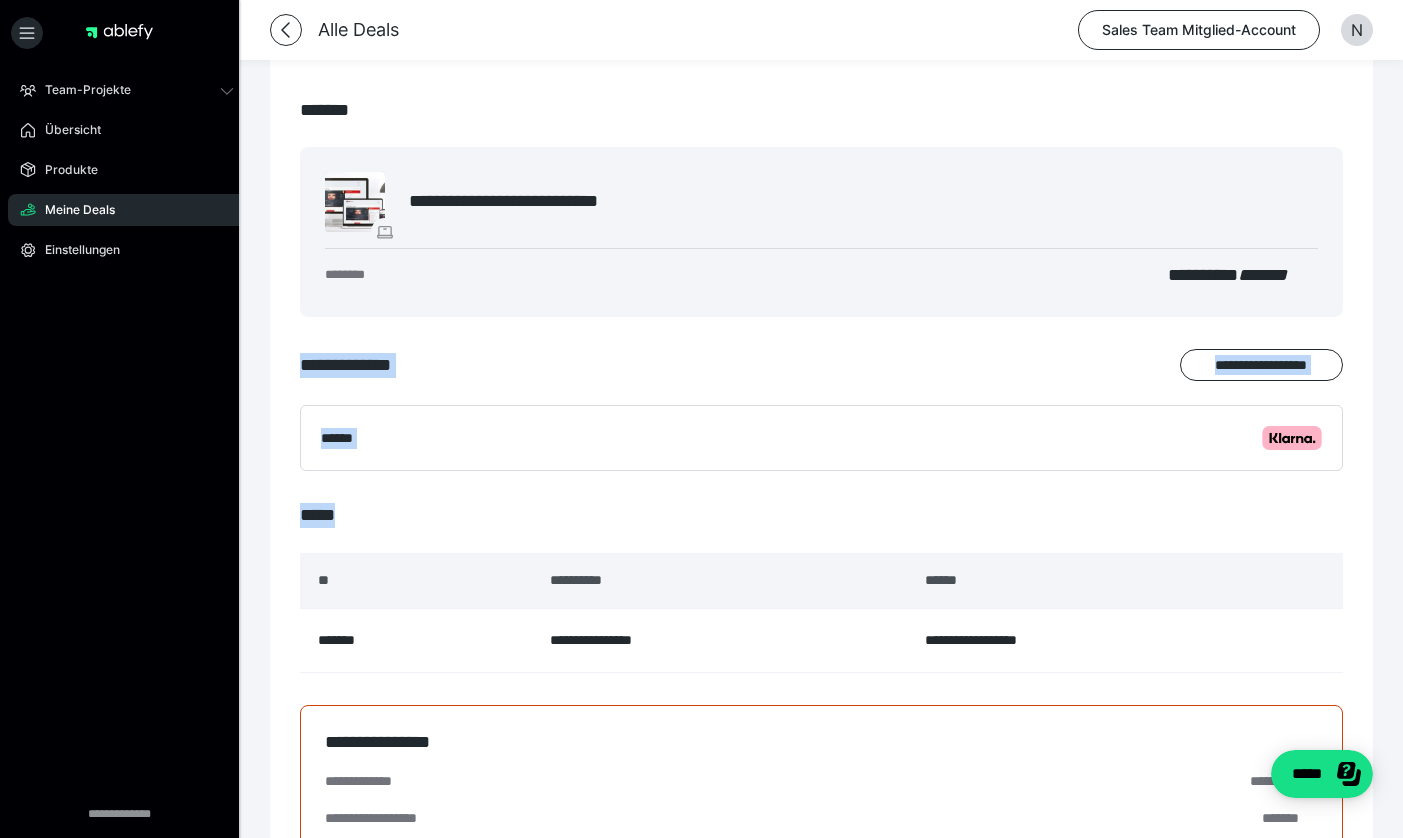 drag, startPoint x: 480, startPoint y: 474, endPoint x: 263, endPoint y: 373, distance: 239.3533 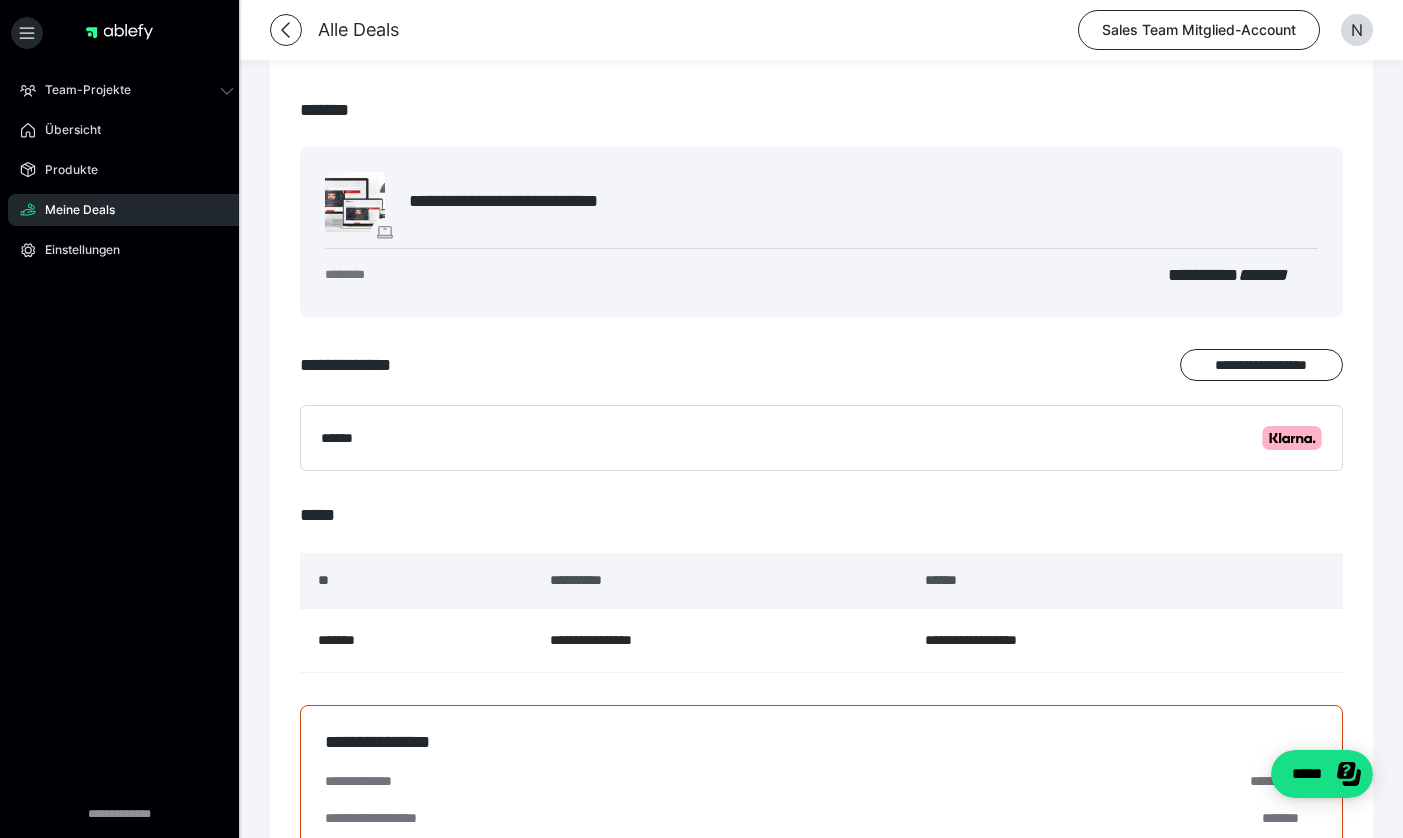 click on "**********" at bounding box center [821, 588] 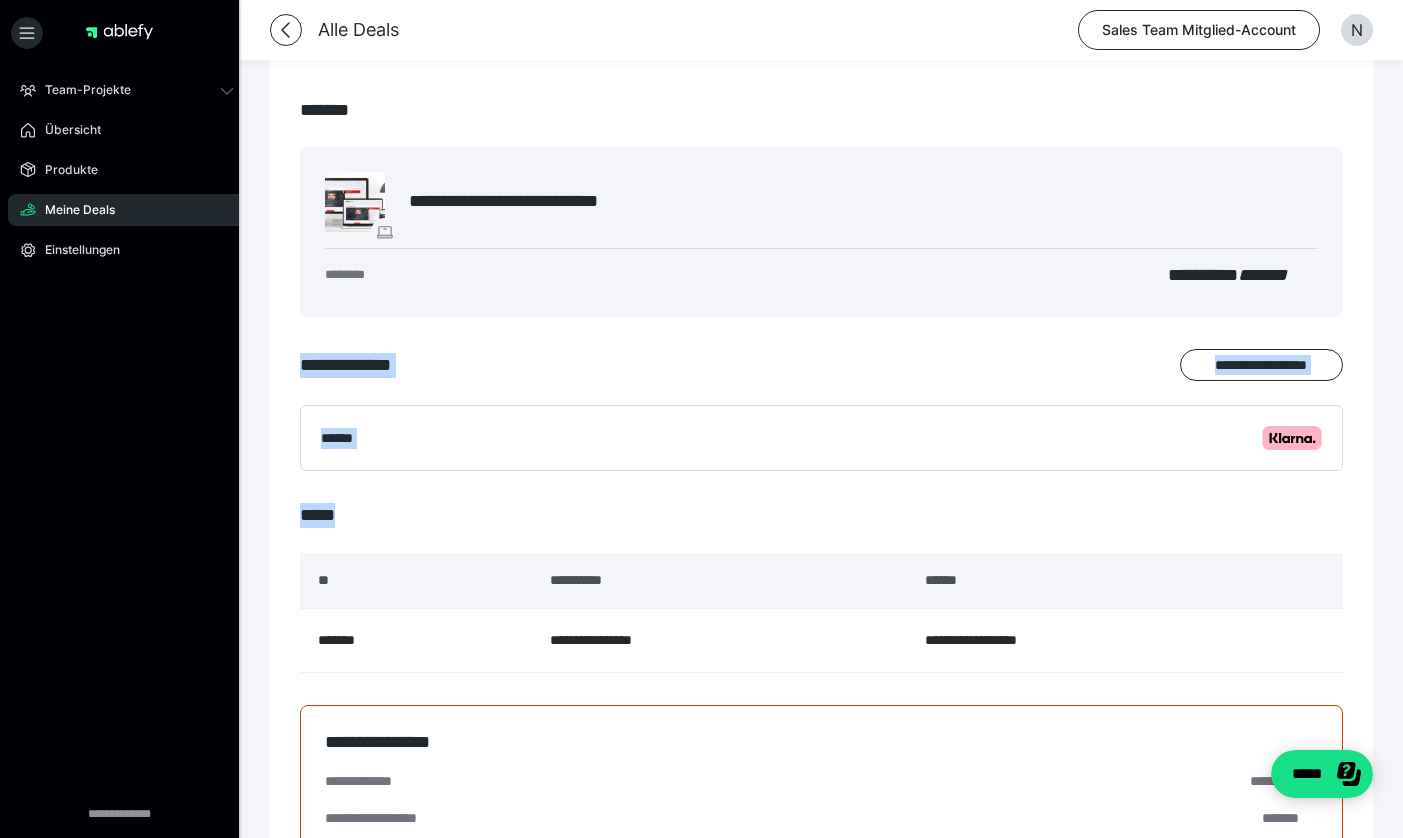 drag, startPoint x: 347, startPoint y: 518, endPoint x: 276, endPoint y: 348, distance: 184.23083 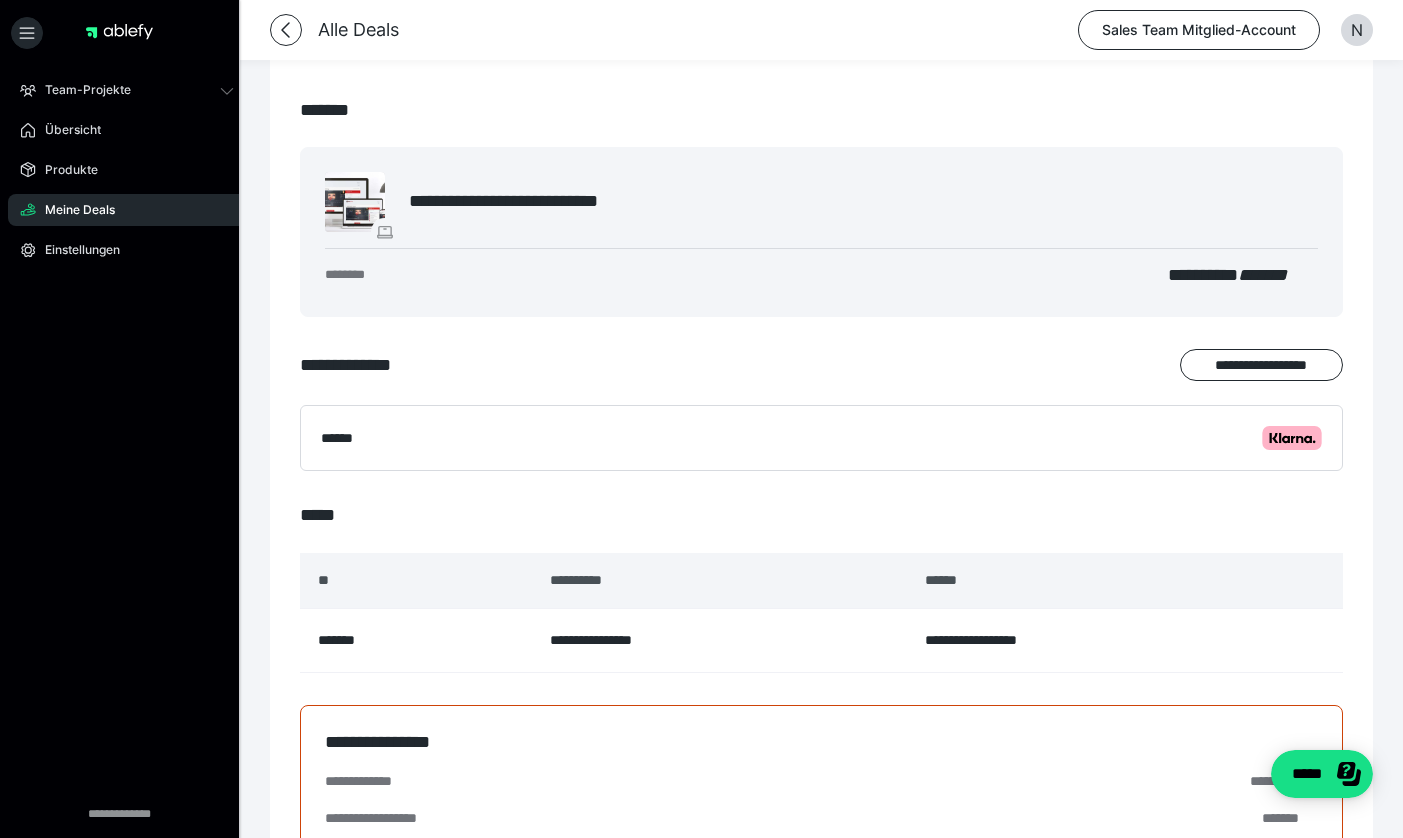click on "**" at bounding box center (417, 581) 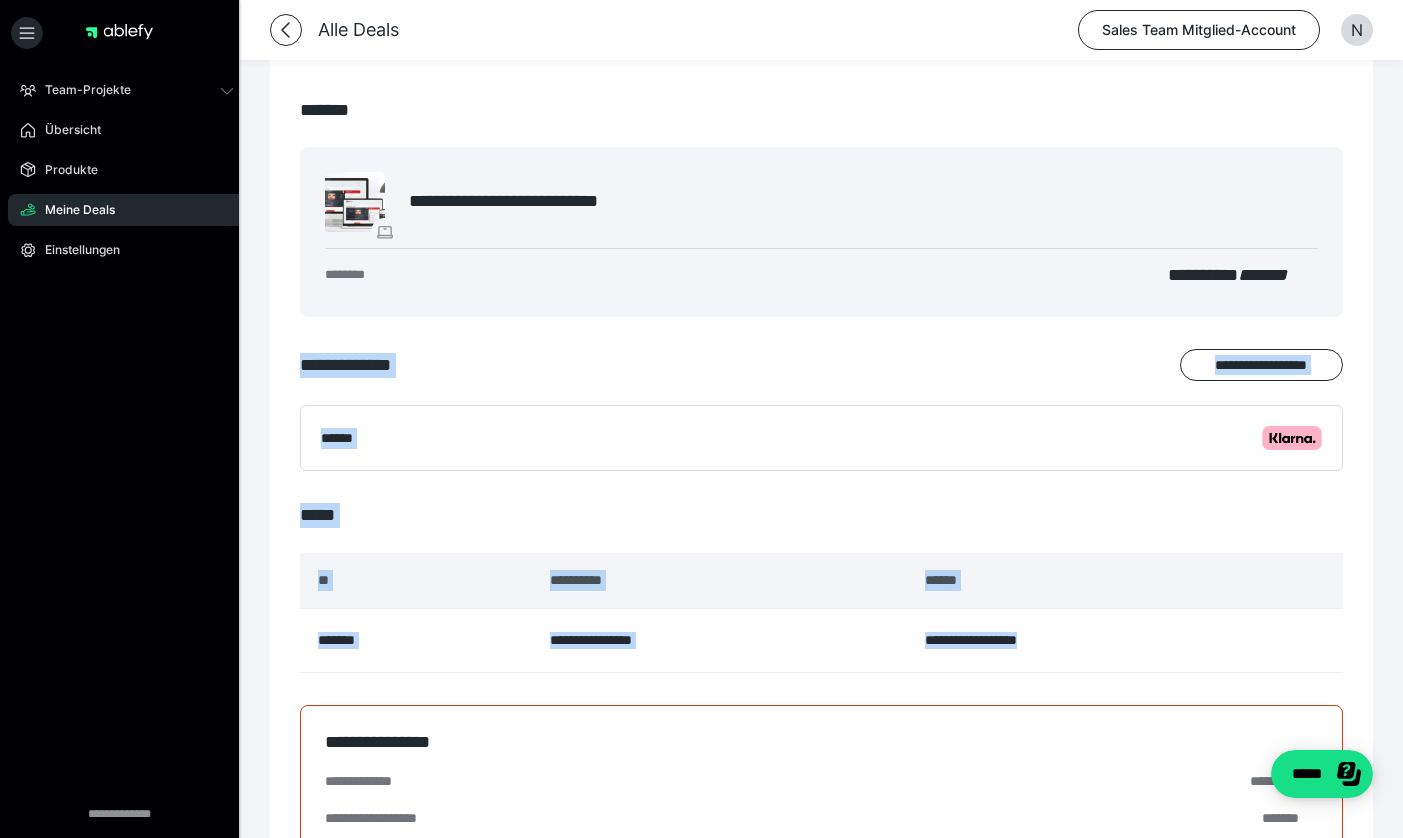 drag, startPoint x: 1135, startPoint y: 652, endPoint x: 285, endPoint y: 320, distance: 912.5371 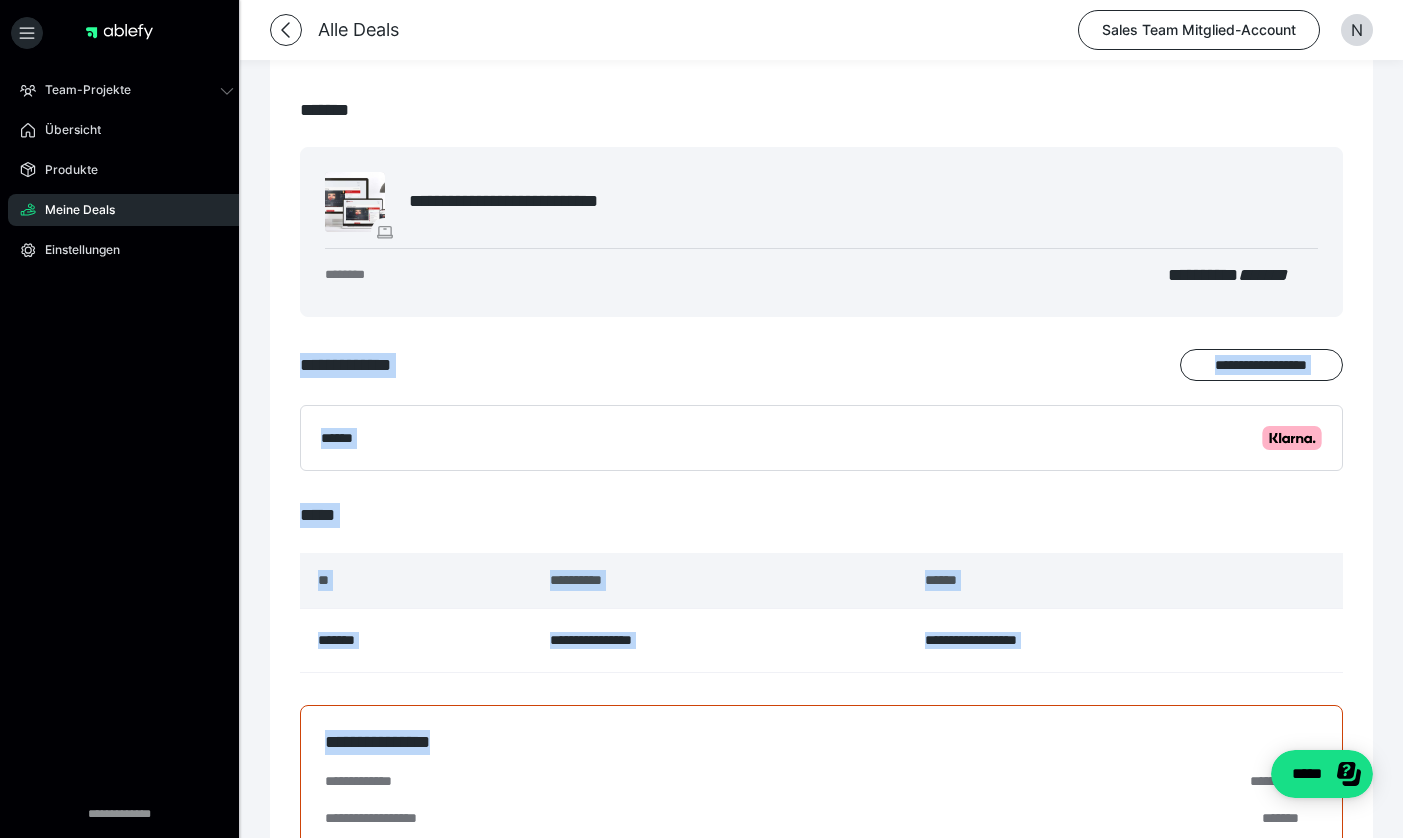 drag, startPoint x: 306, startPoint y: 393, endPoint x: 1094, endPoint y: 717, distance: 852.0094 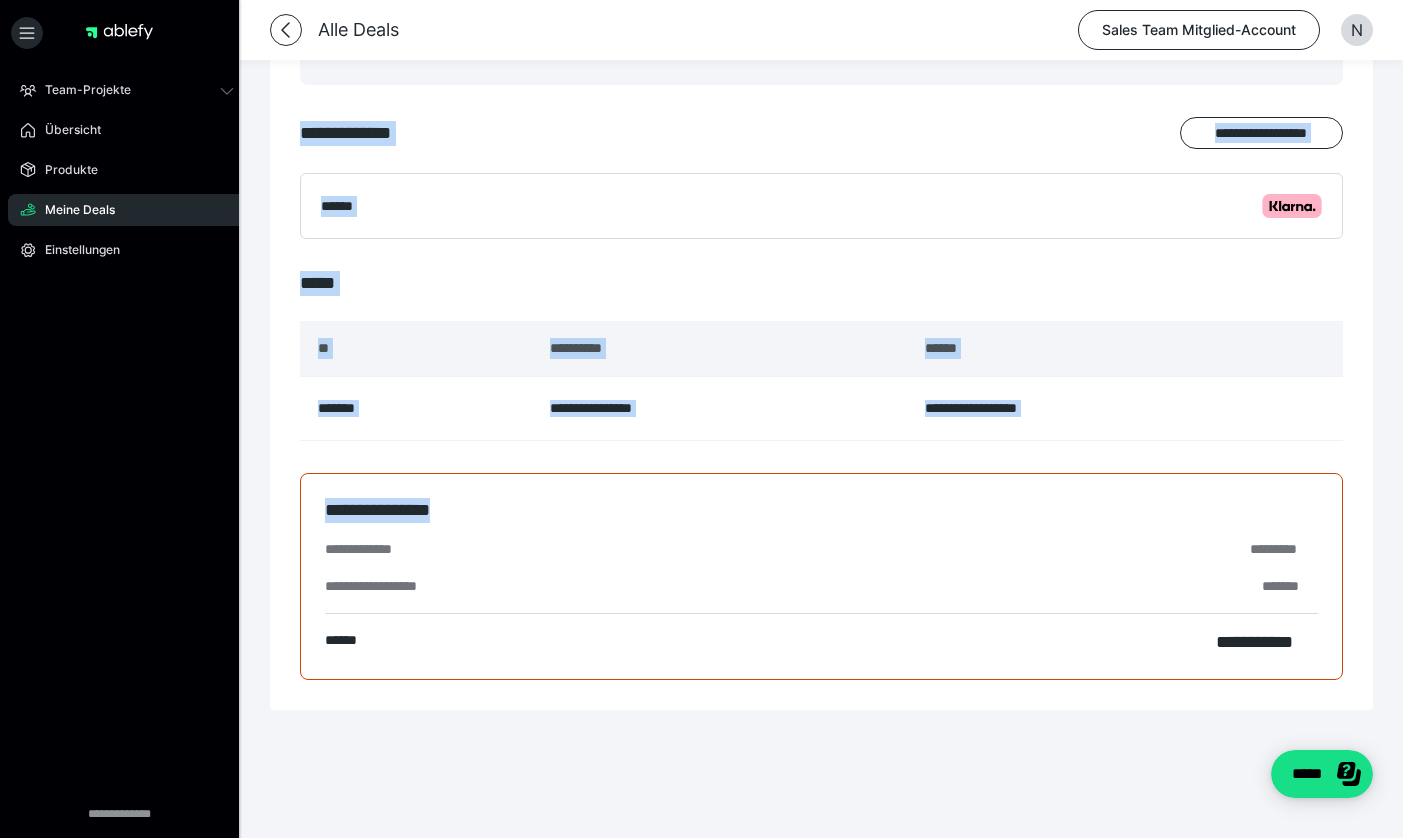 scroll, scrollTop: 435, scrollLeft: 0, axis: vertical 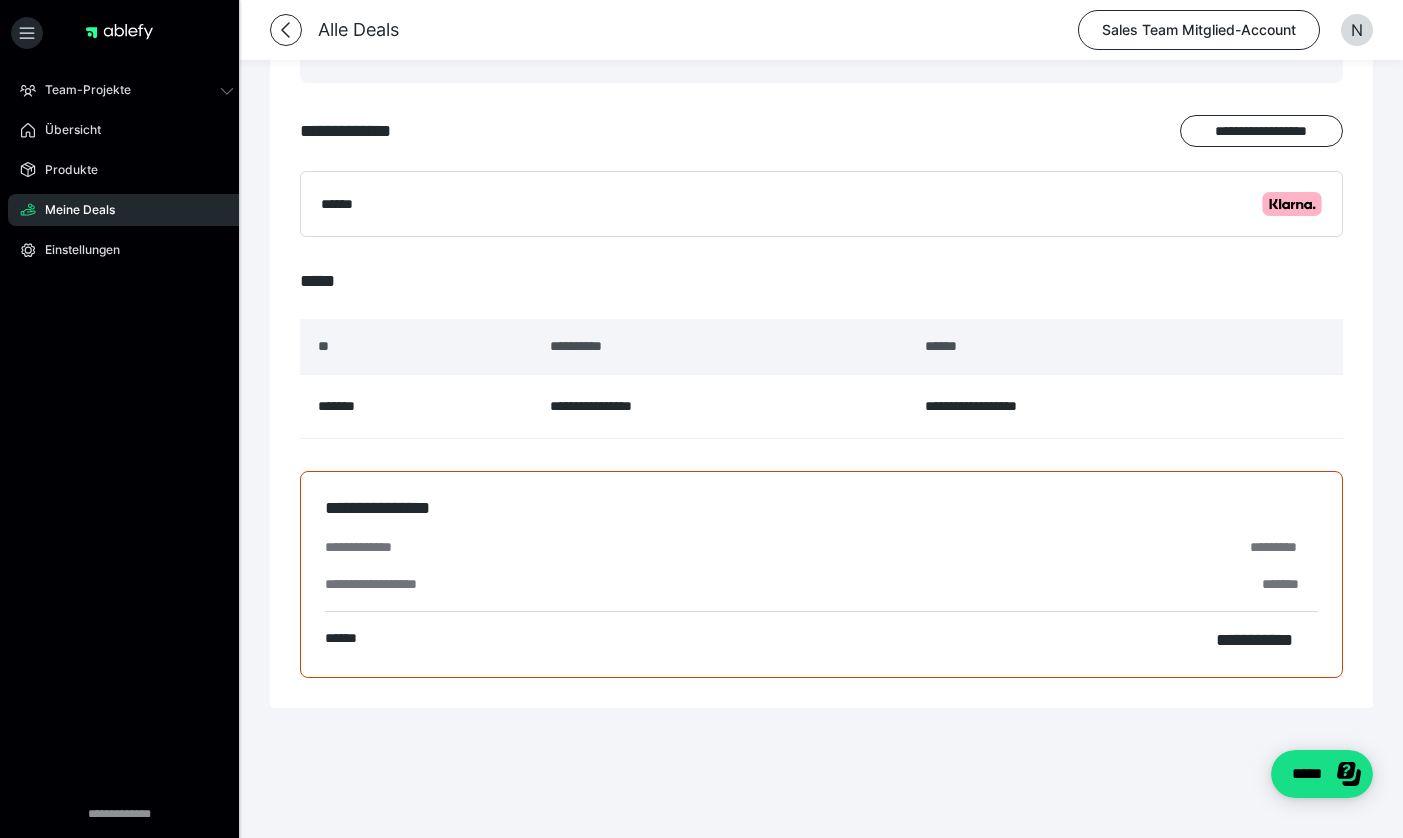 click on "**********" at bounding box center (821, 595) 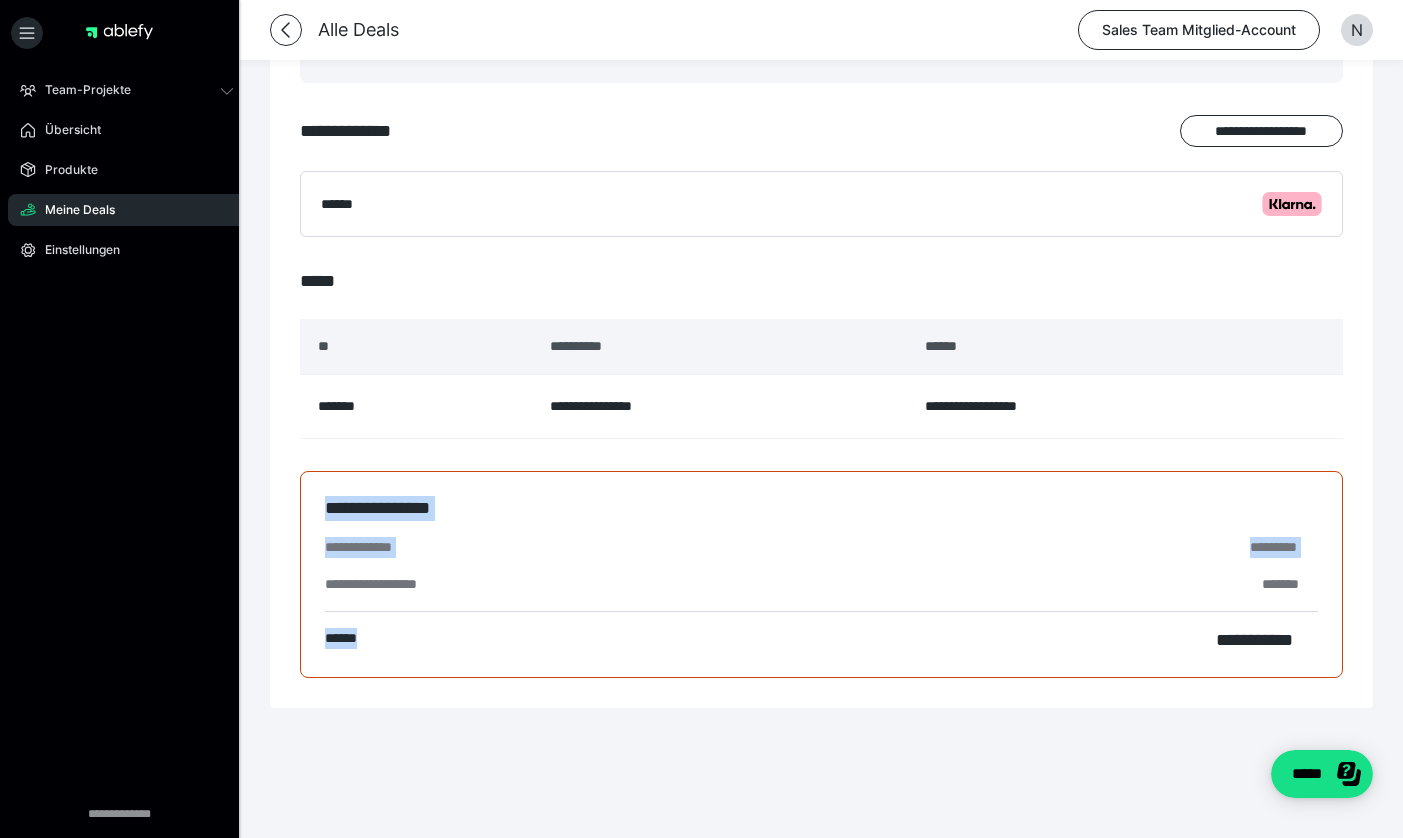 drag, startPoint x: 476, startPoint y: 661, endPoint x: 261, endPoint y: 501, distance: 268.00186 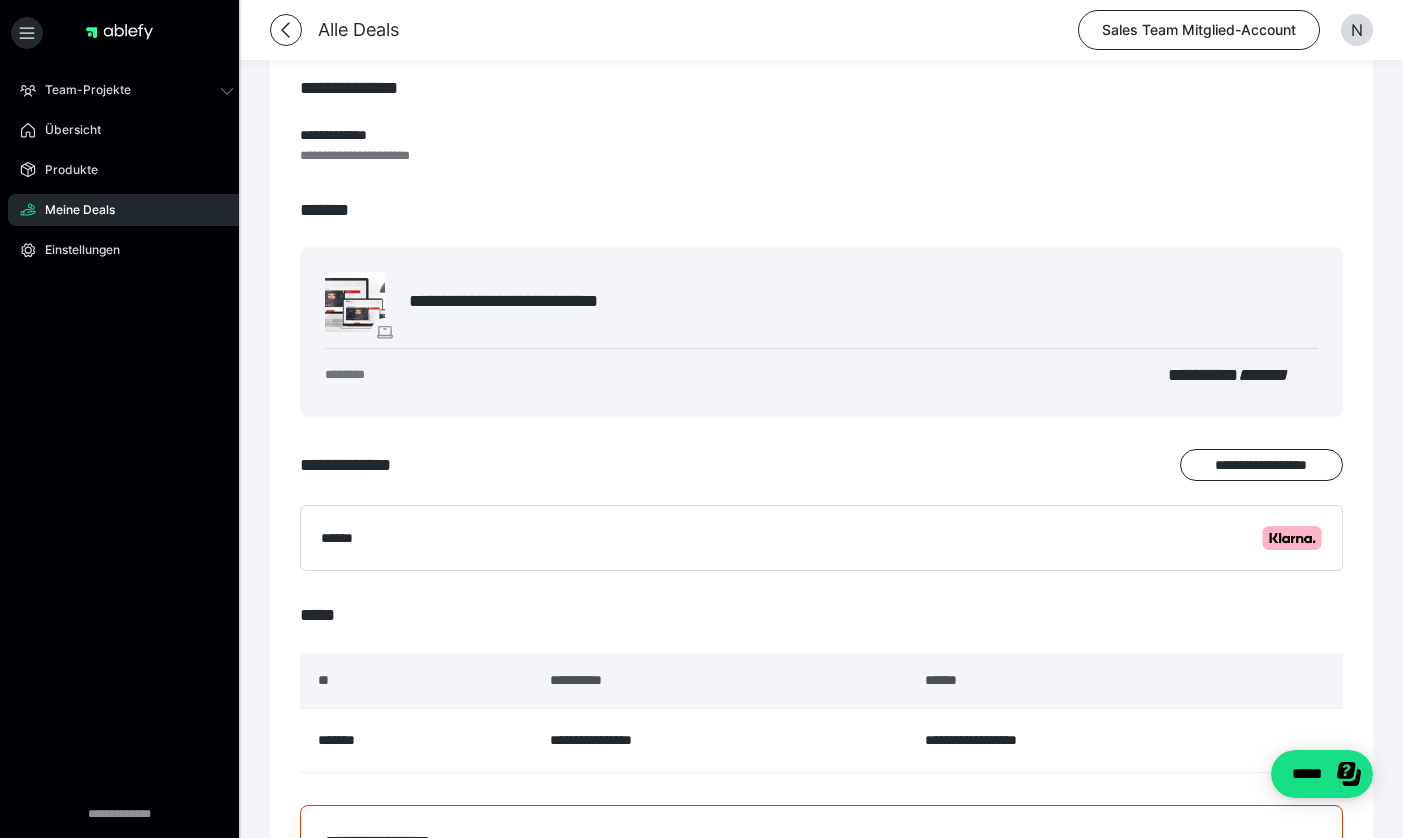 scroll, scrollTop: 0, scrollLeft: 0, axis: both 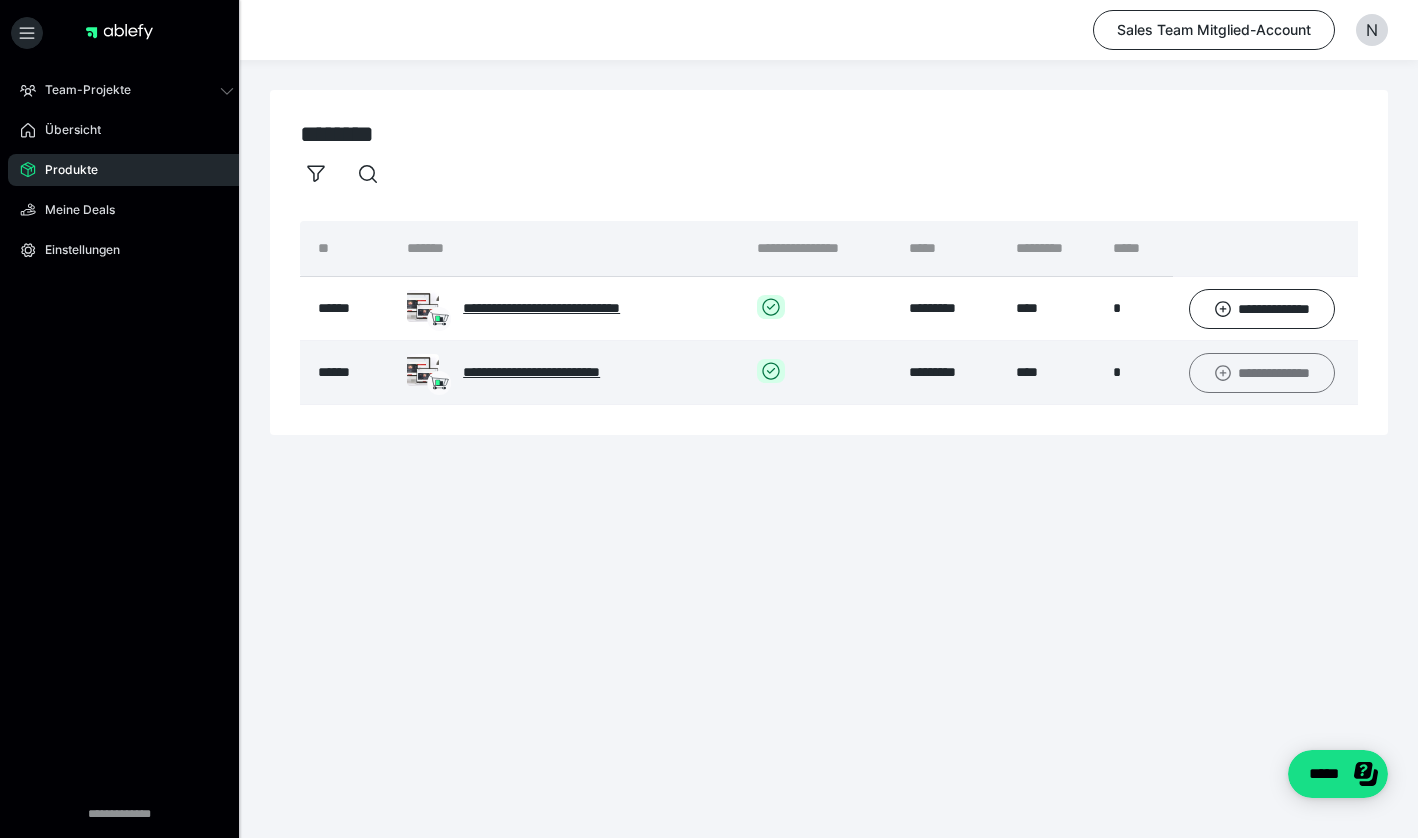 click on "**********" at bounding box center (1262, 373) 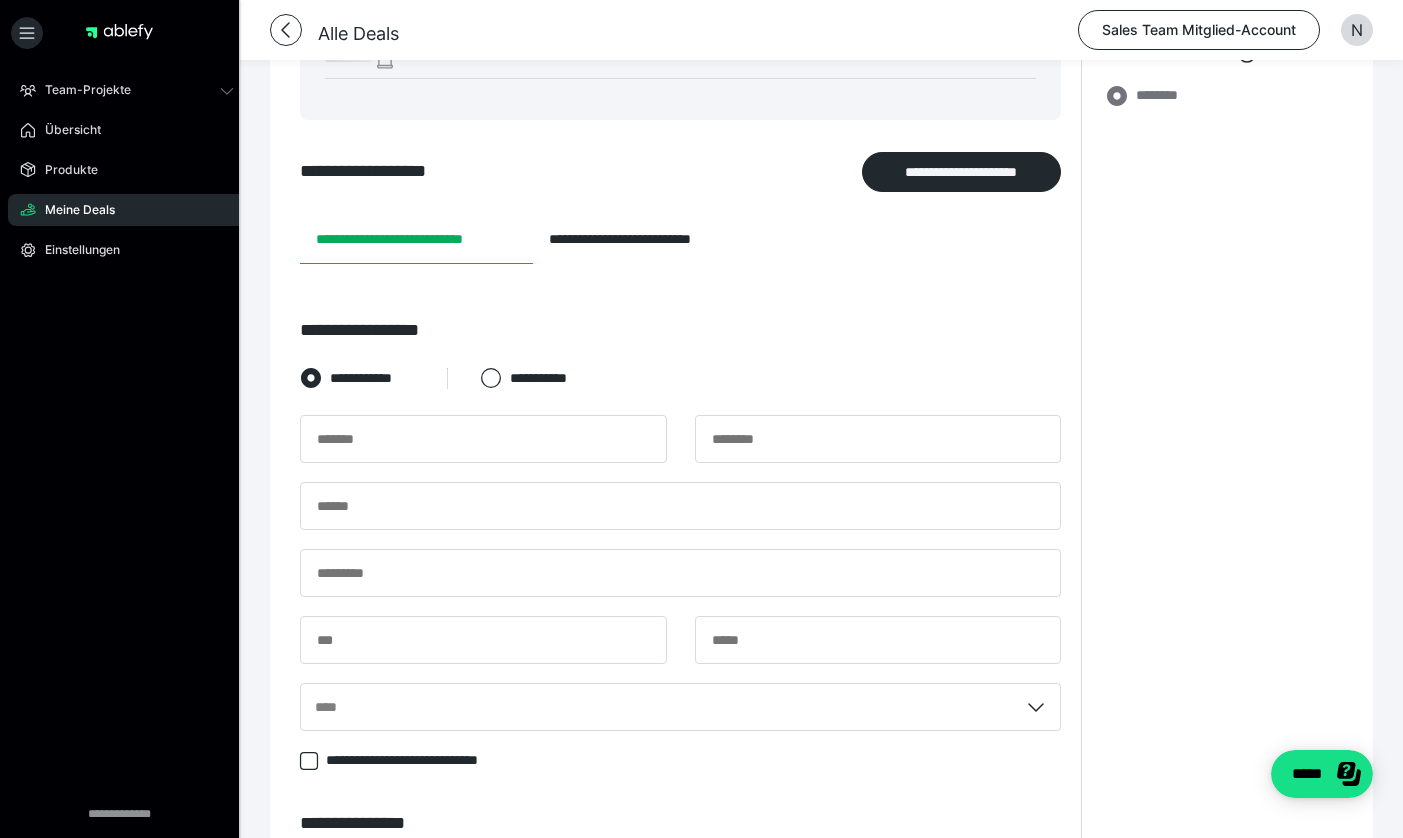 scroll, scrollTop: 300, scrollLeft: 0, axis: vertical 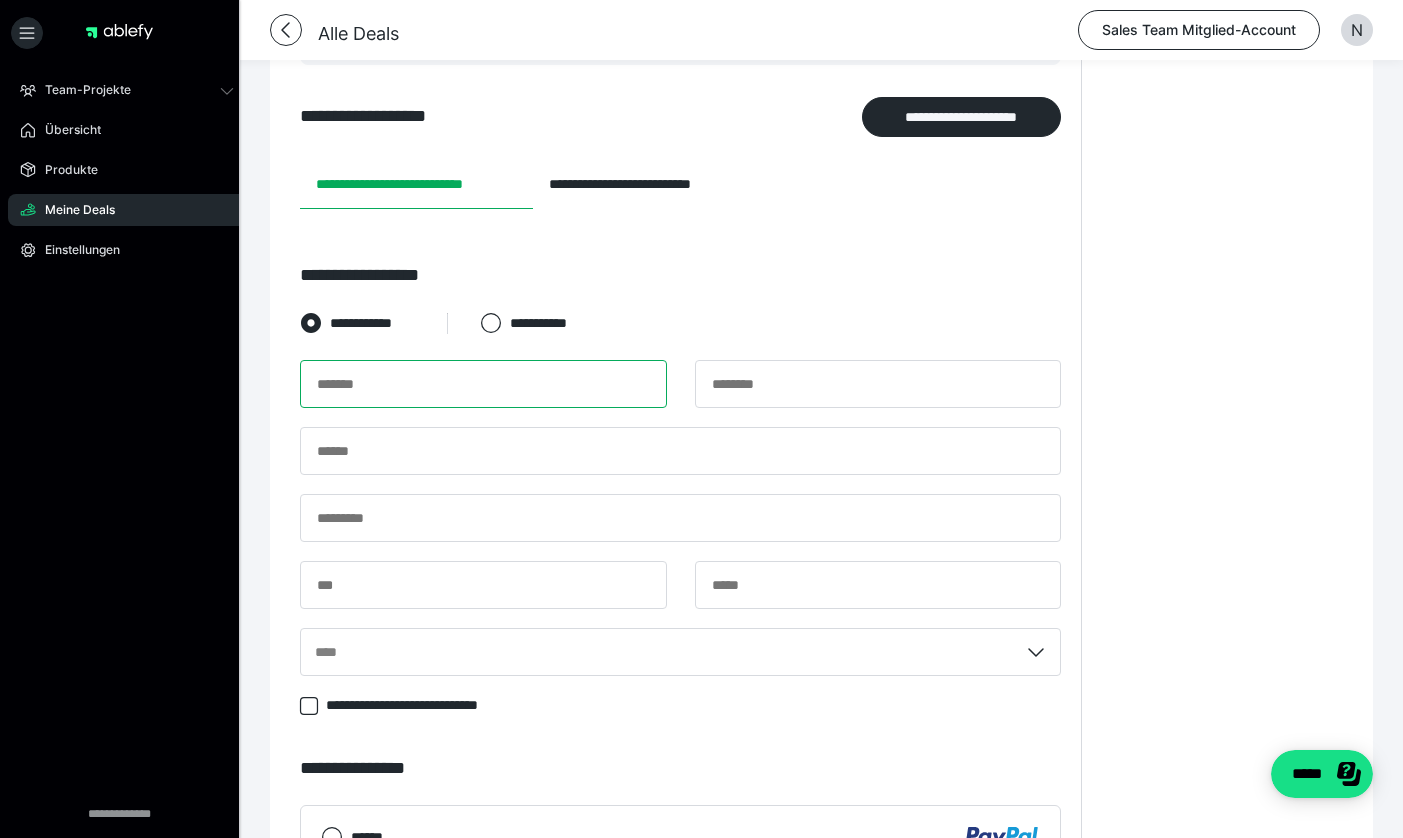 click at bounding box center [483, 384] 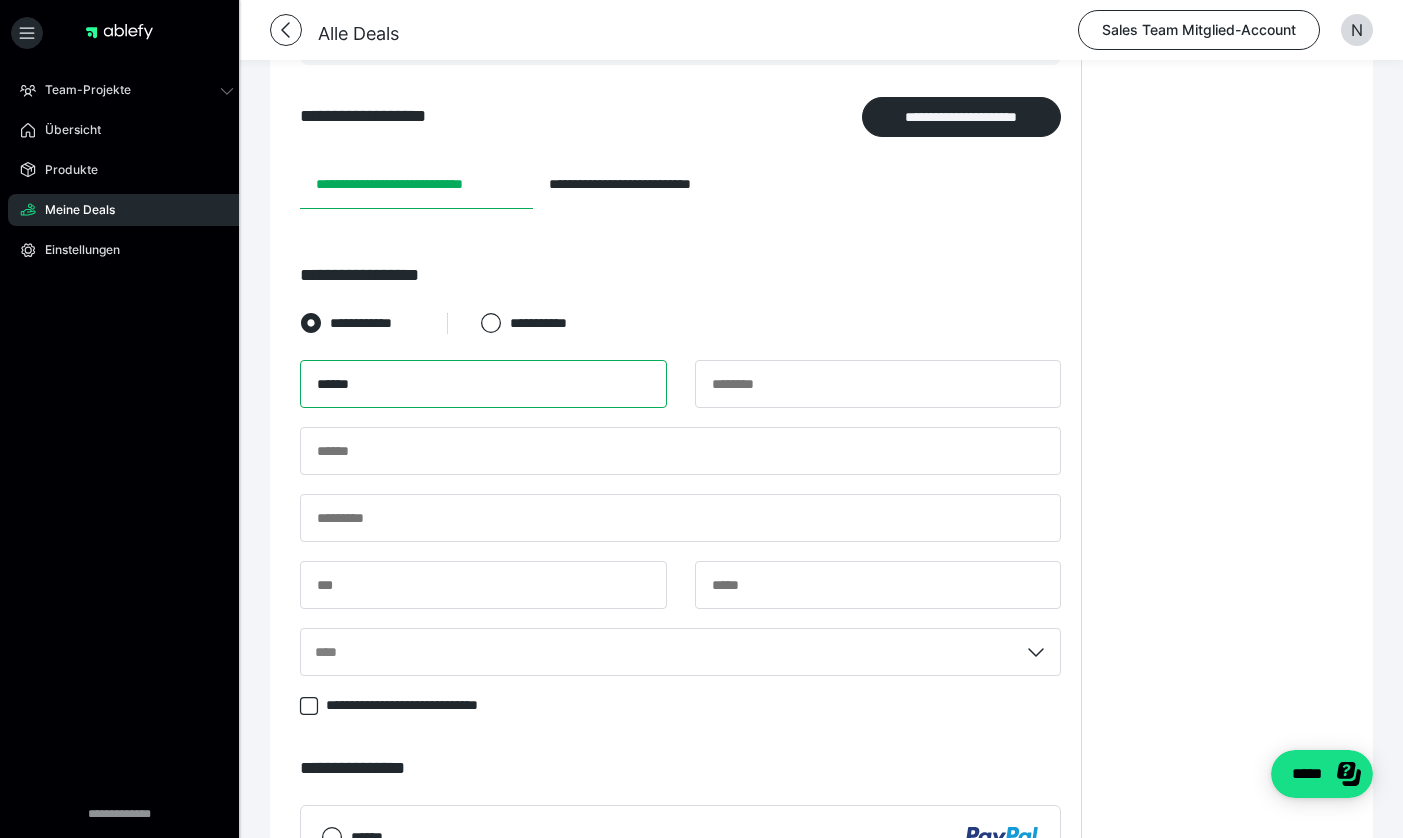 type on "******" 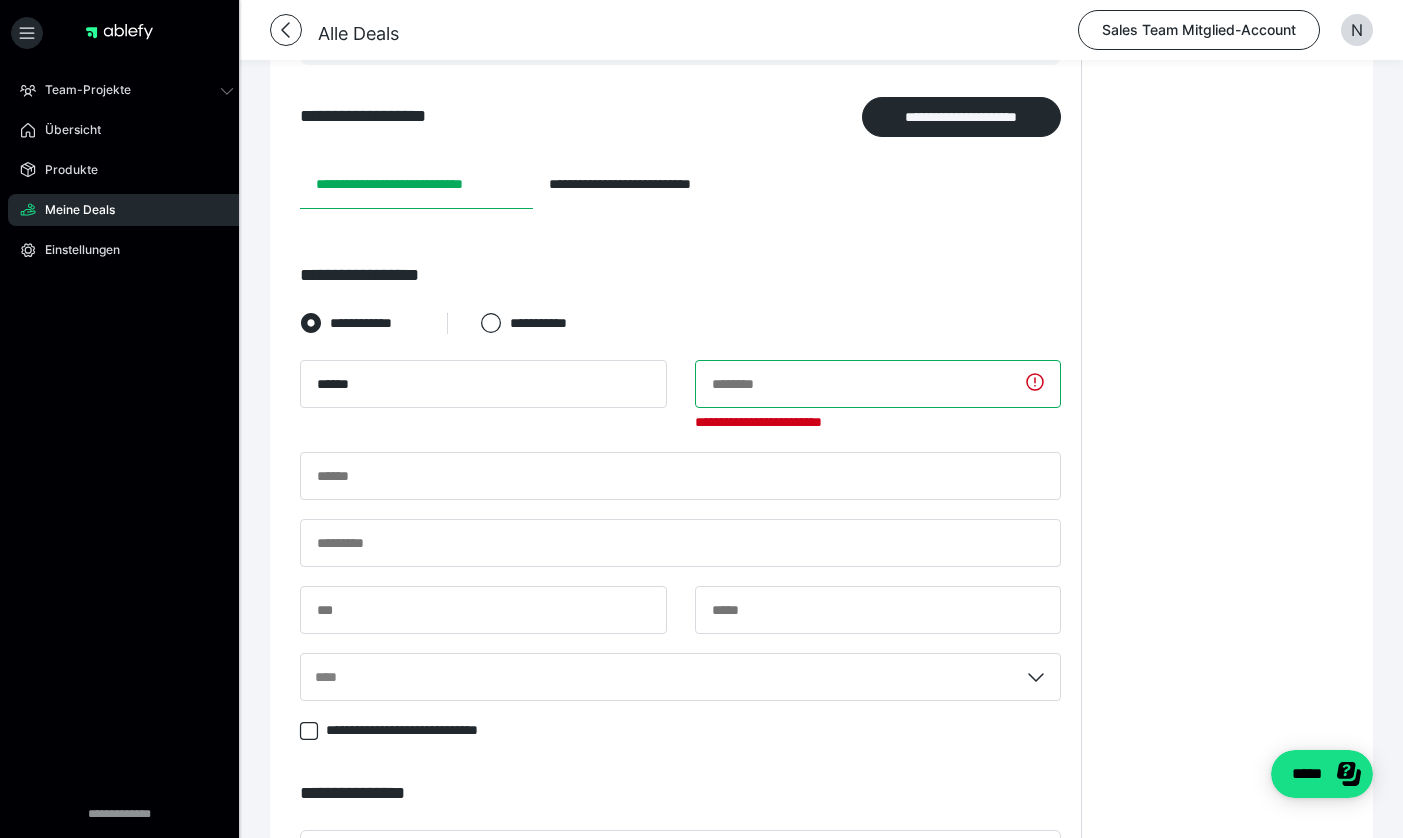click at bounding box center [878, 384] 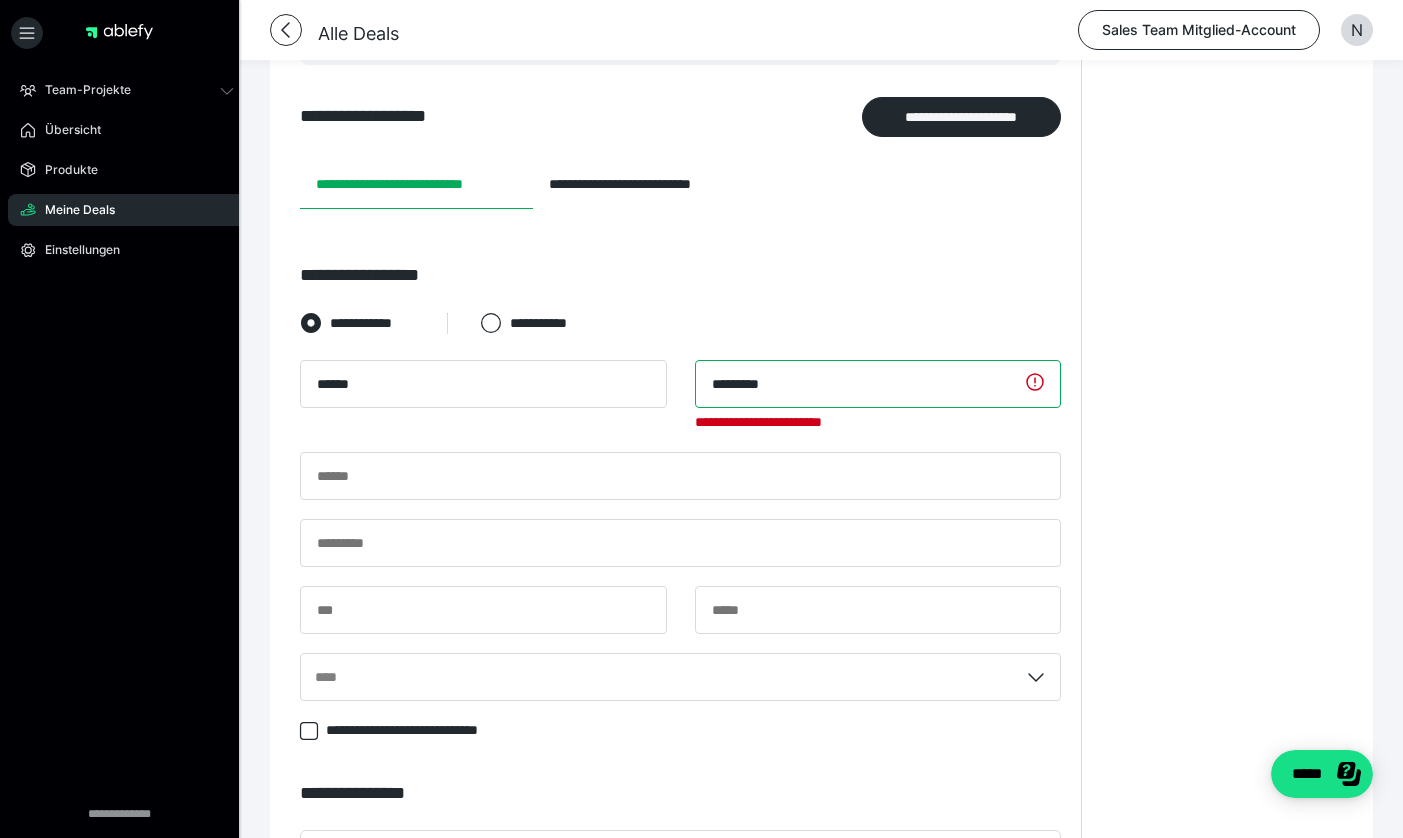 type on "*********" 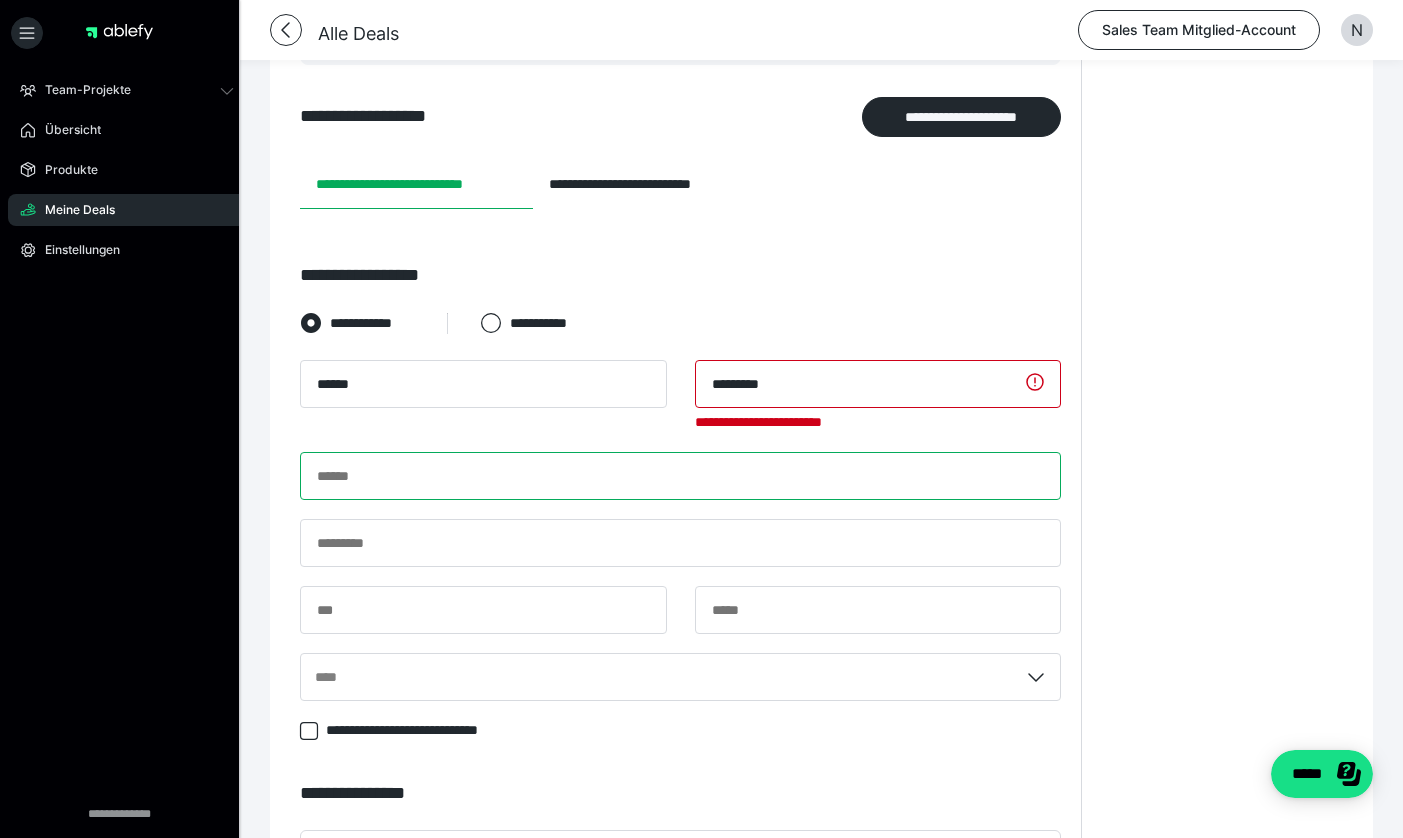 click at bounding box center [680, 476] 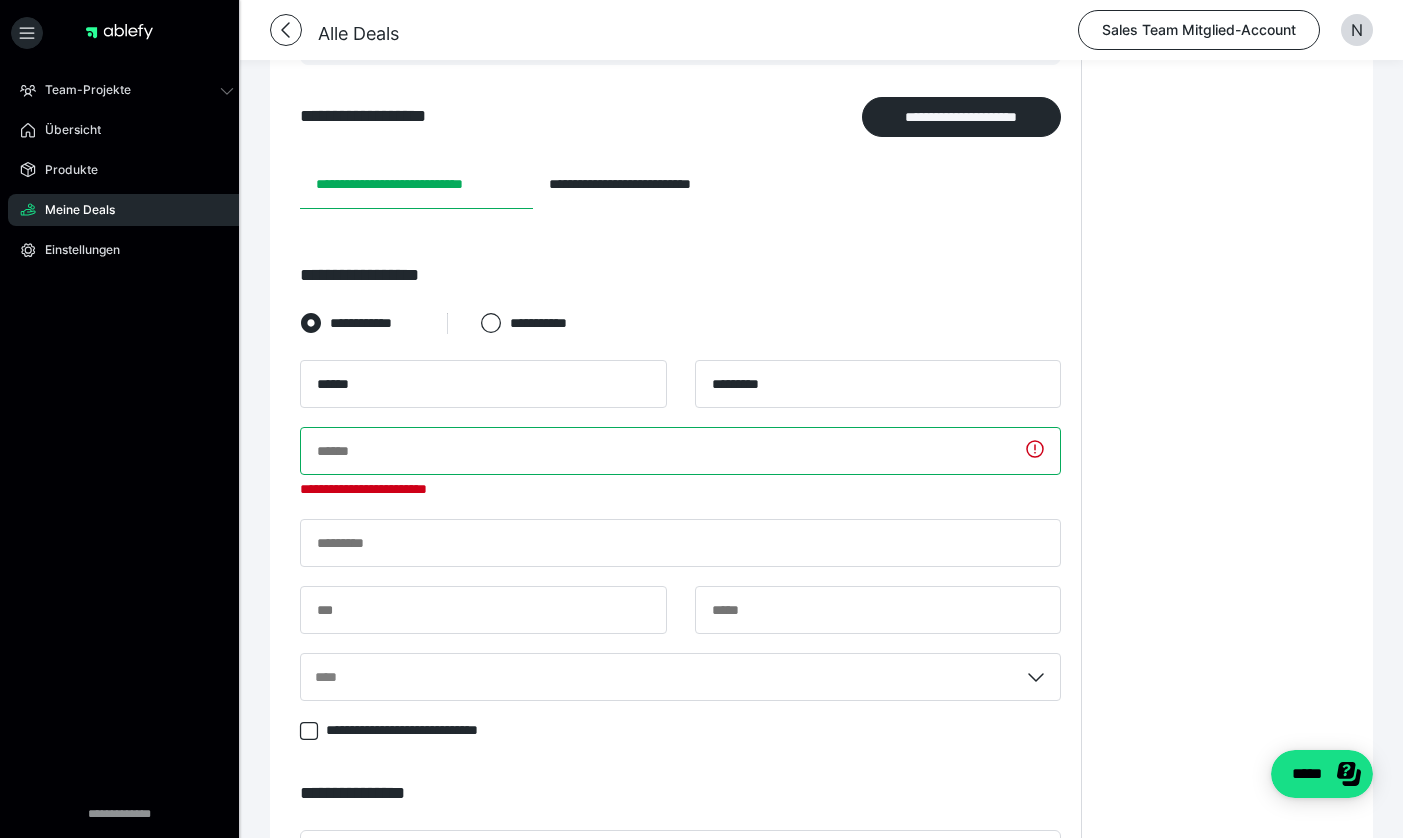 click at bounding box center (680, 451) 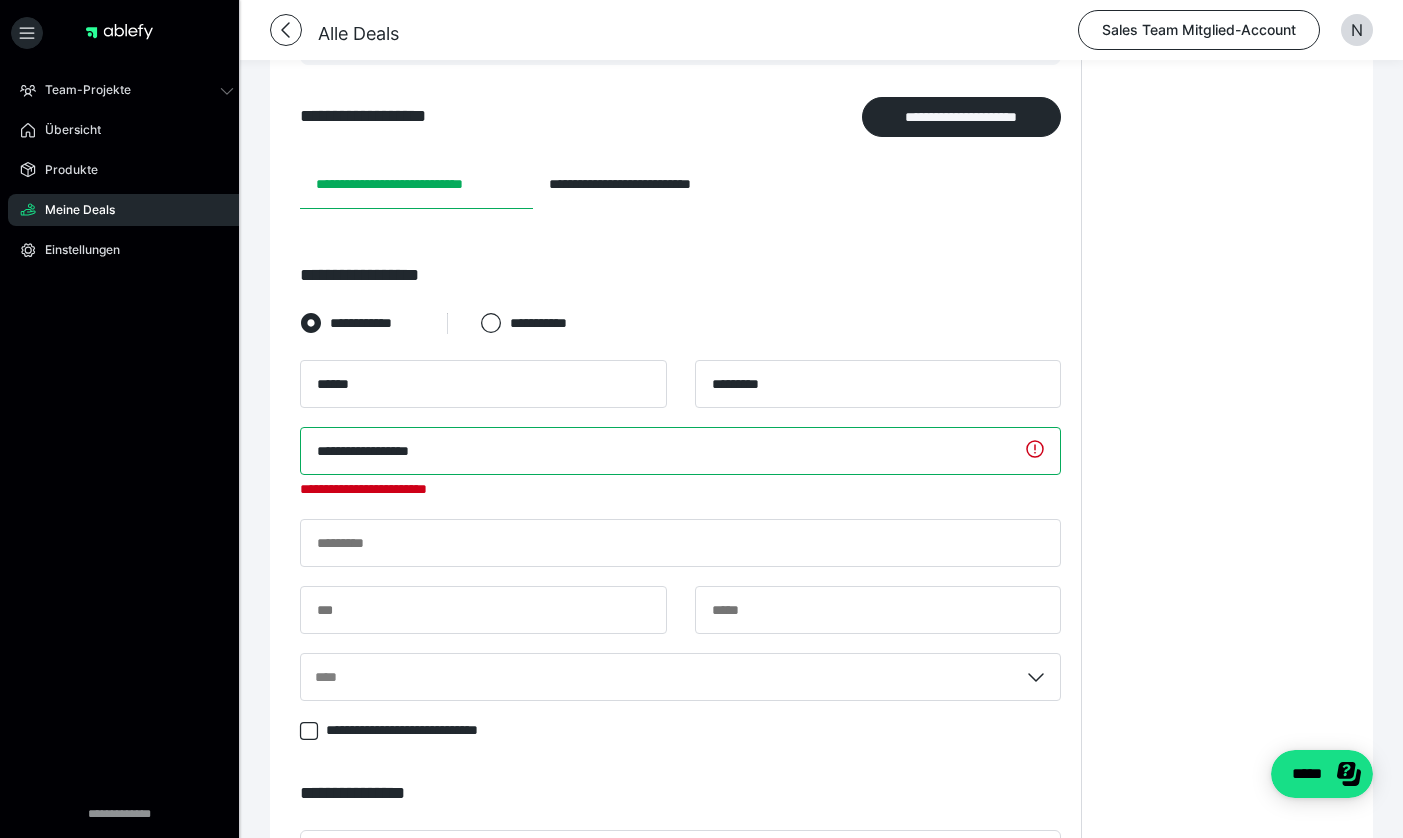 type on "**********" 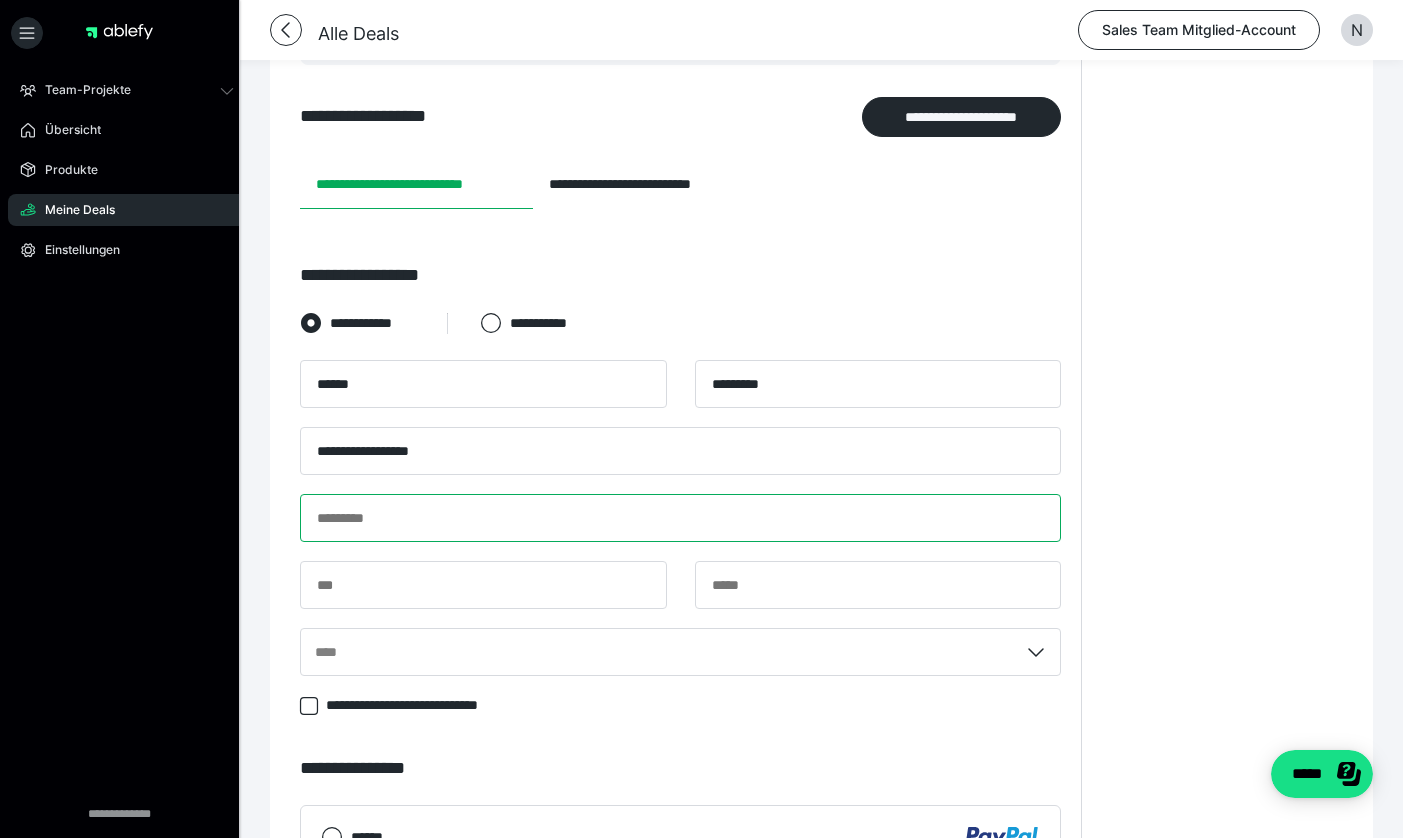 click on "**********" at bounding box center (680, 527) 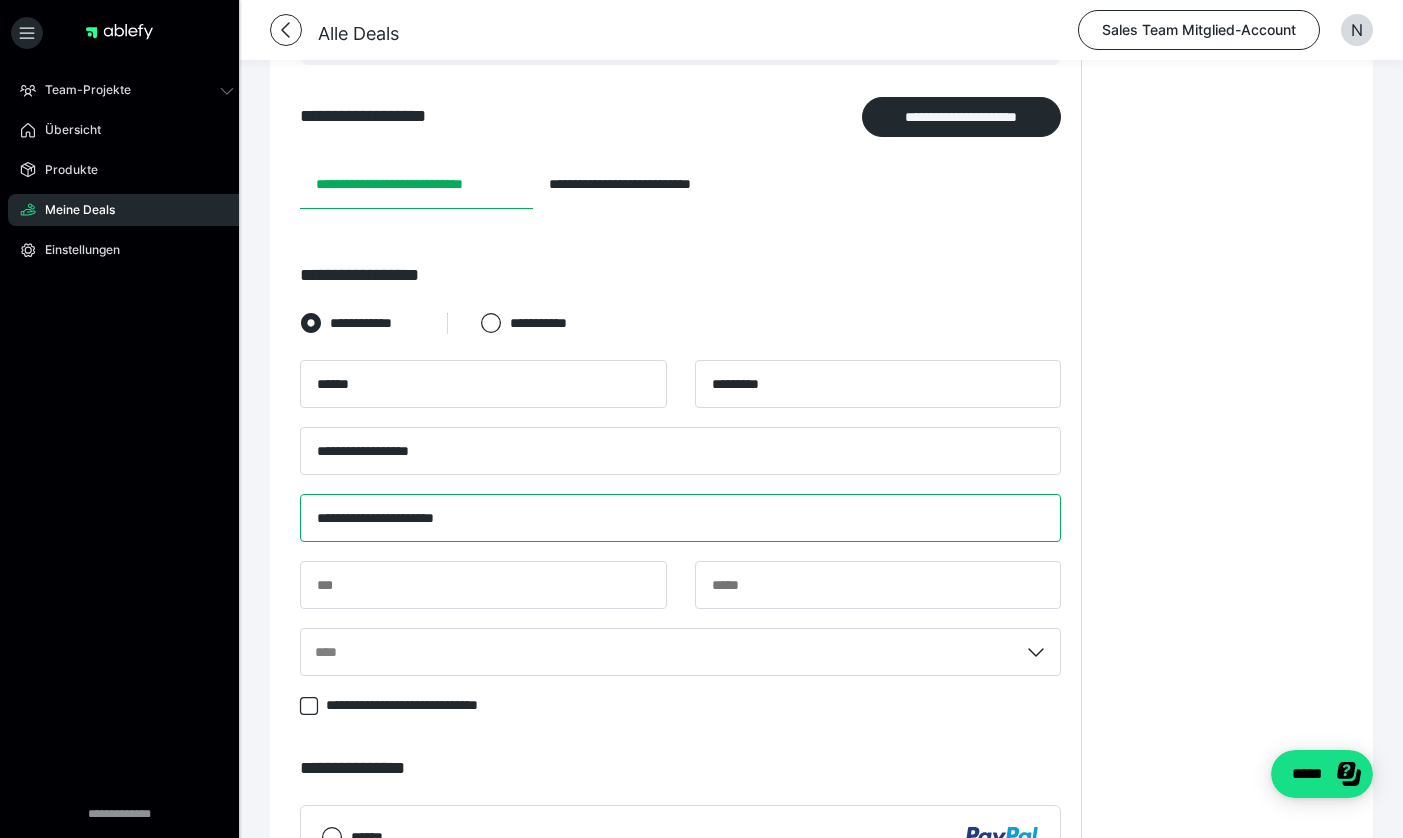 type on "**********" 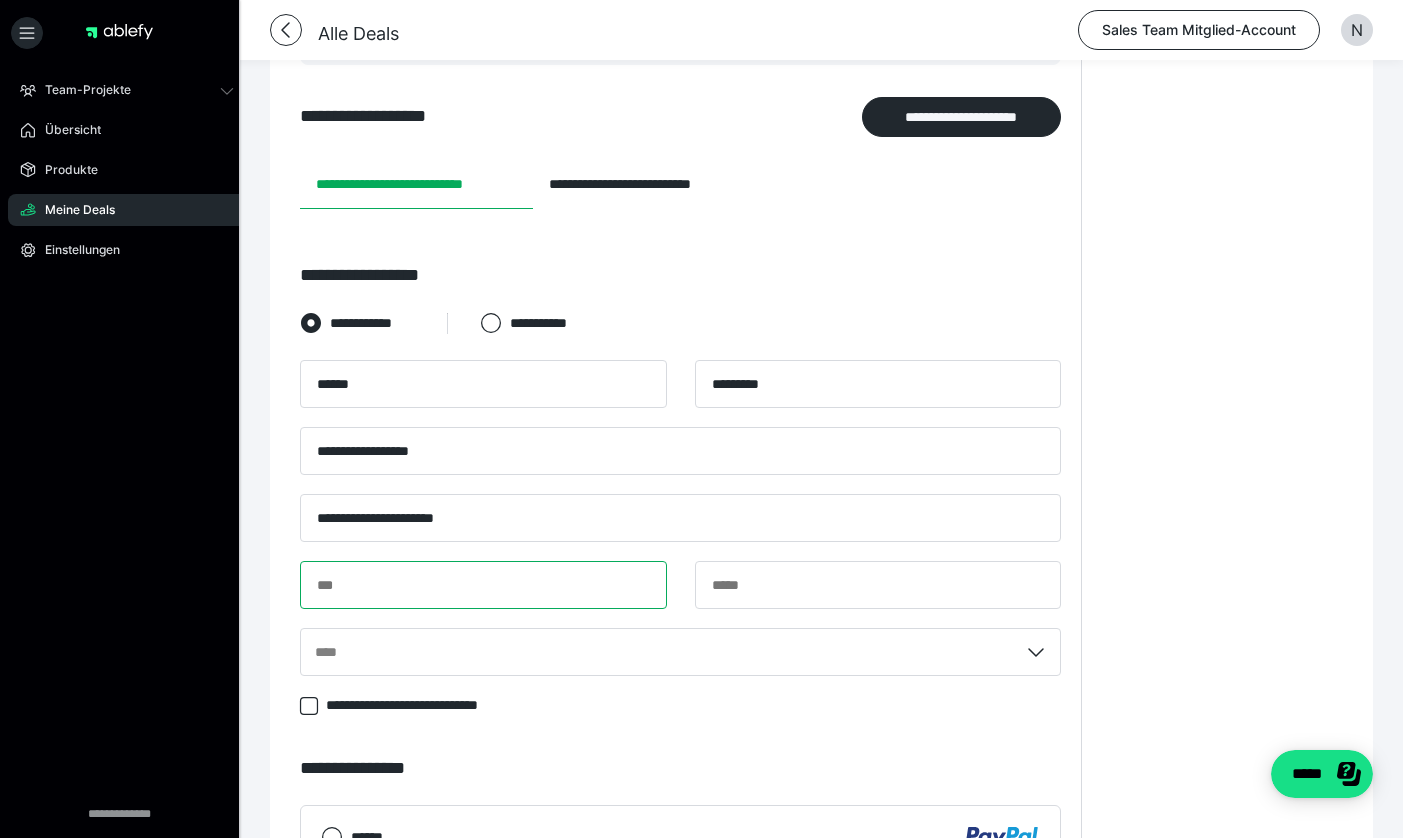 click at bounding box center [483, 585] 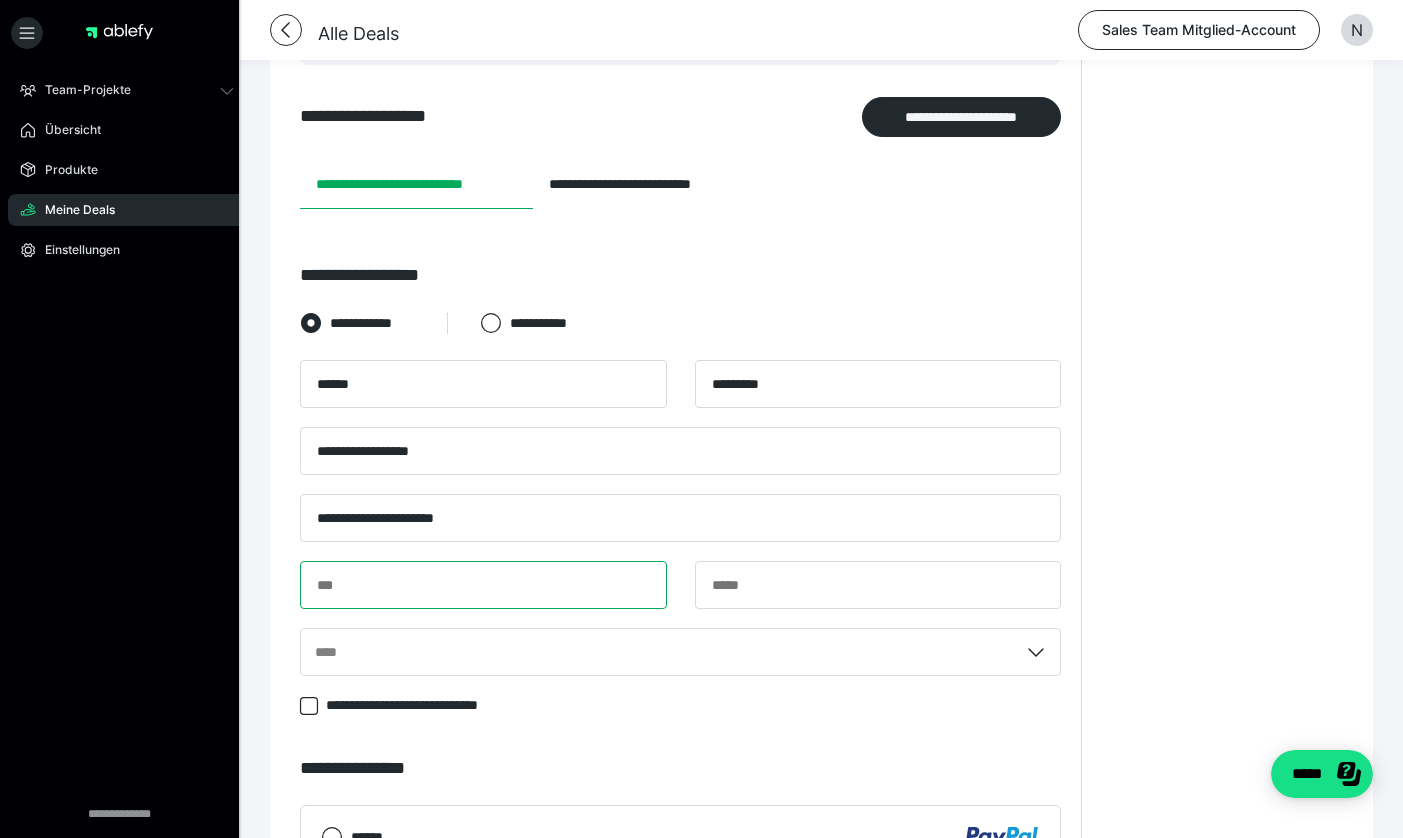 paste on "*****" 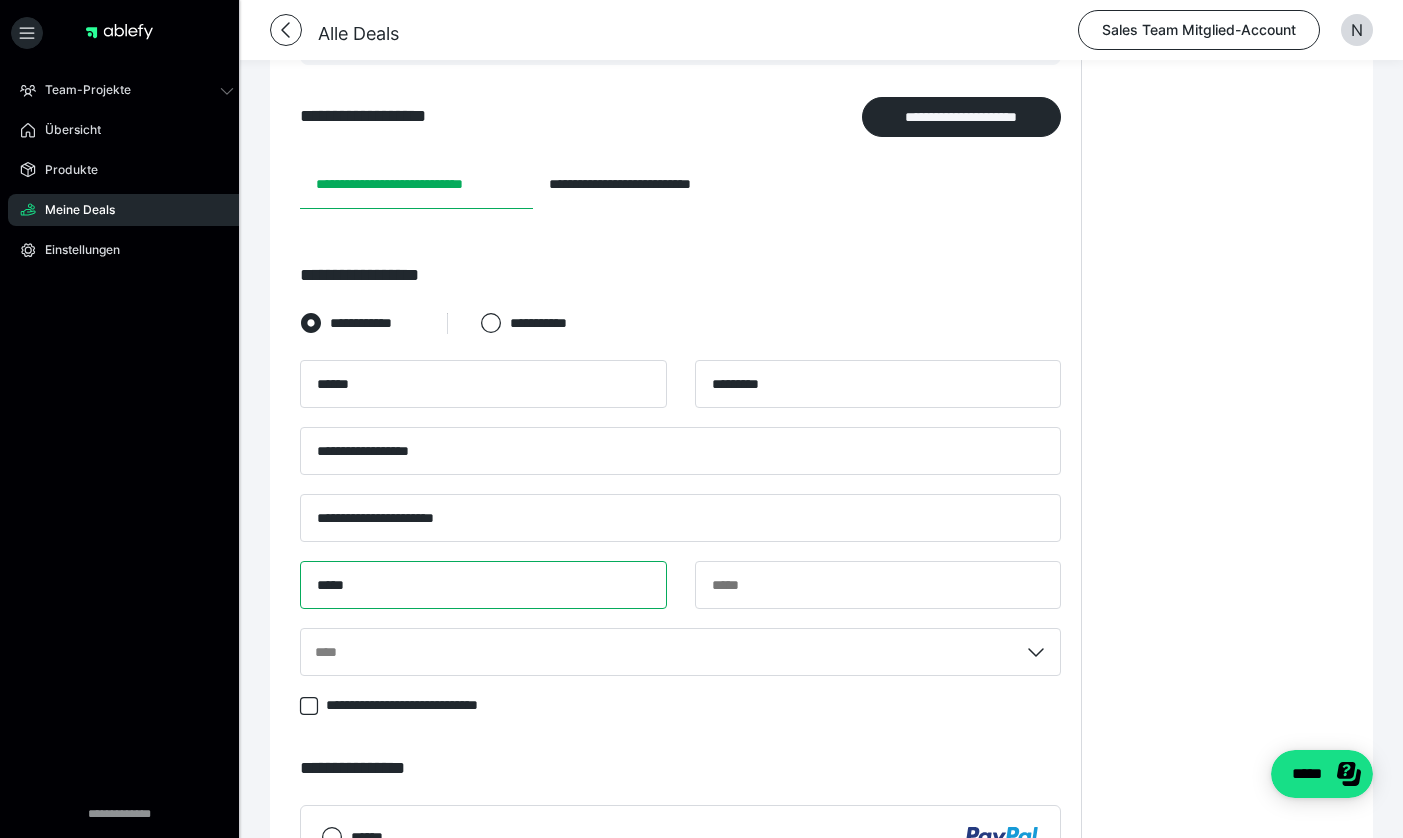 type on "*****" 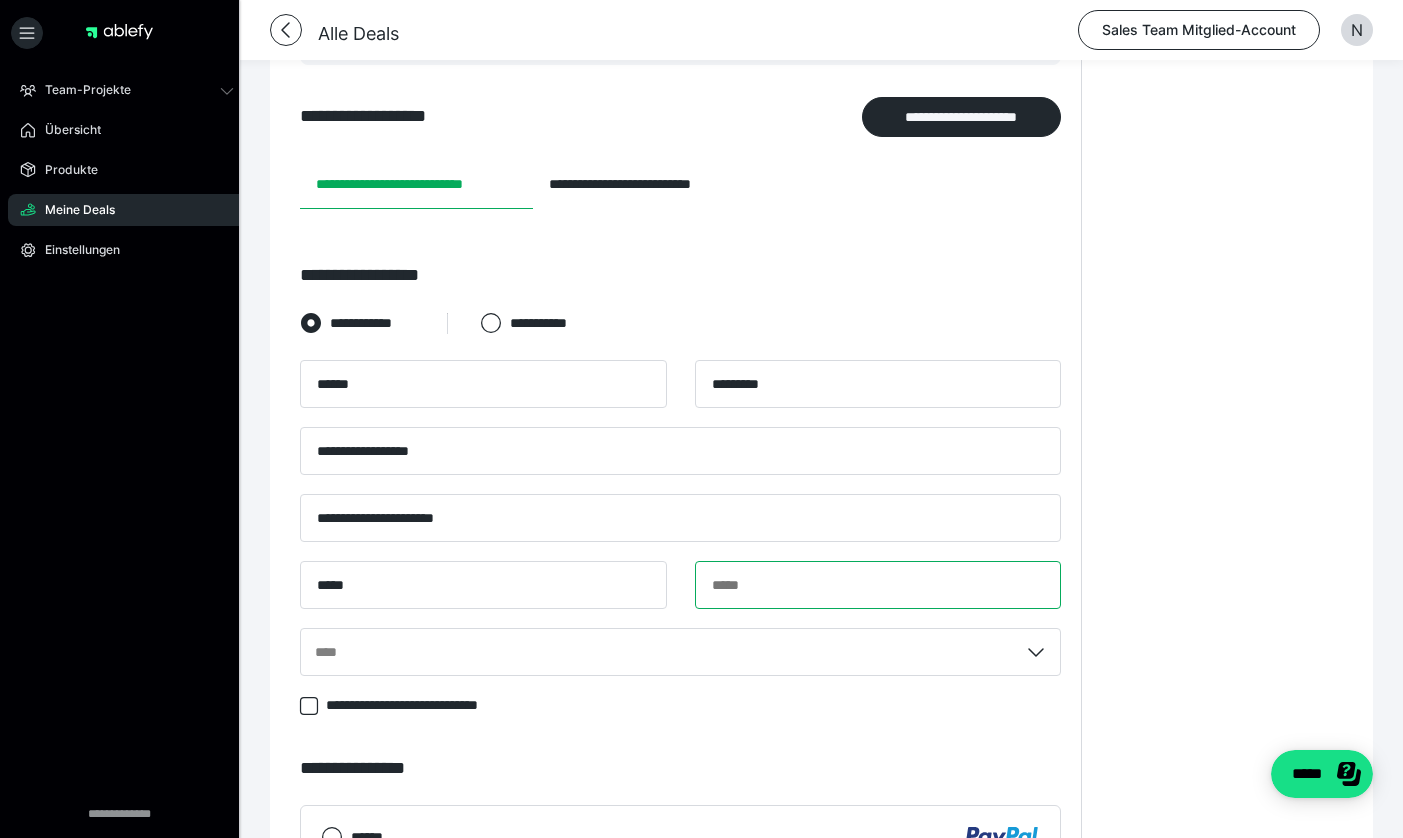 click at bounding box center (878, 585) 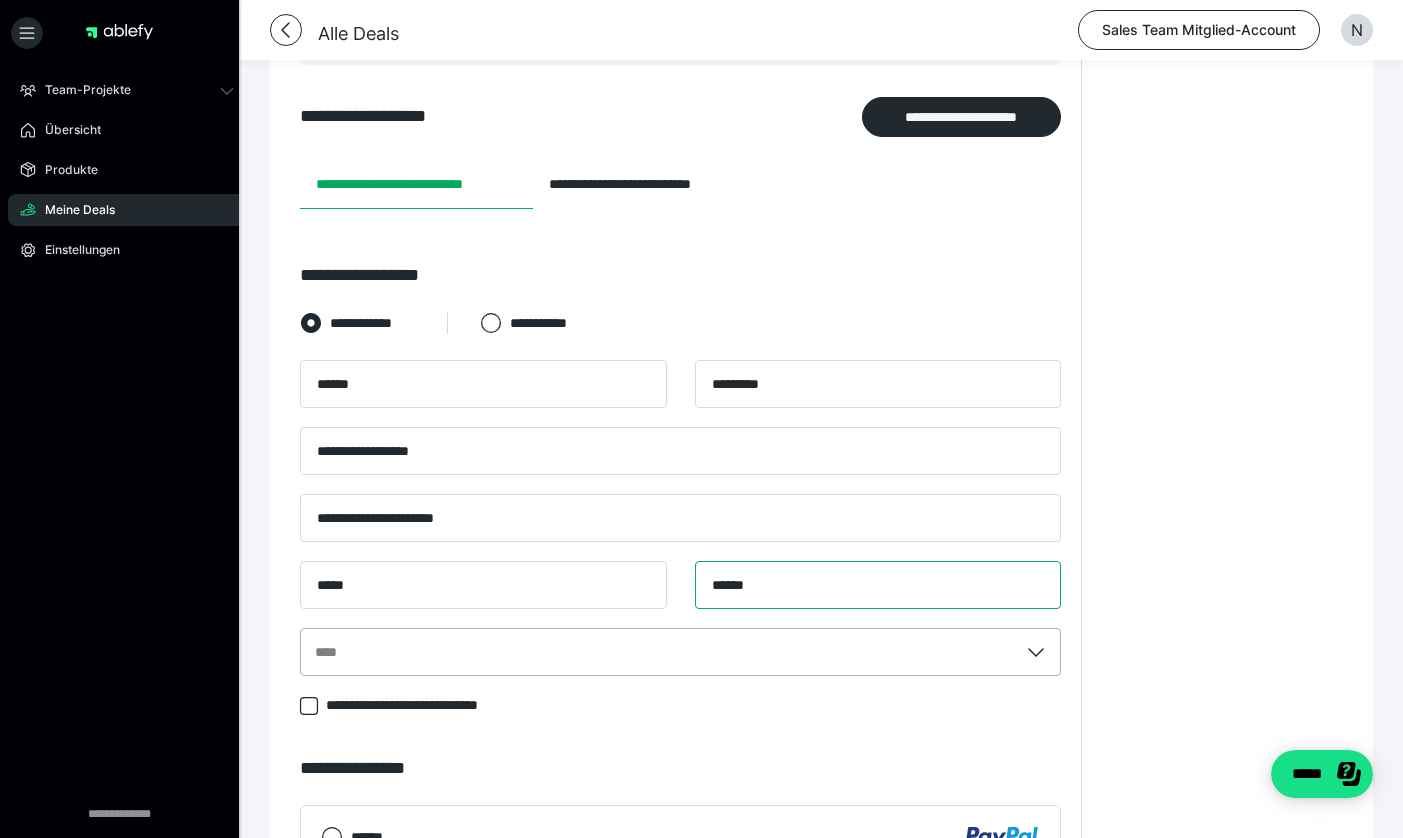 type on "******" 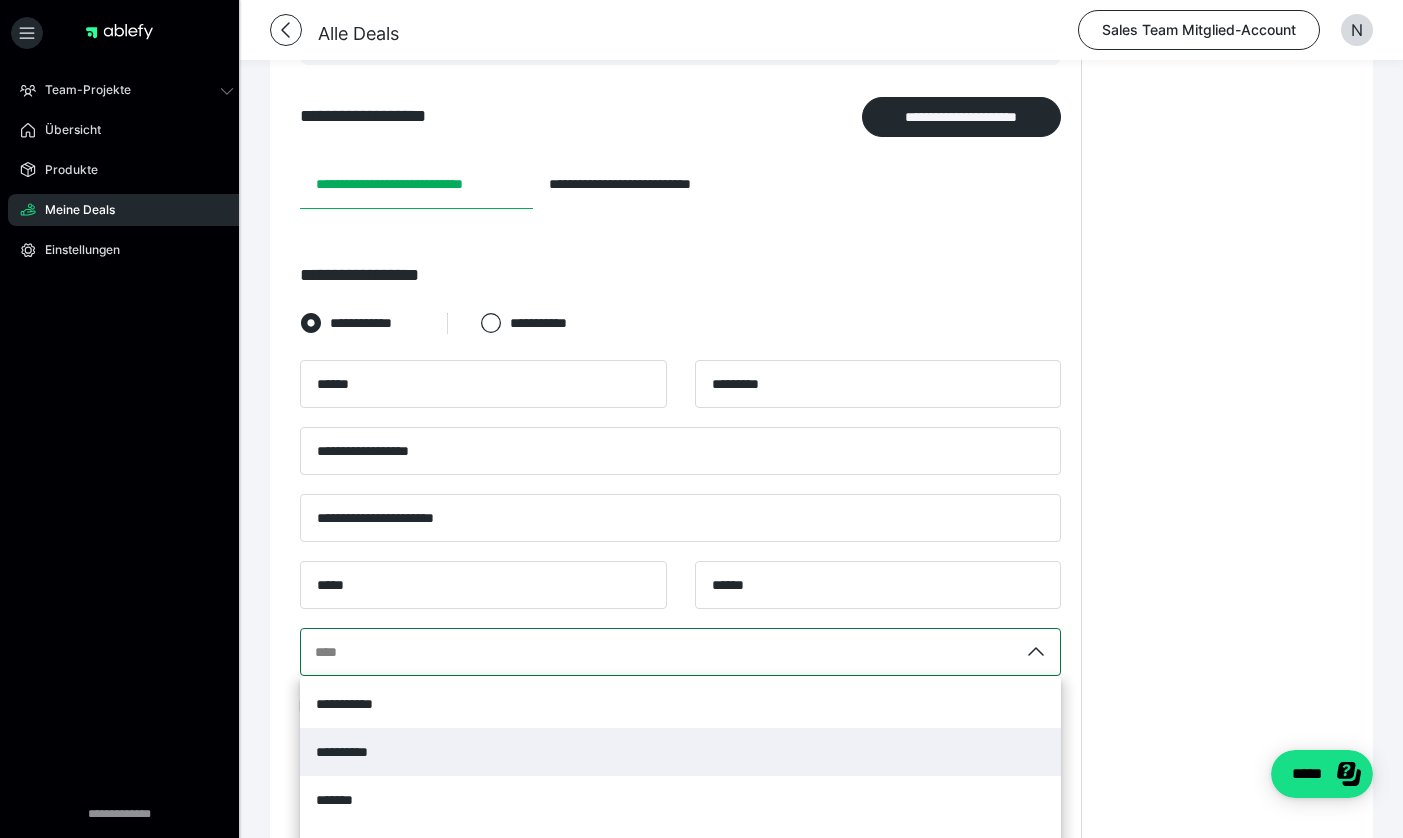 scroll, scrollTop: 461, scrollLeft: 0, axis: vertical 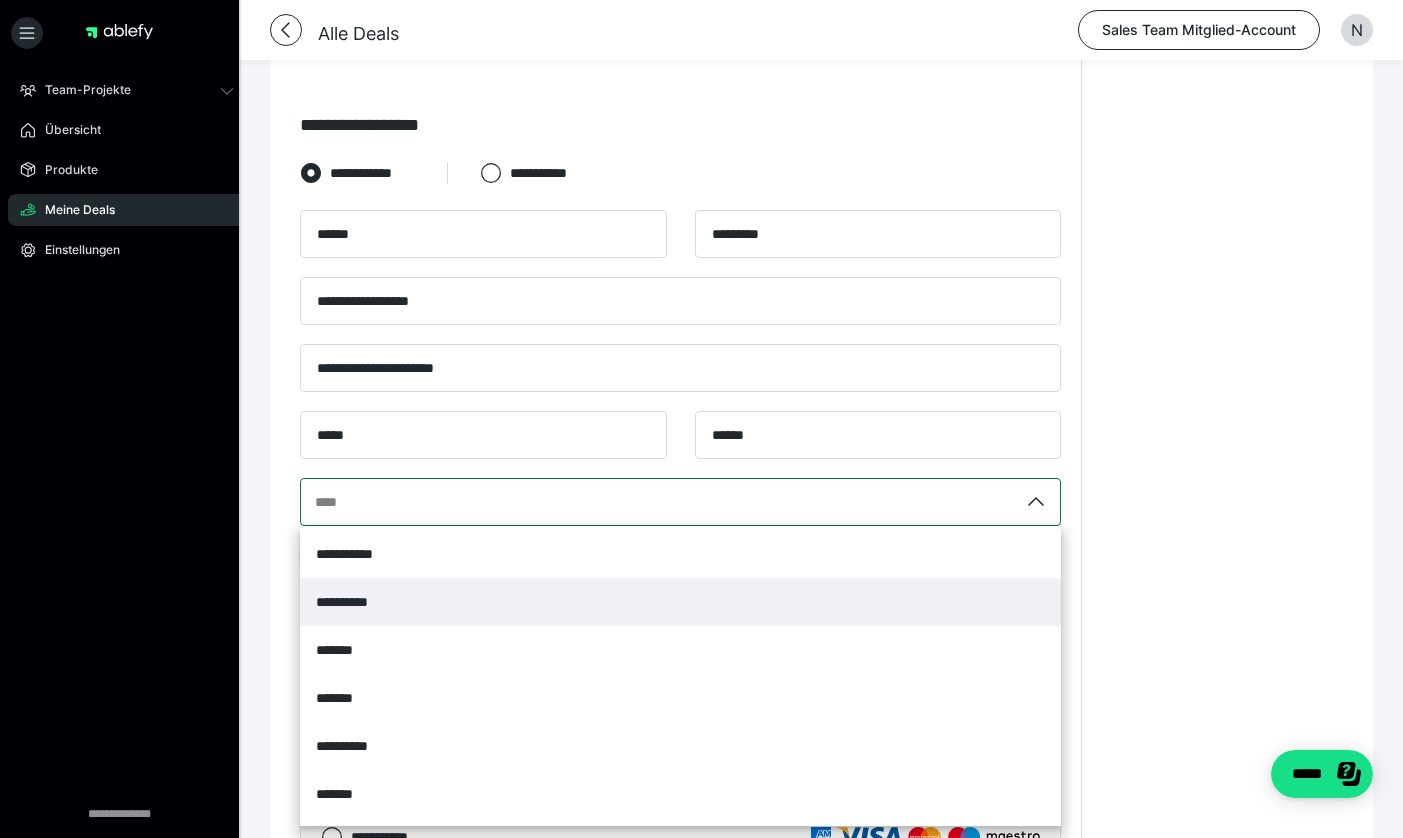 click on "**********" at bounding box center [680, 502] 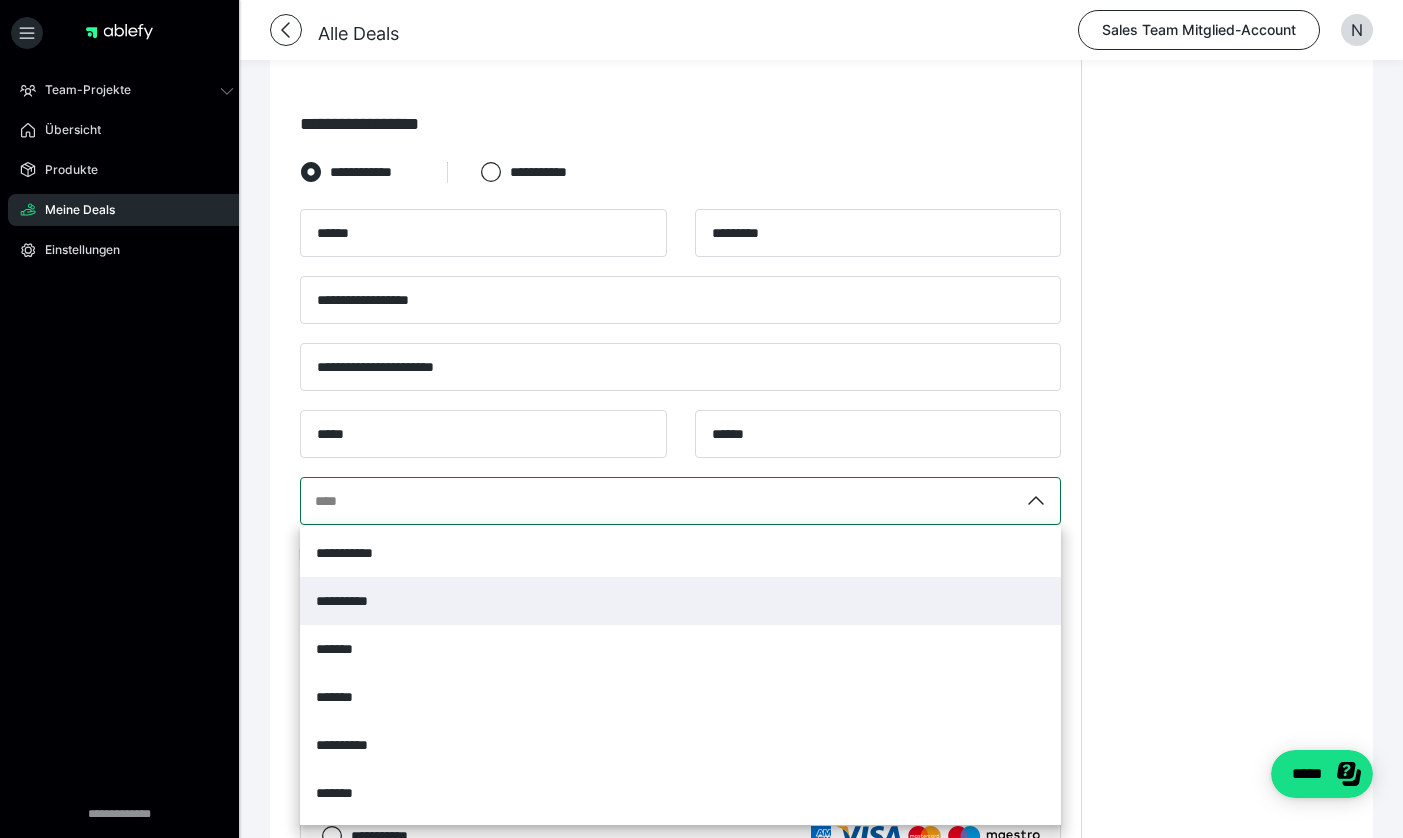click on "**********" at bounding box center [316, 501] 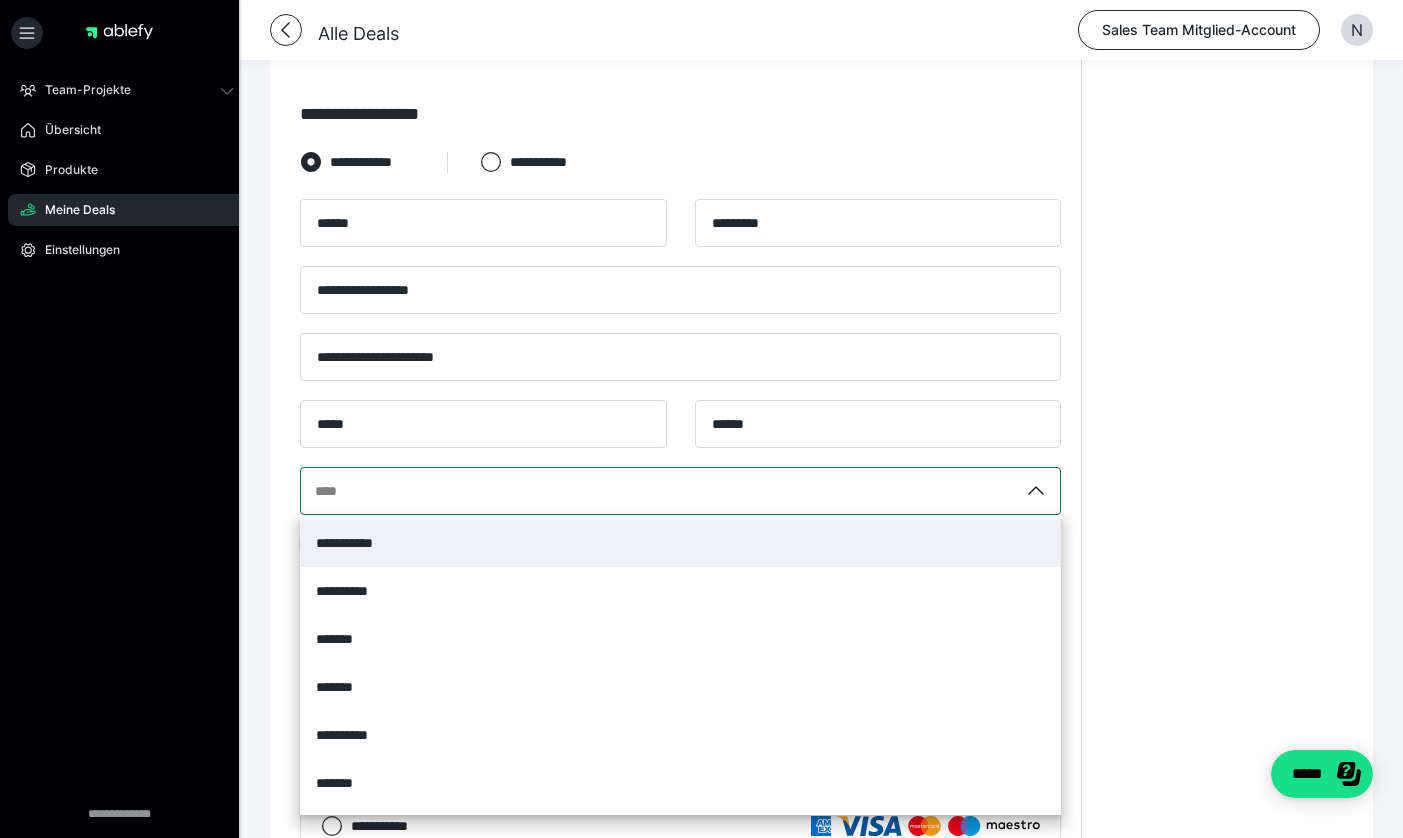 click on "**********" at bounding box center [680, 543] 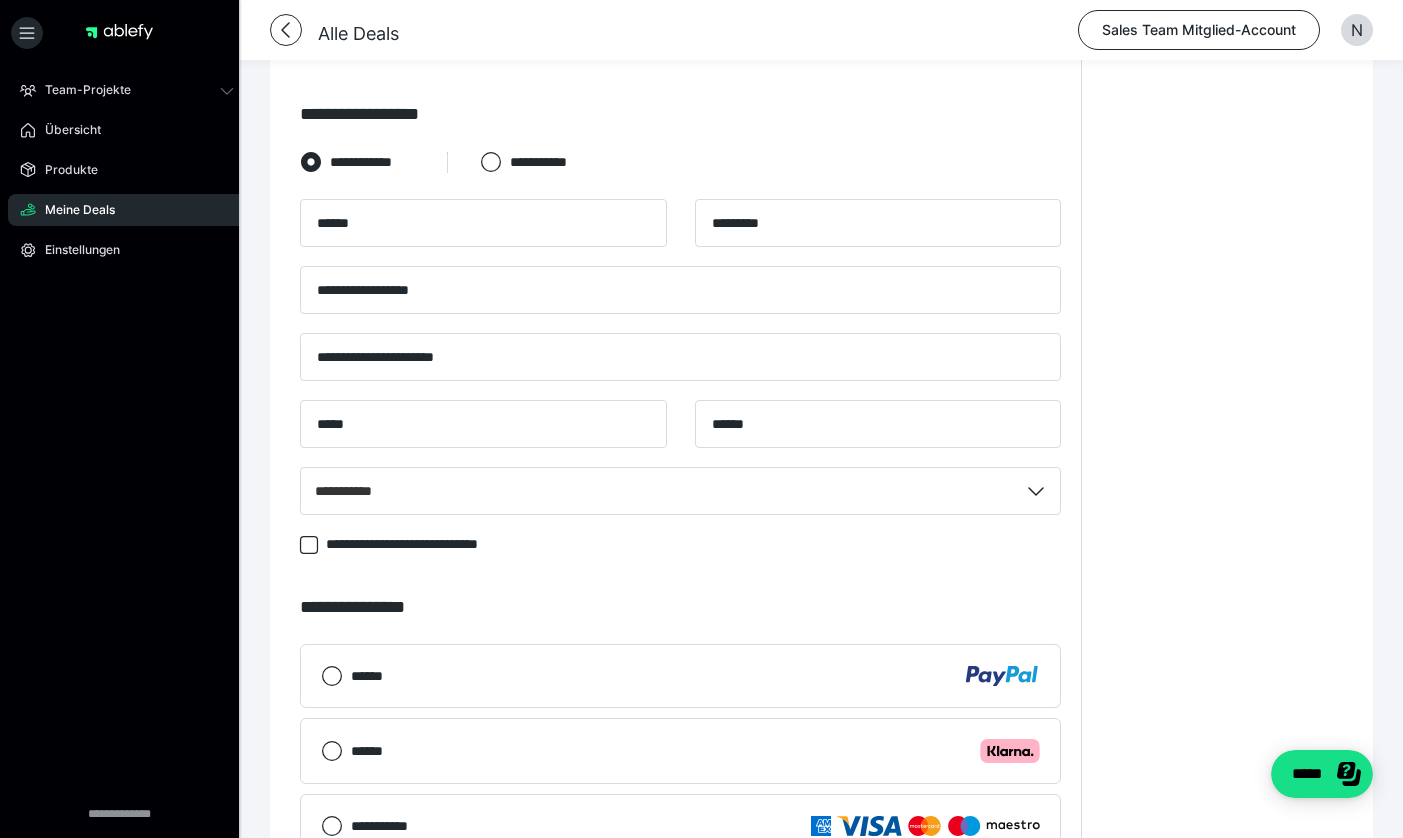 click on "**********" at bounding box center (680, 607) 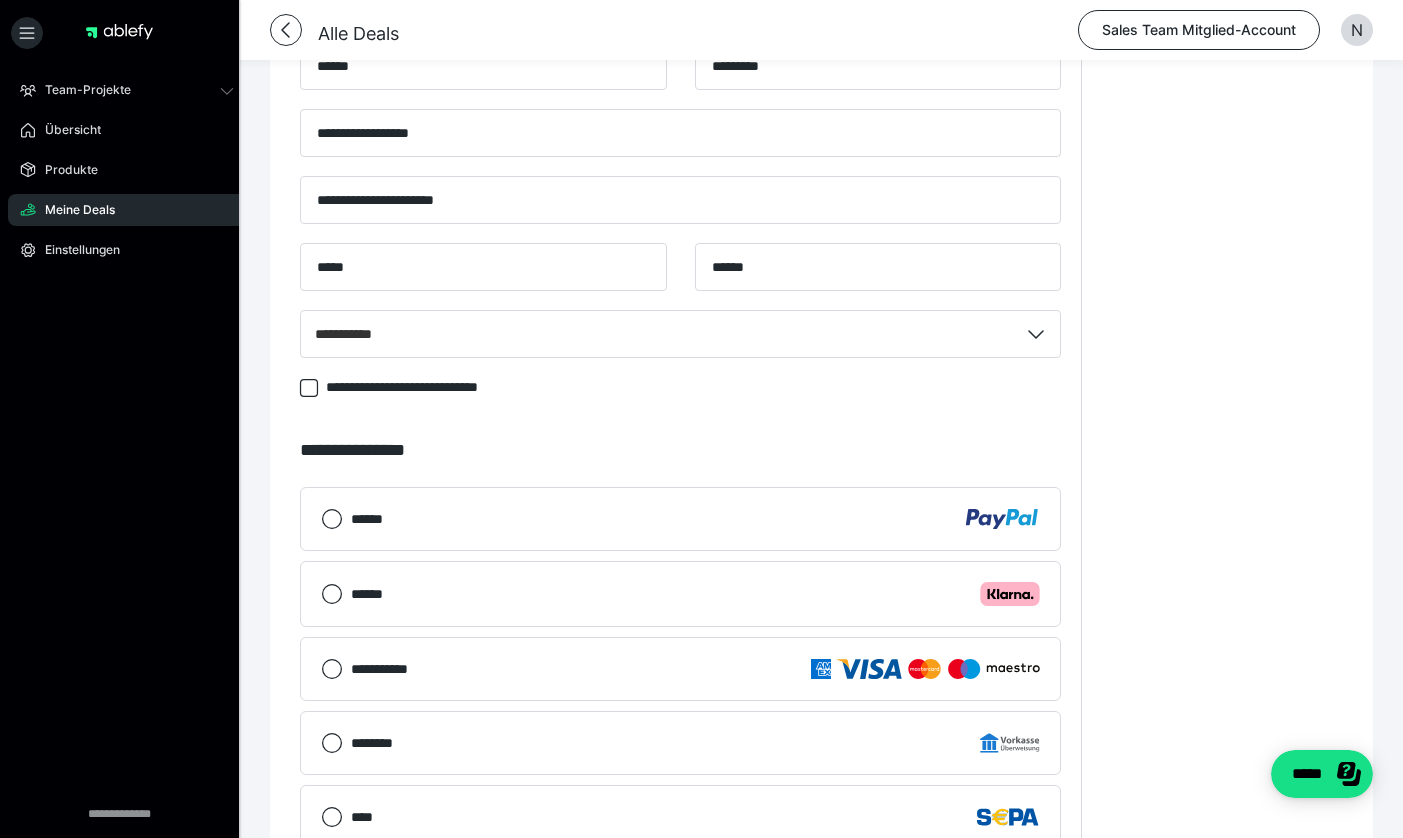 scroll, scrollTop: 661, scrollLeft: 0, axis: vertical 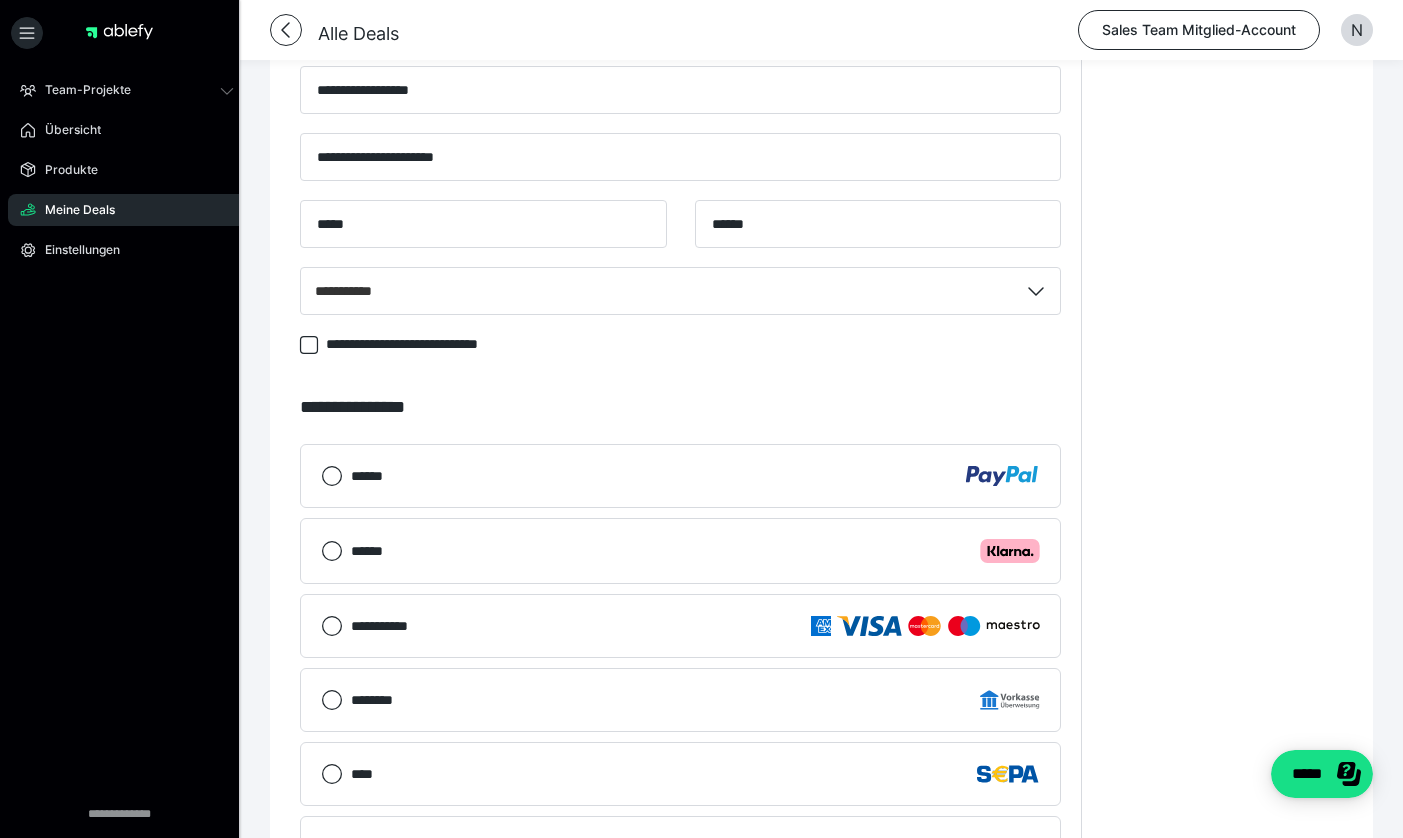 click on "****** .cls-1 {fill: #ffb3c7;}" at bounding box center [695, 551] 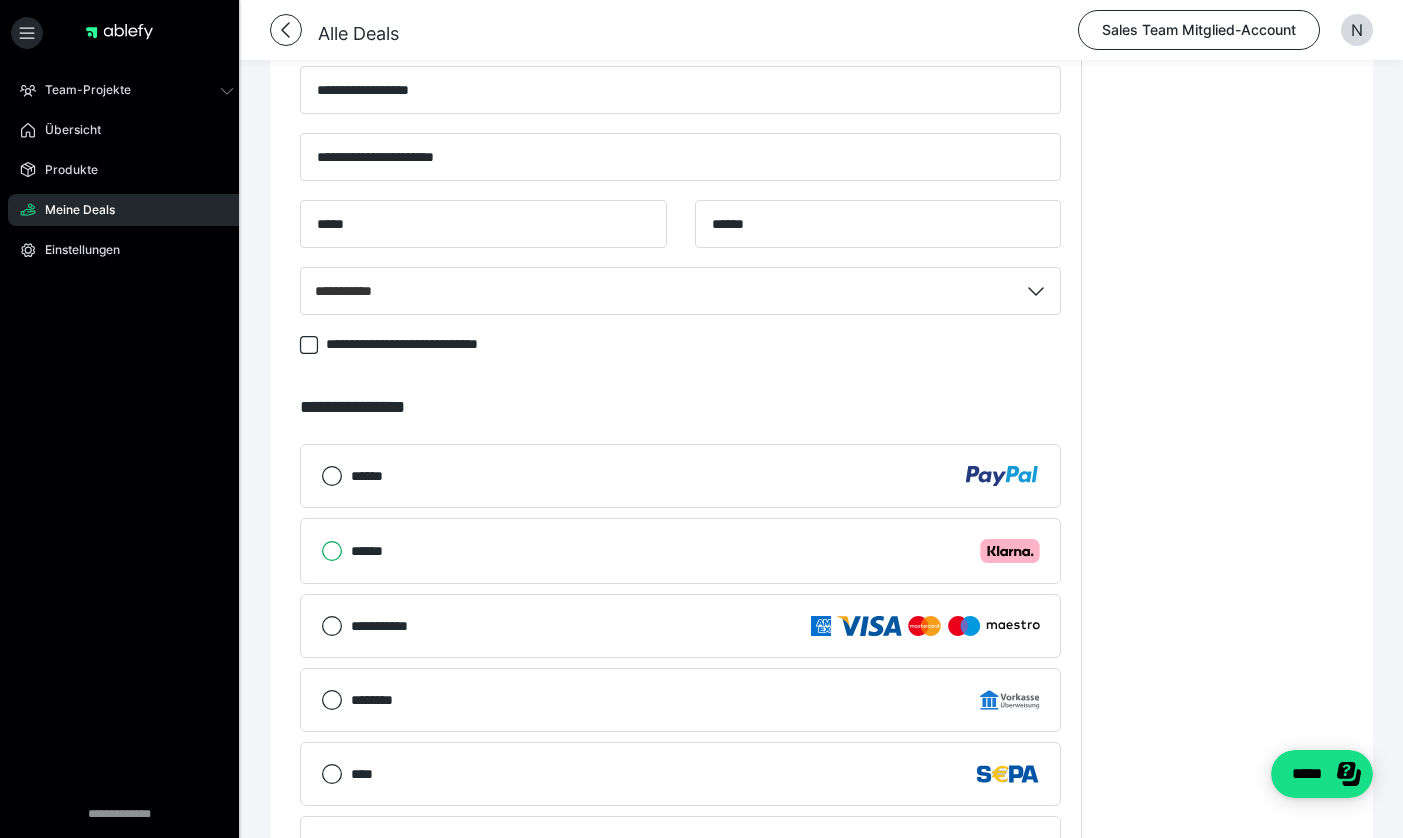 click on "****** .cls-1 {fill: #ffb3c7;}" at bounding box center [321, 551] 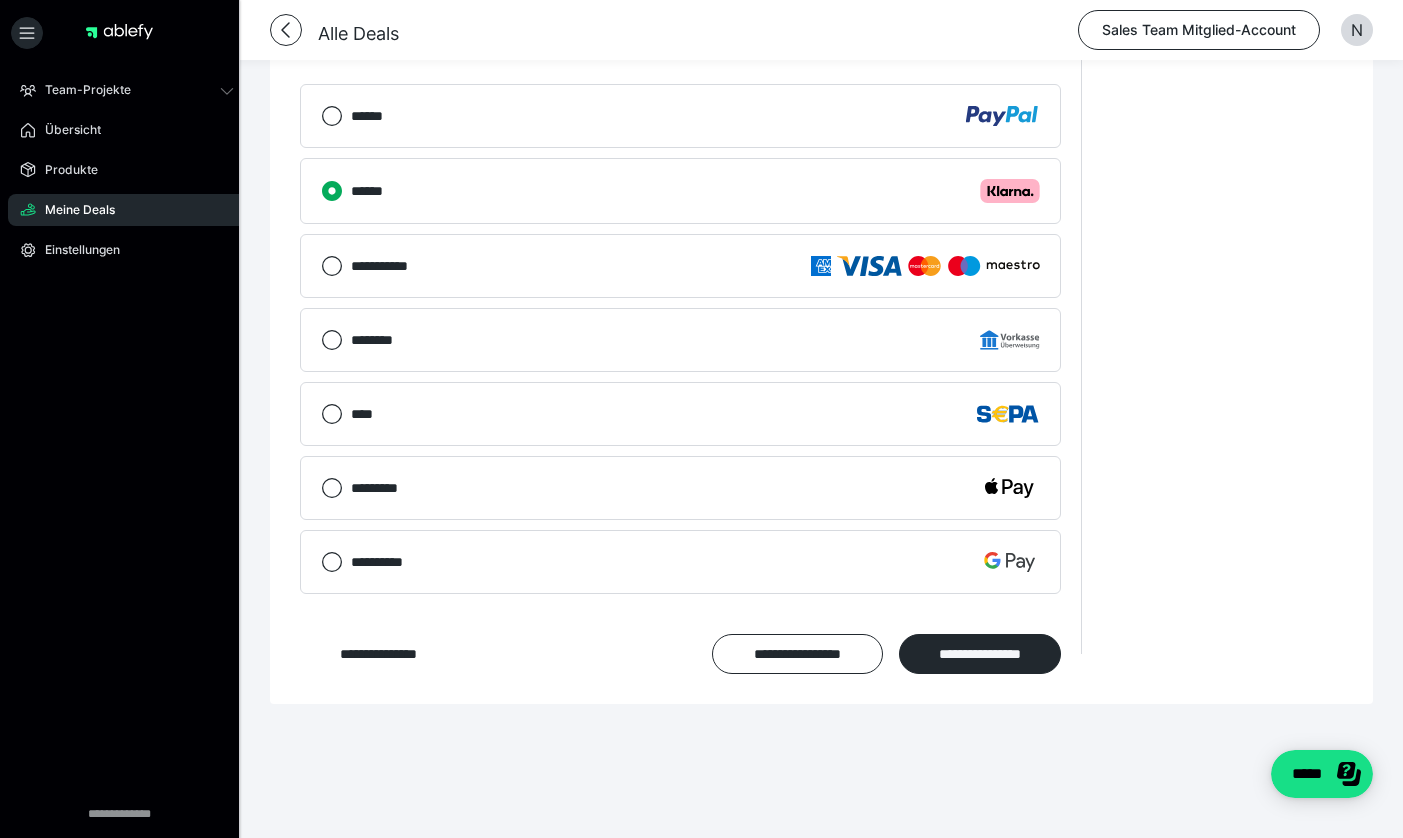 scroll, scrollTop: 1033, scrollLeft: 0, axis: vertical 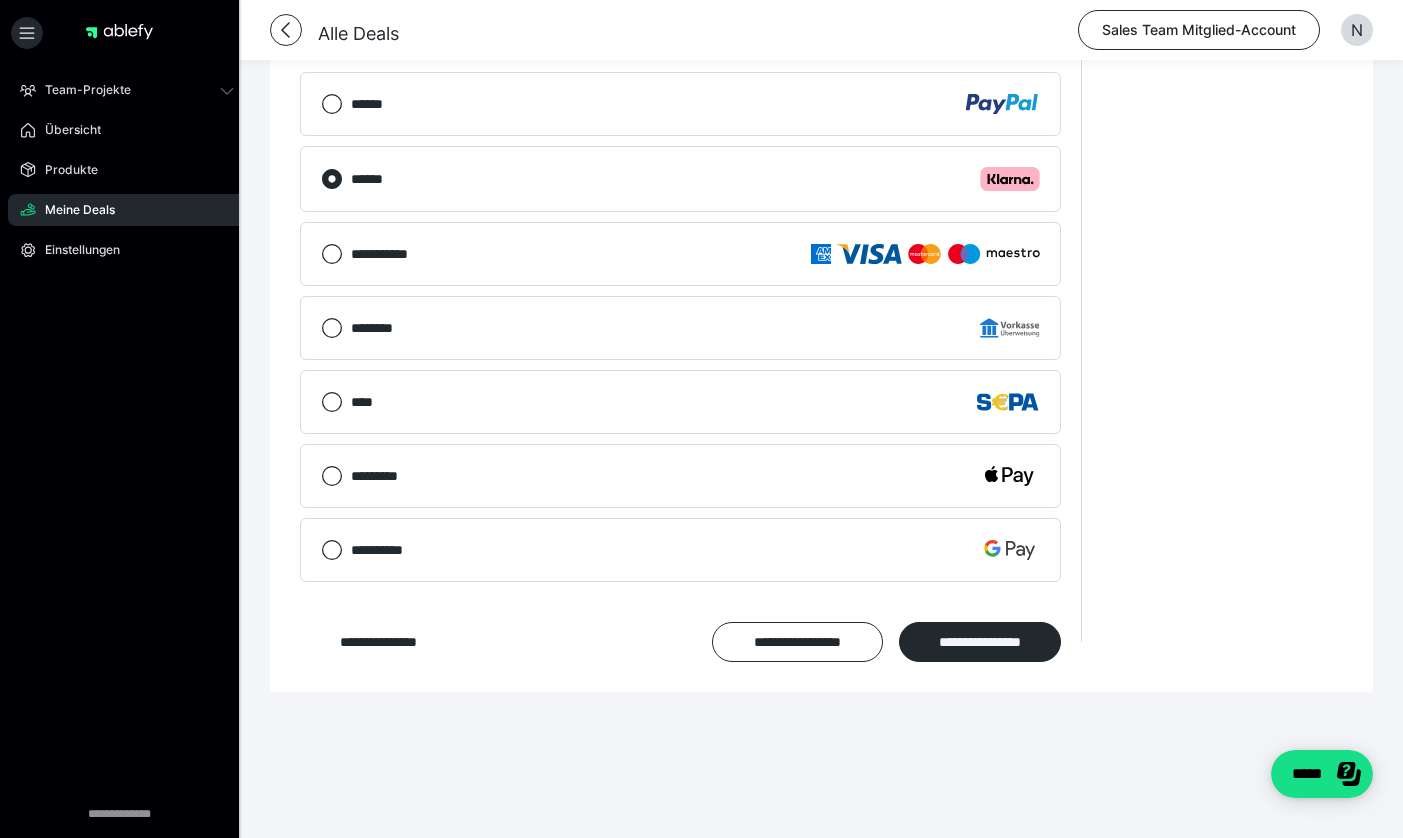 click on "**********" at bounding box center (1222, -109) 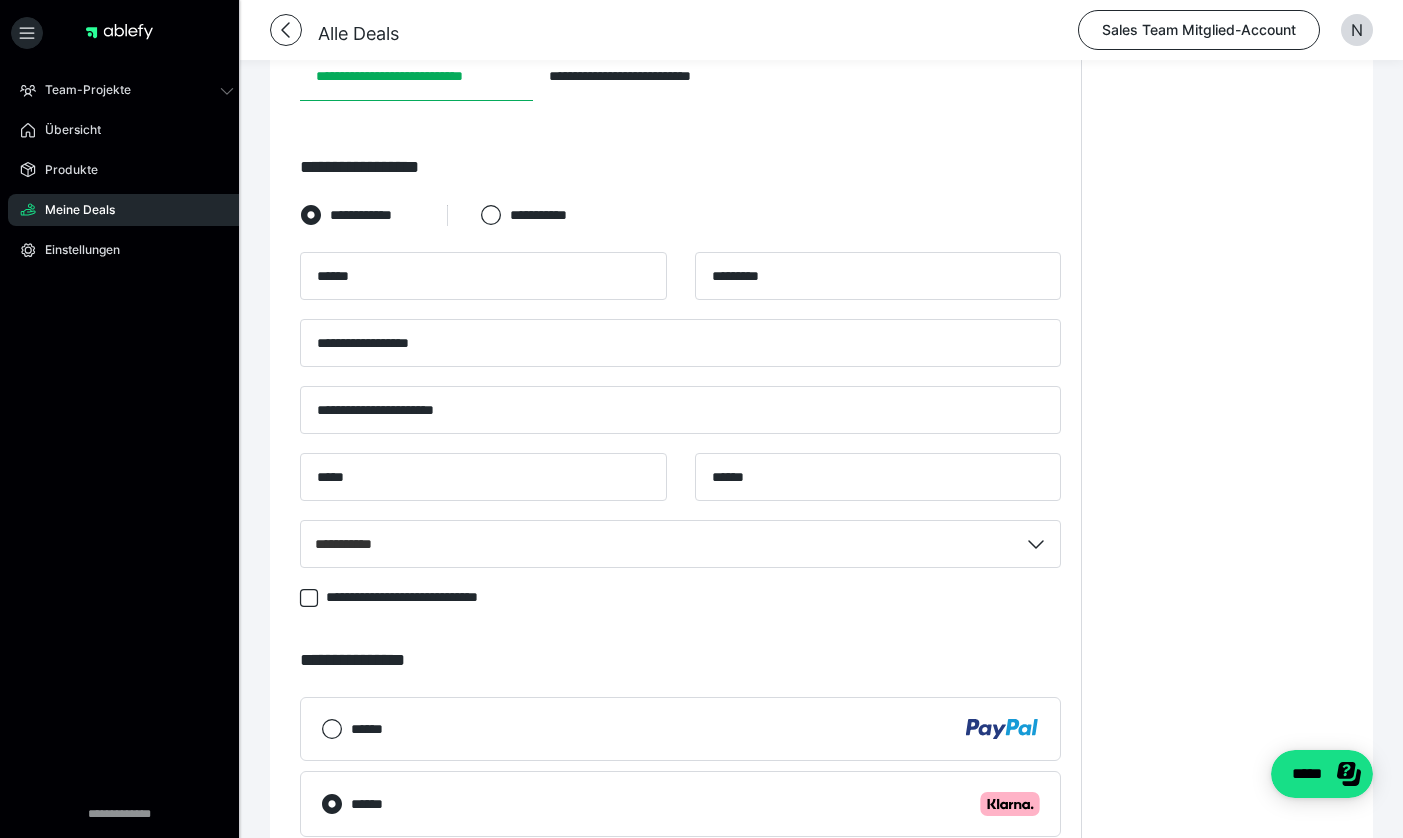 scroll, scrollTop: 400, scrollLeft: 0, axis: vertical 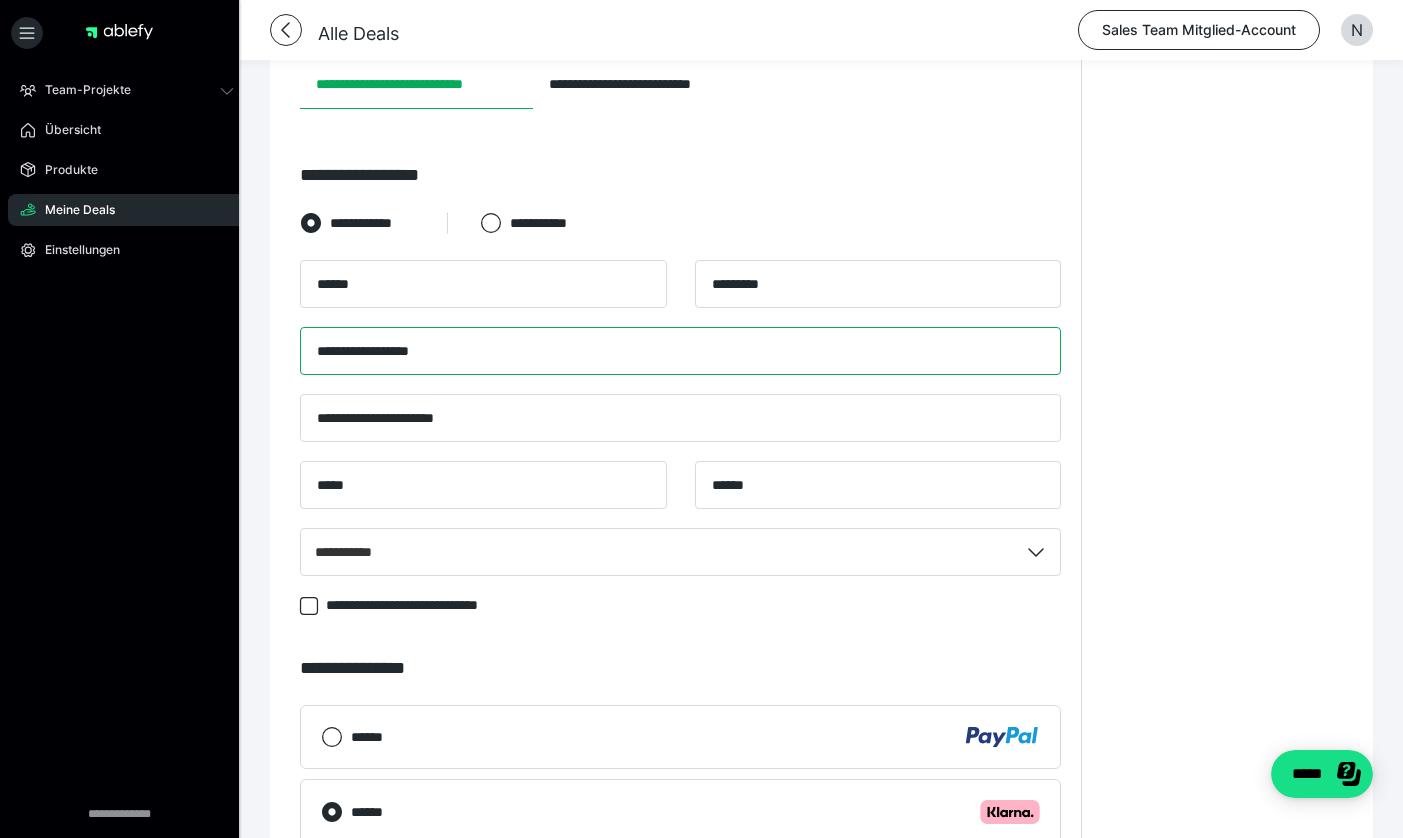 click on "**********" at bounding box center (680, 351) 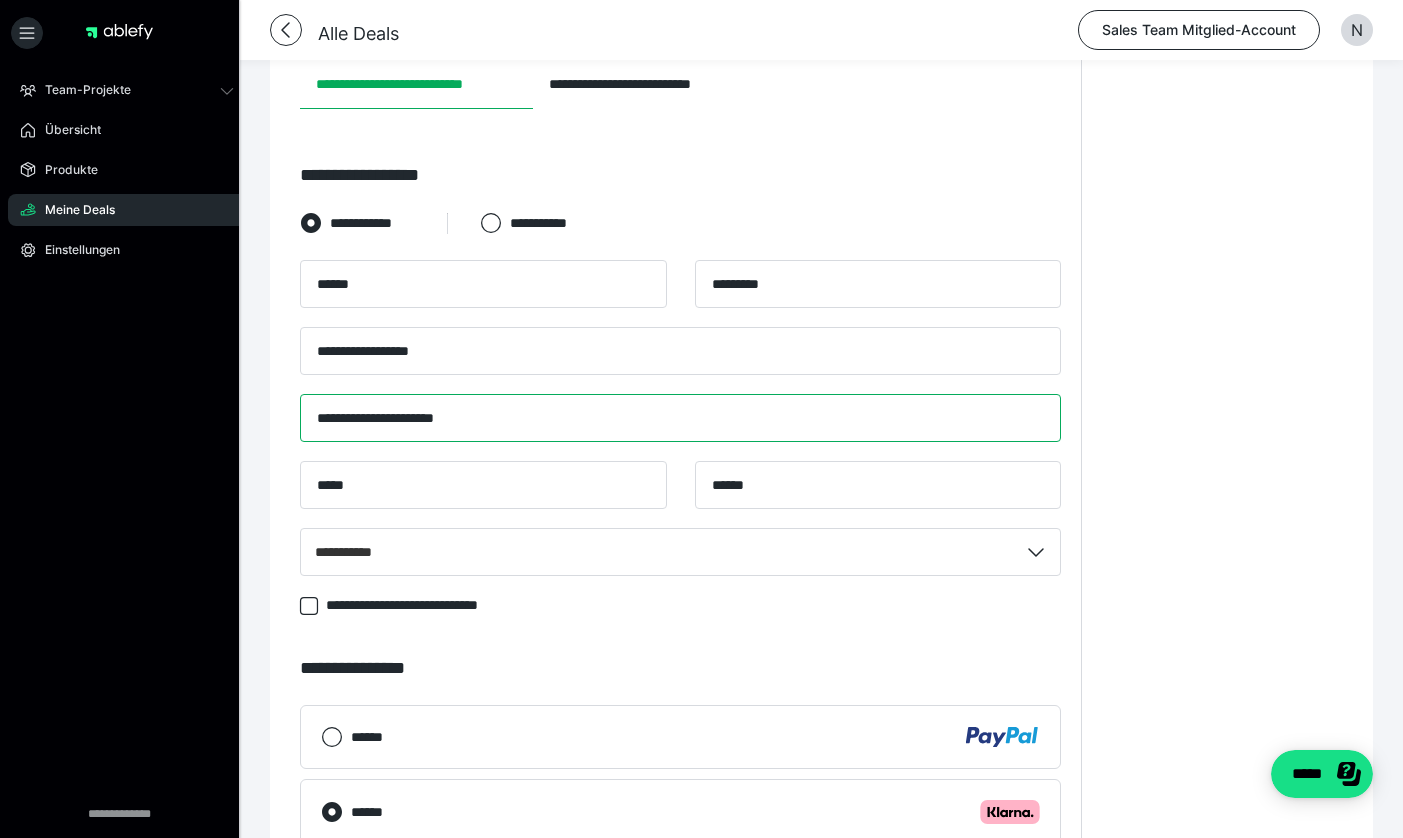 click on "**********" at bounding box center [680, 418] 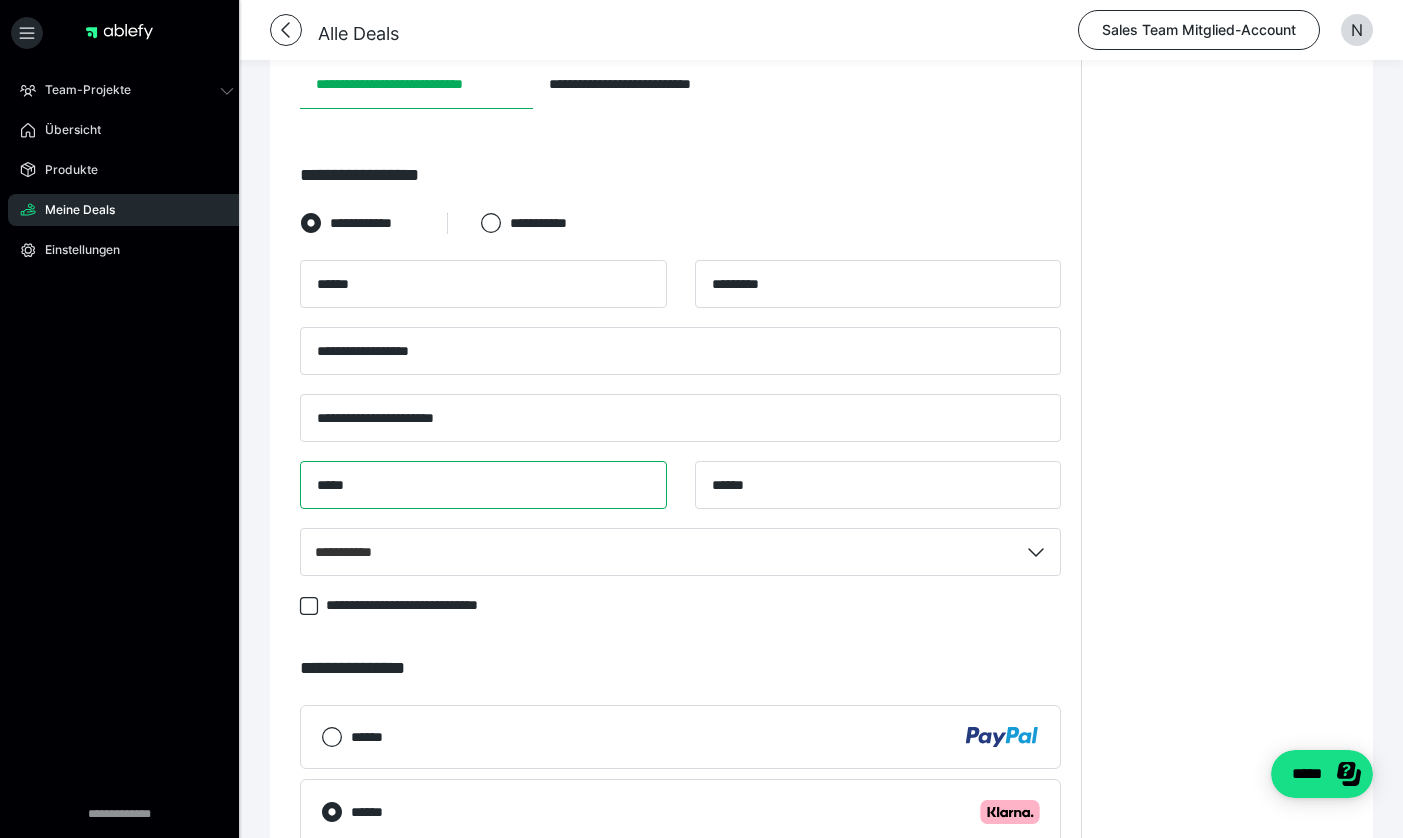 click on "*****" at bounding box center (483, 485) 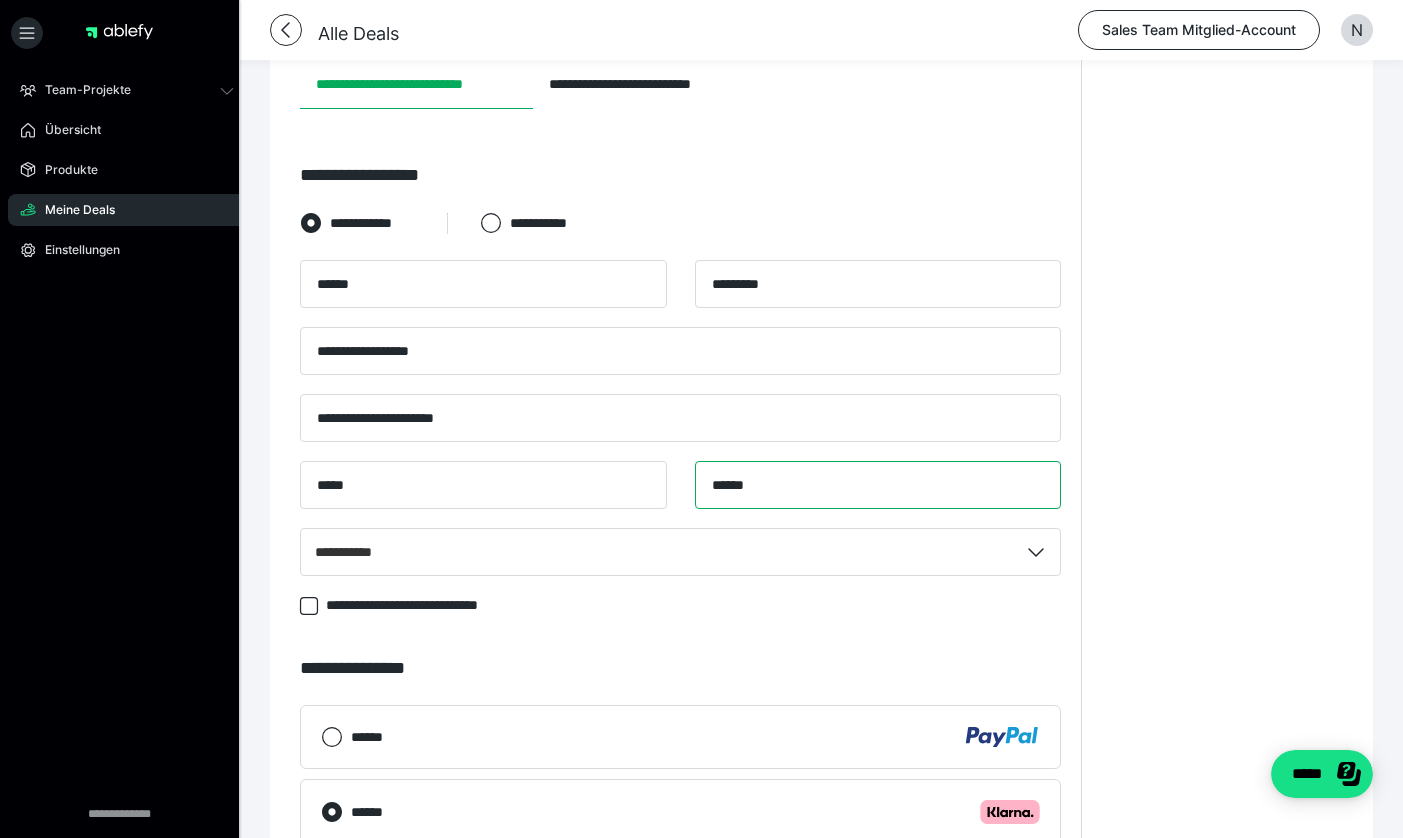 click on "******" at bounding box center (878, 485) 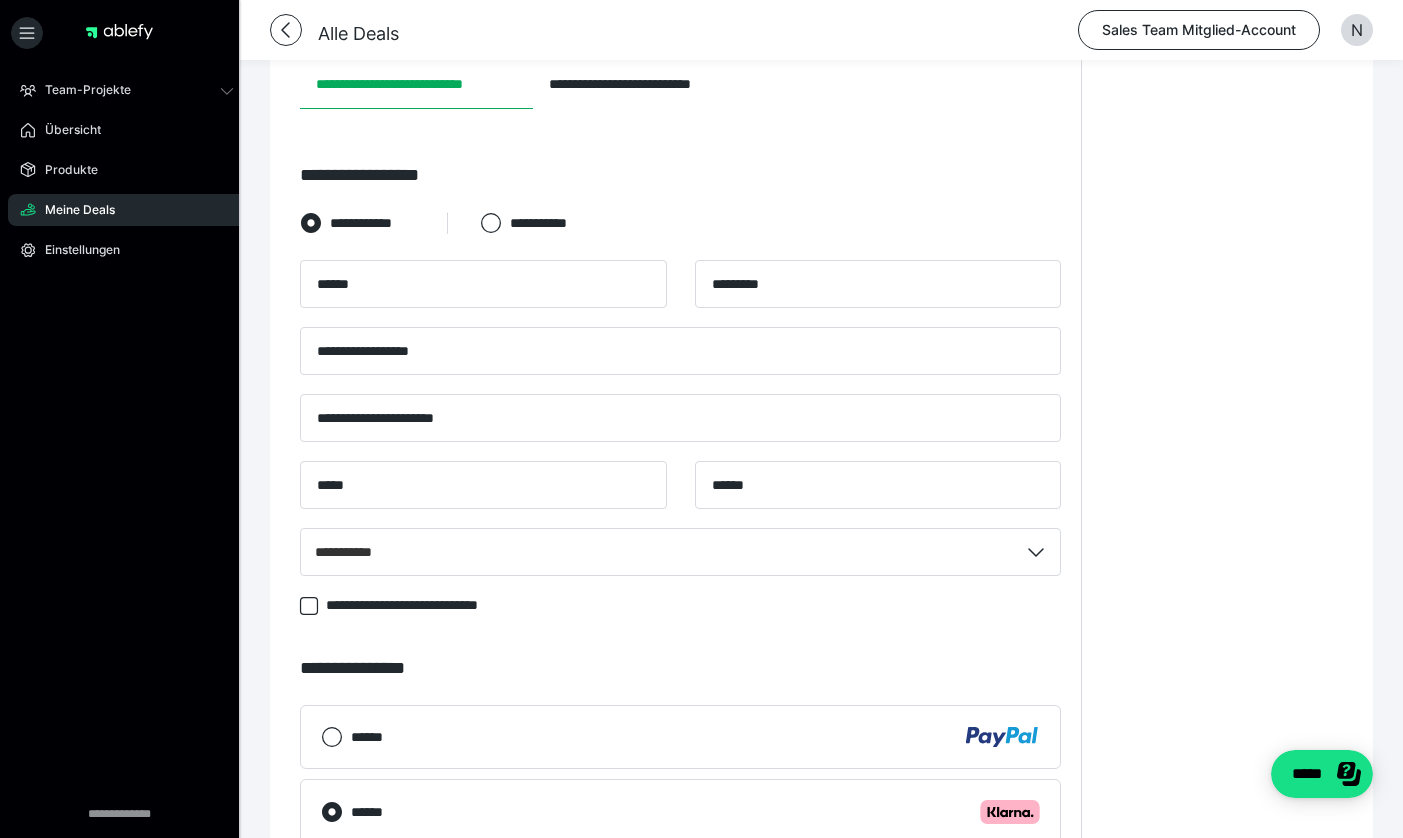 click on "**********" at bounding box center (1222, 524) 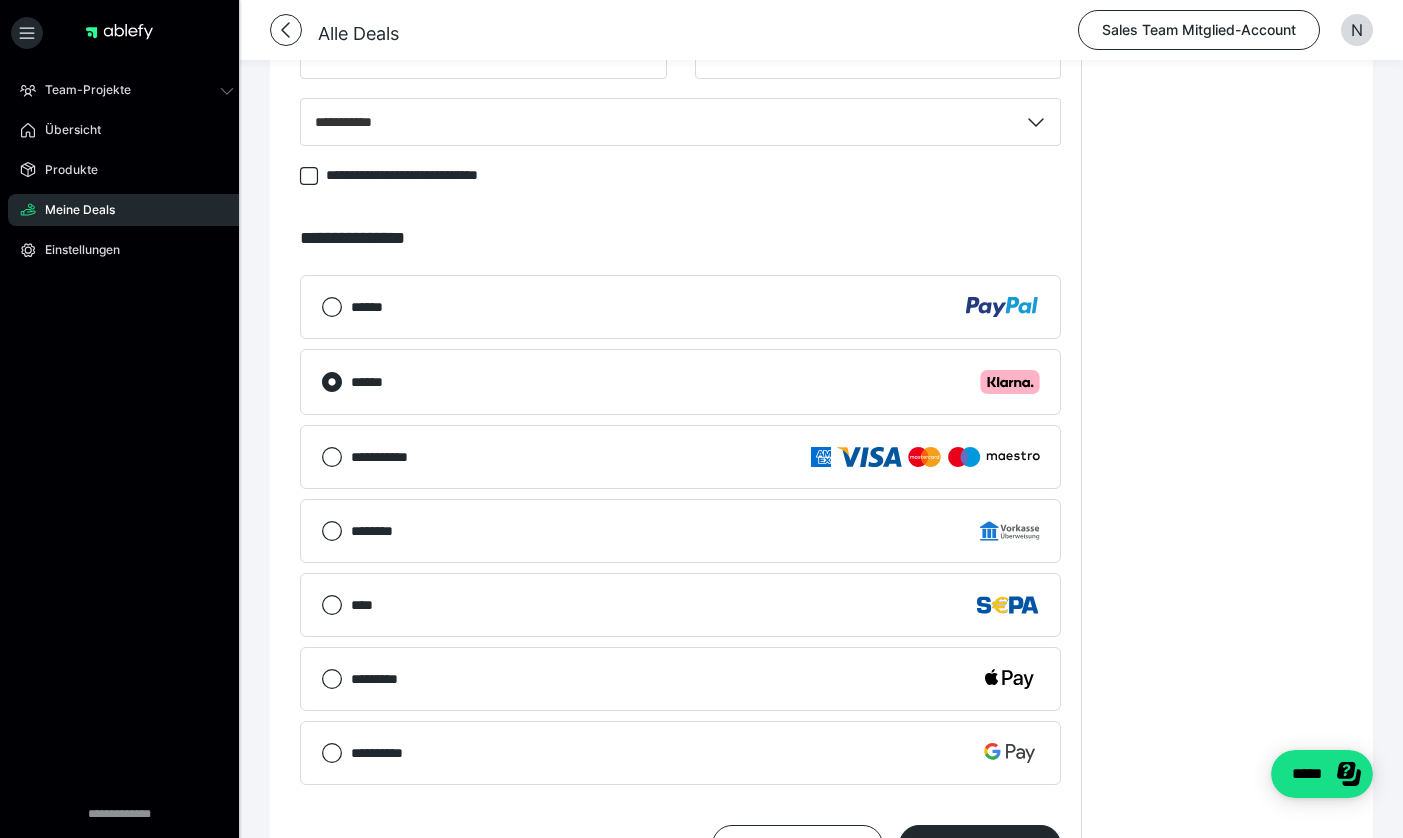 scroll, scrollTop: 700, scrollLeft: 0, axis: vertical 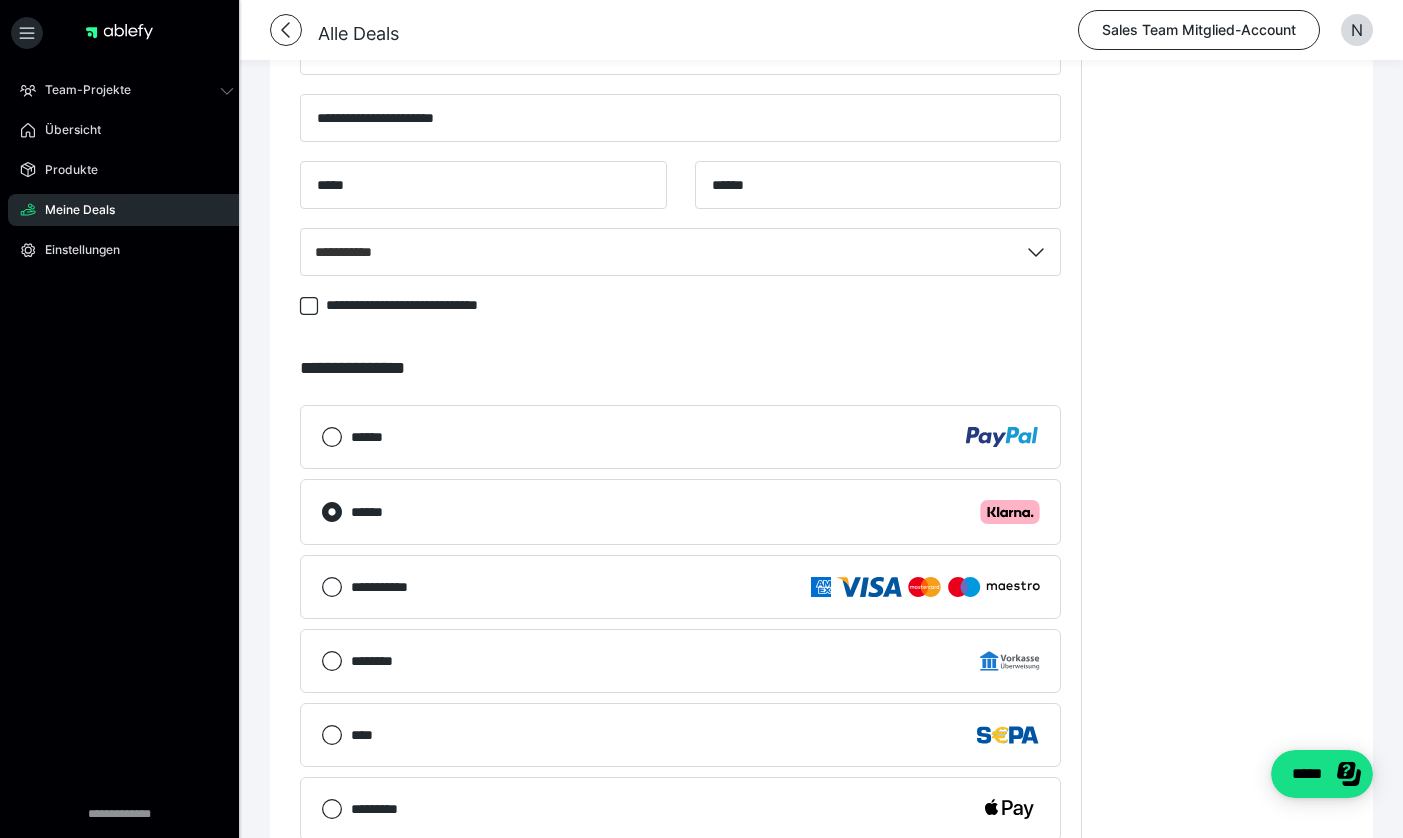 click on "**********" at bounding box center (1222, 224) 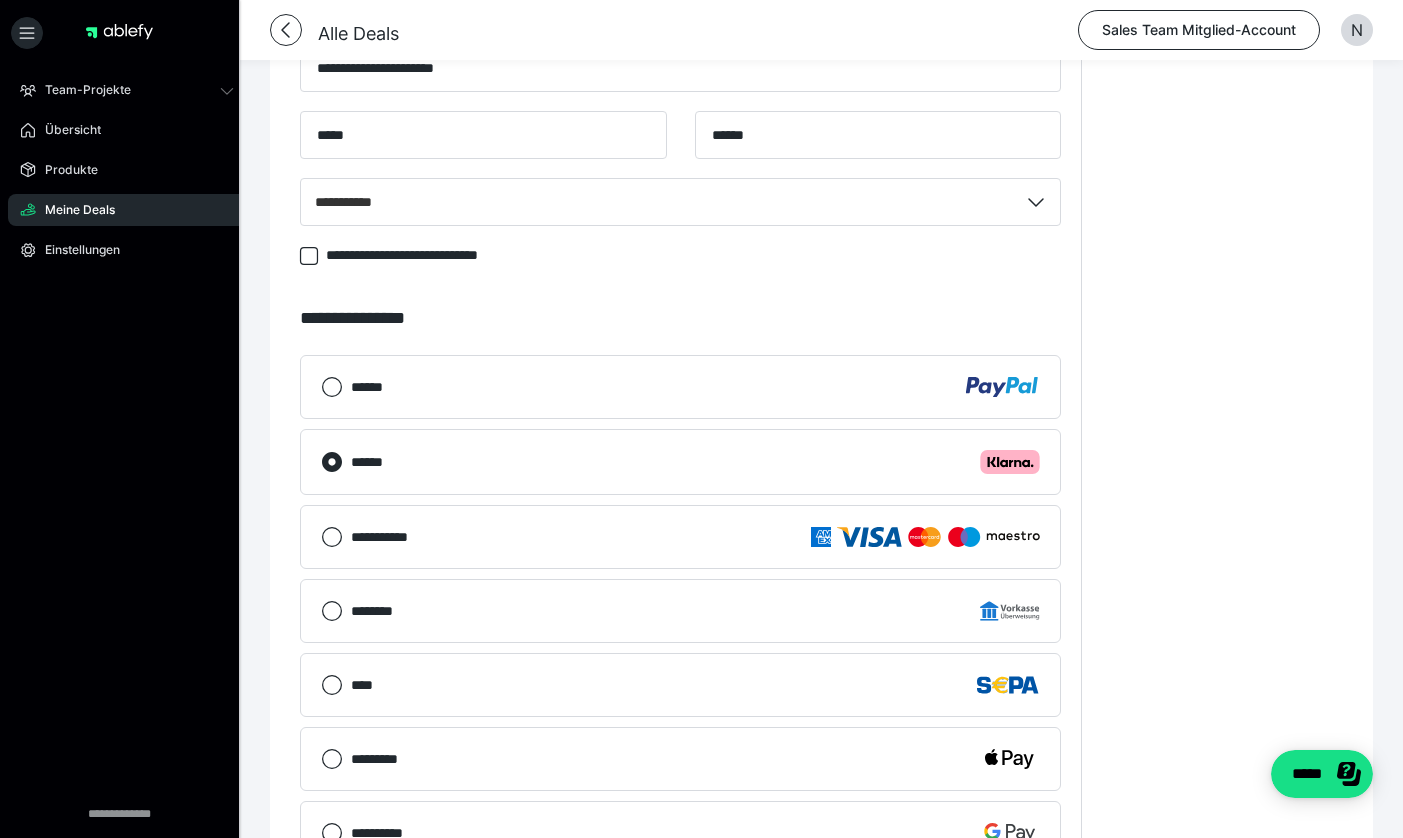 scroll, scrollTop: 1000, scrollLeft: 0, axis: vertical 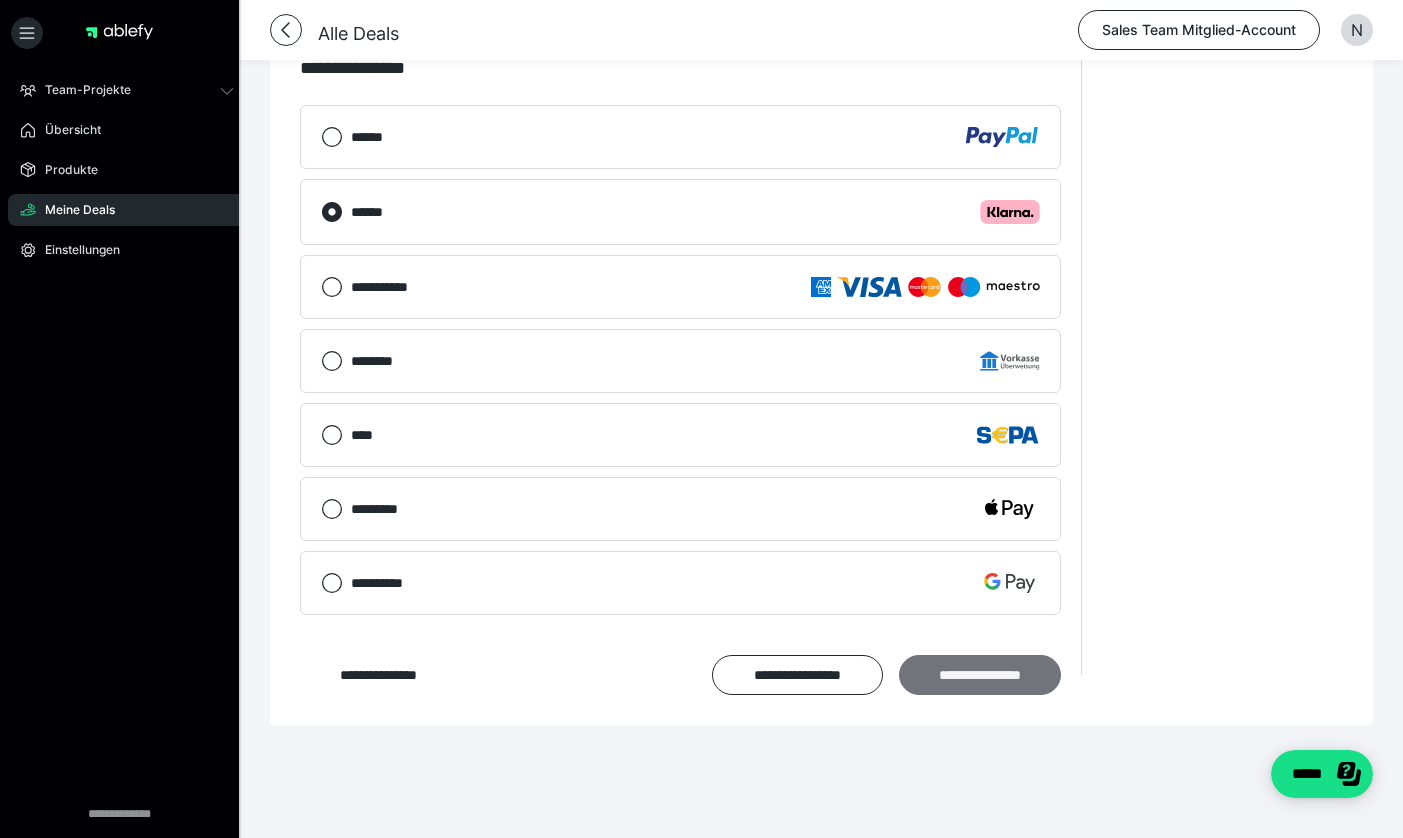 click on "**********" at bounding box center [980, 675] 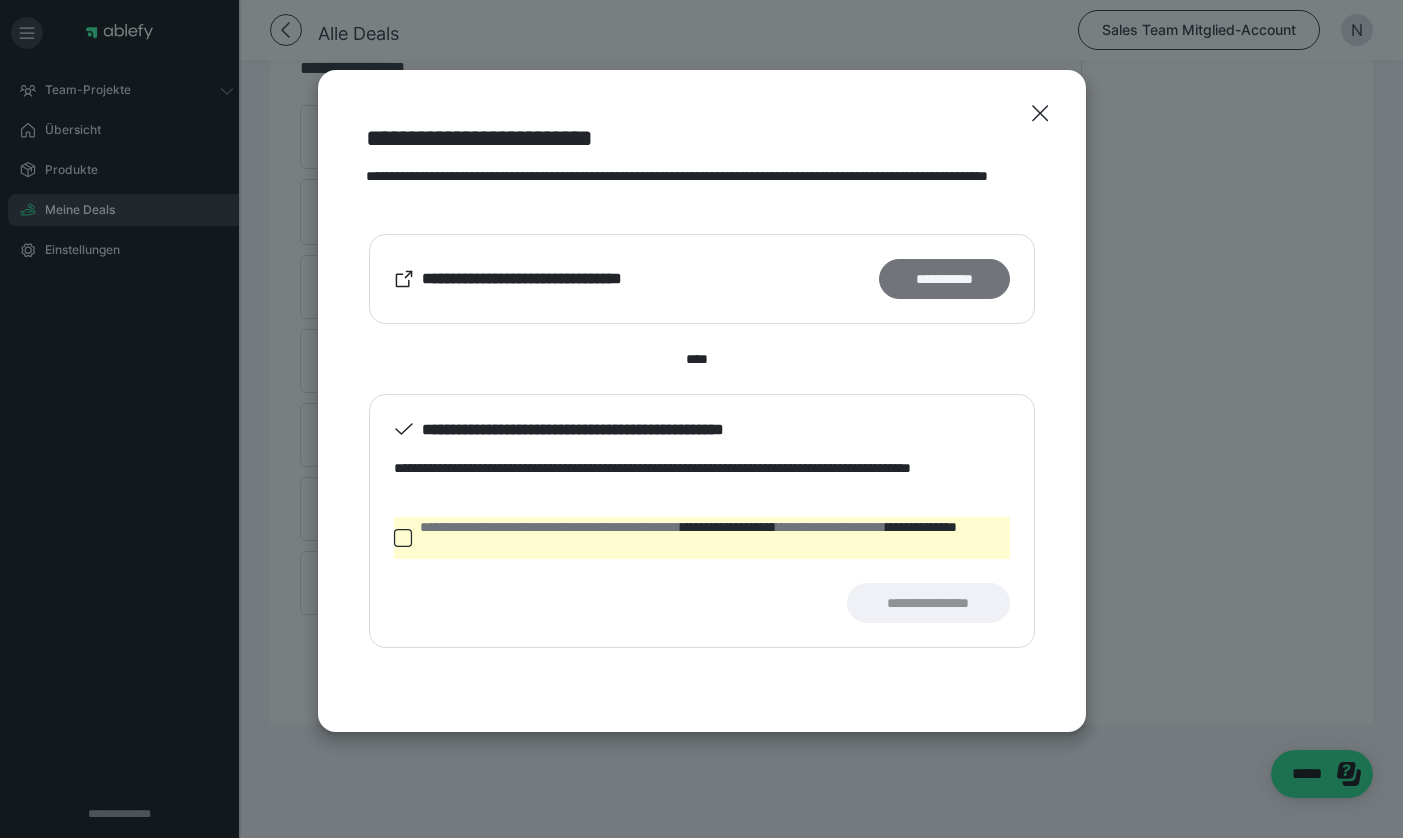 click on "**********" at bounding box center [944, 279] 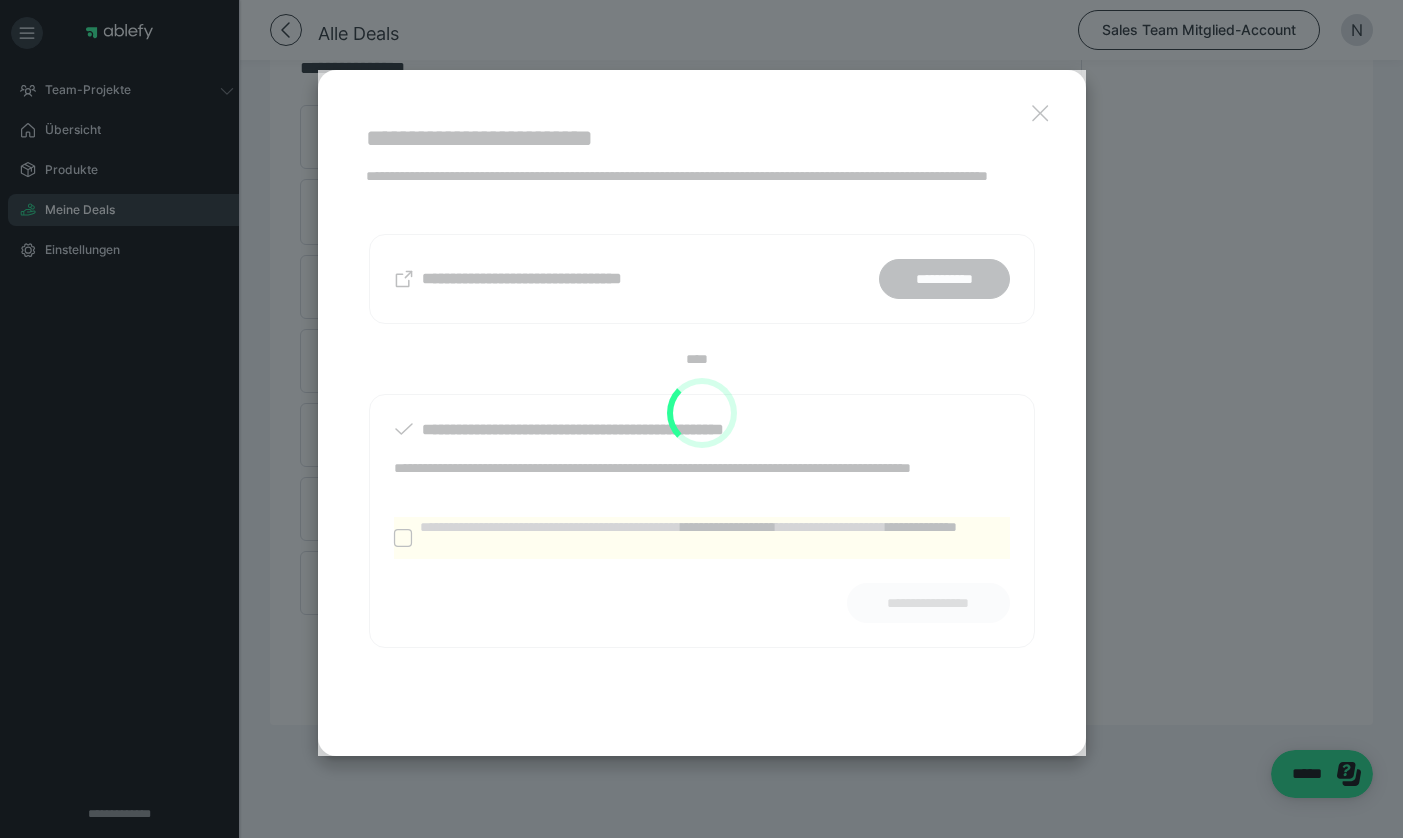scroll, scrollTop: 490, scrollLeft: 0, axis: vertical 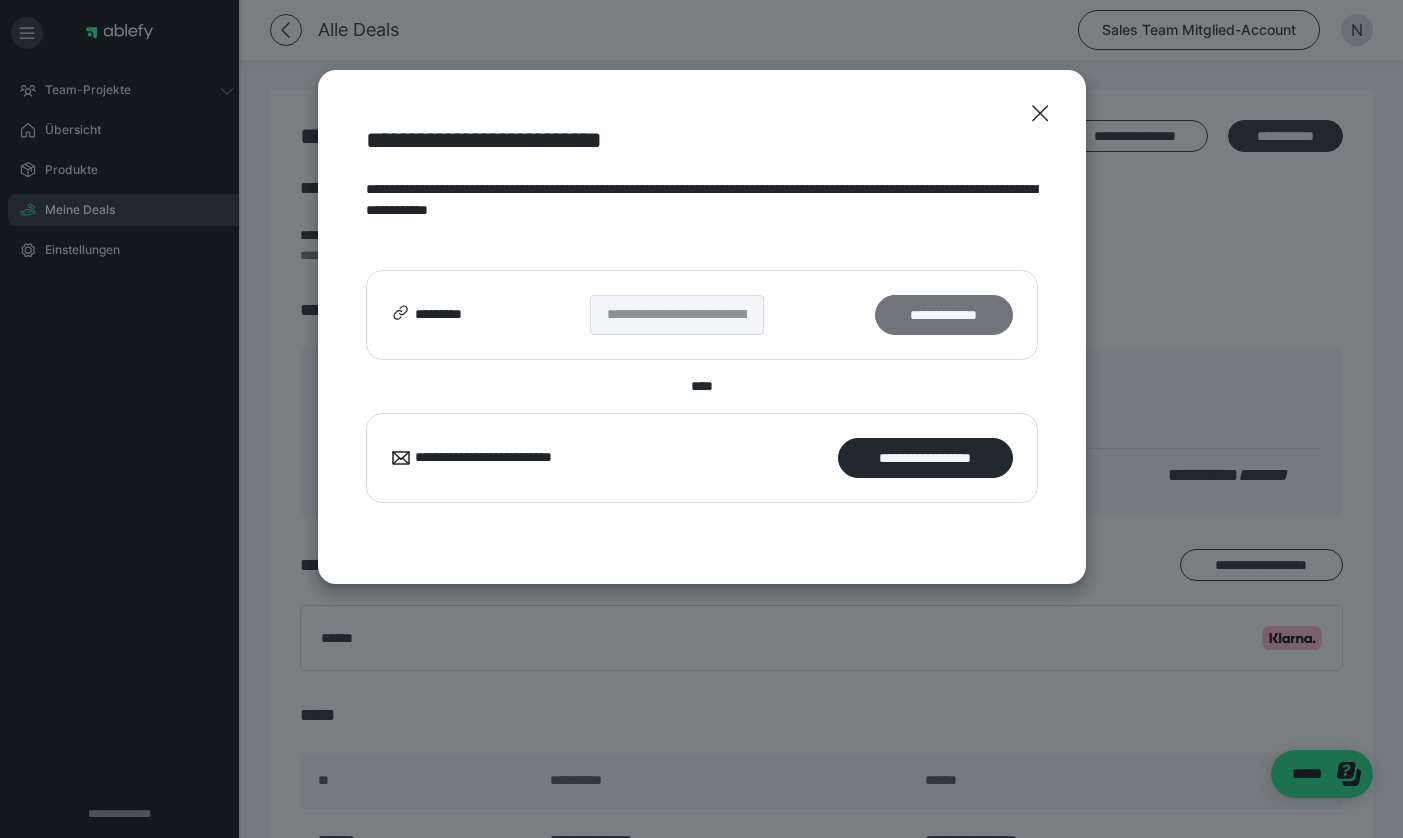 click on "**********" at bounding box center [943, 315] 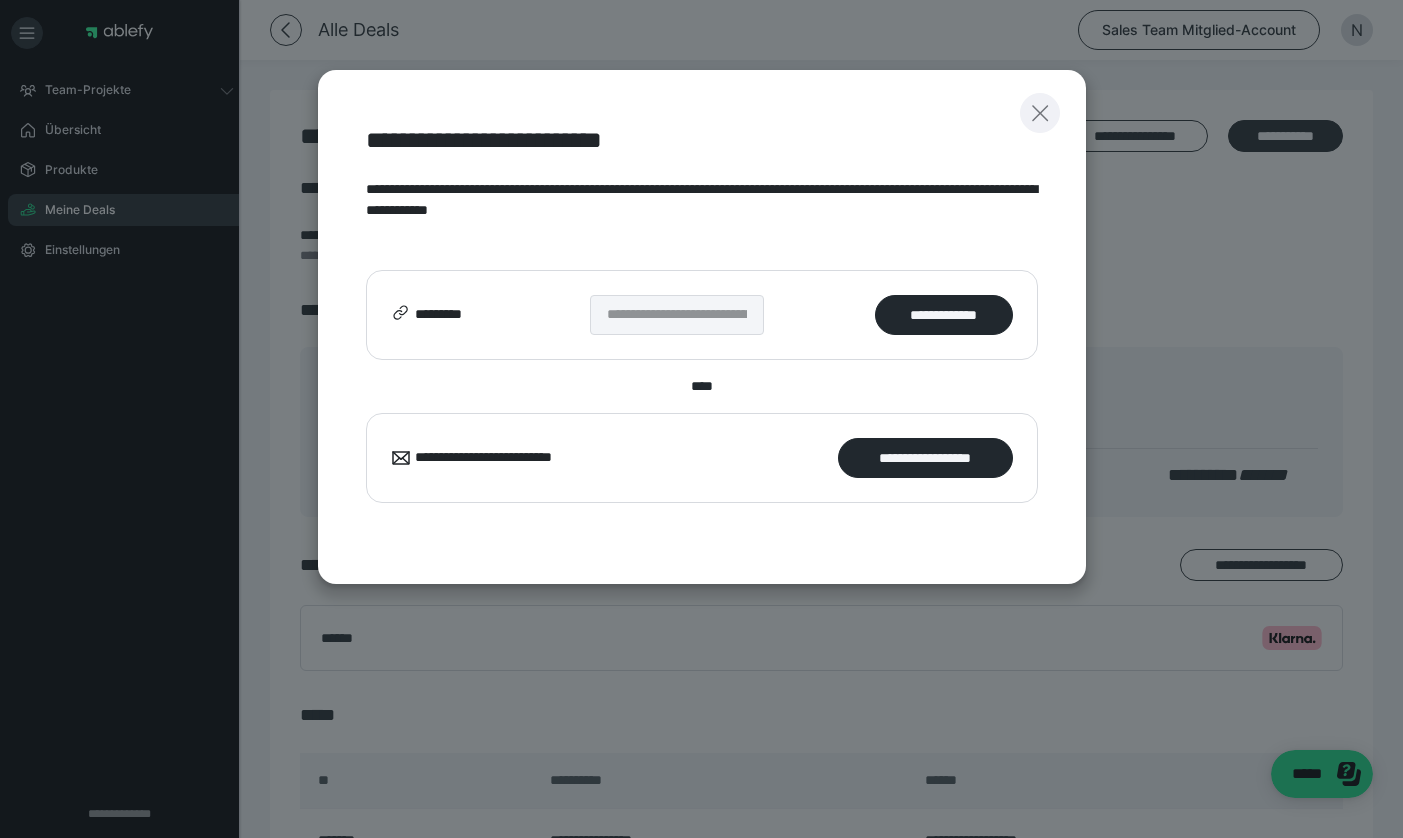 click at bounding box center (1040, 113) 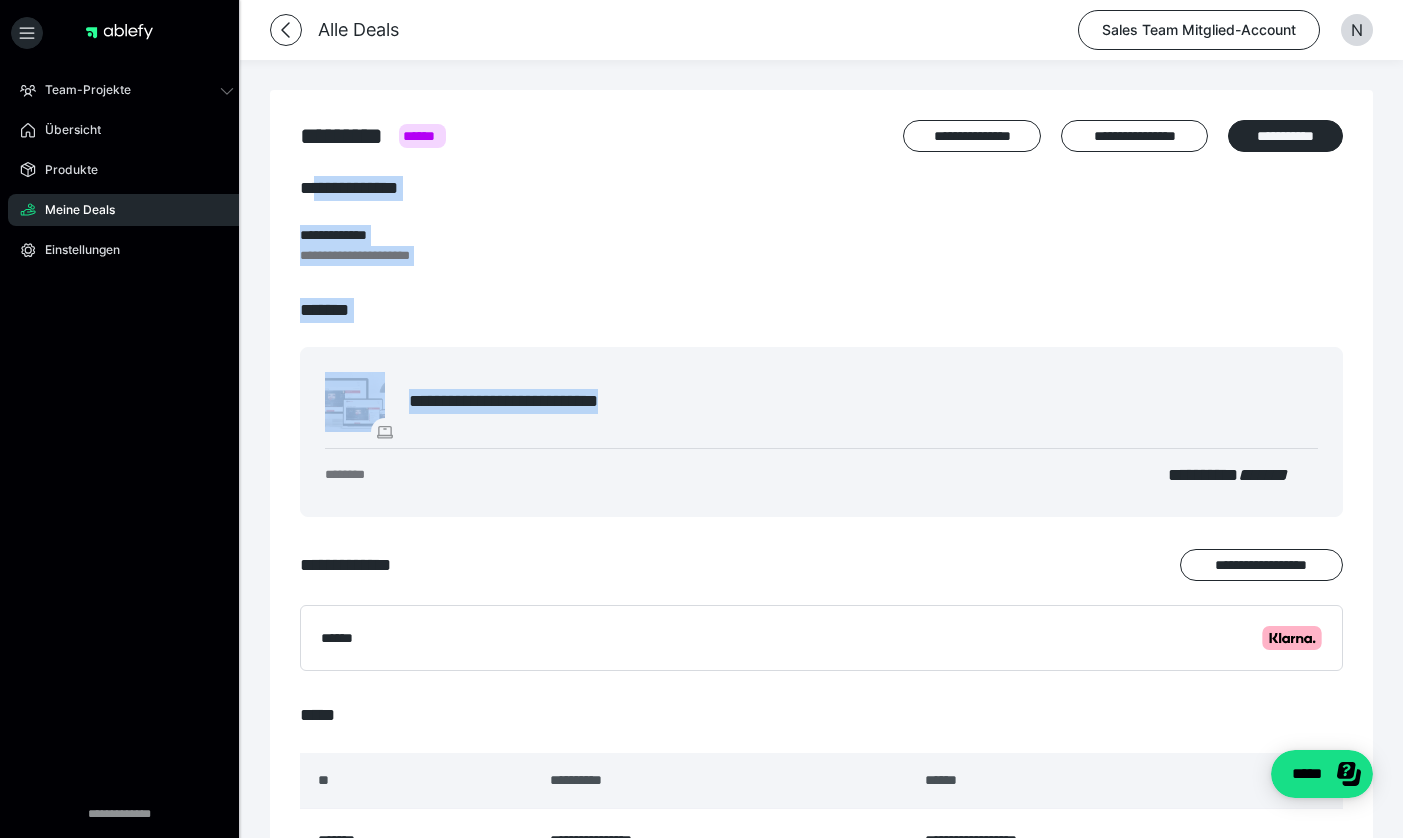 drag, startPoint x: 716, startPoint y: 324, endPoint x: 320, endPoint y: 176, distance: 422.75287 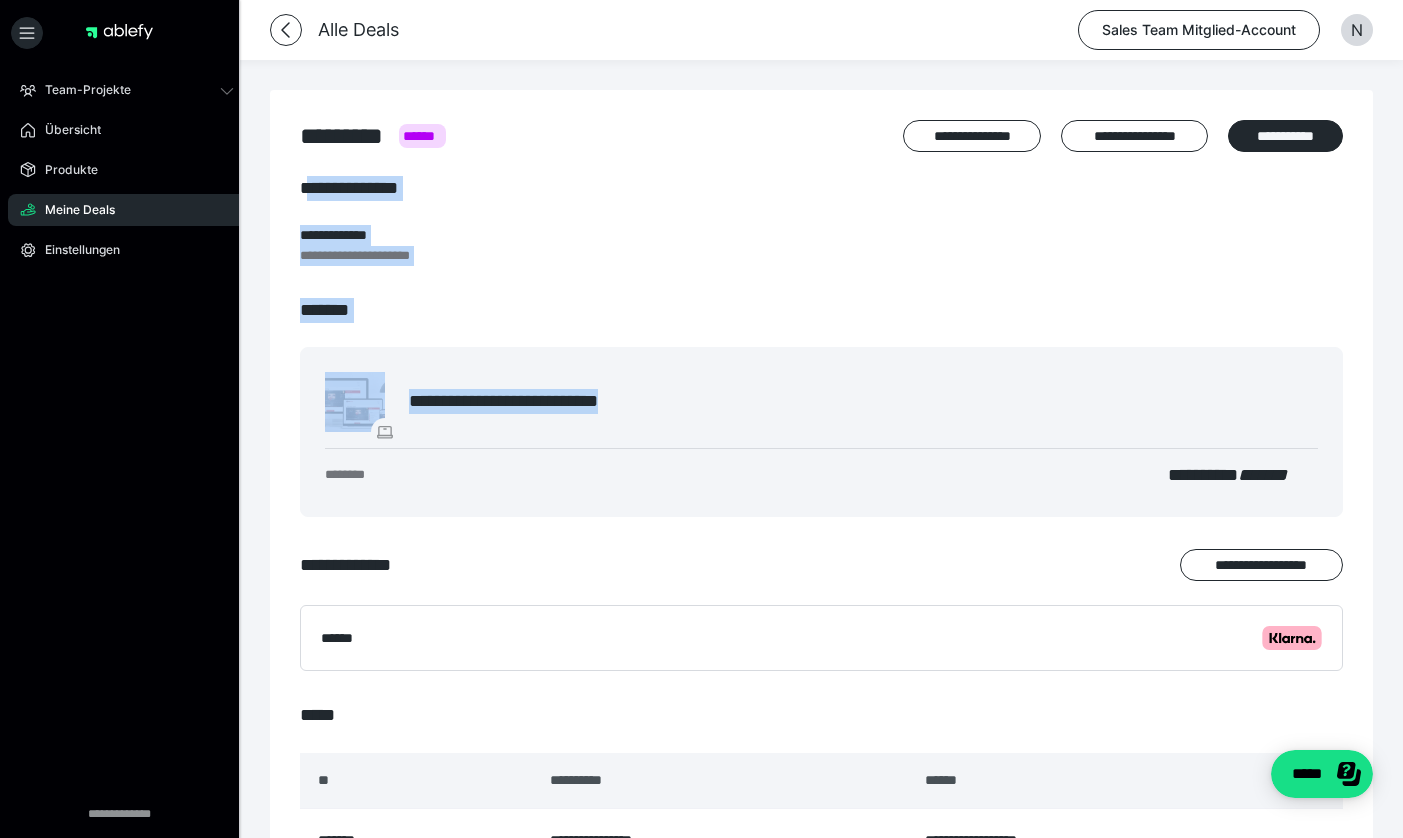 click on "**********" at bounding box center [821, 524] 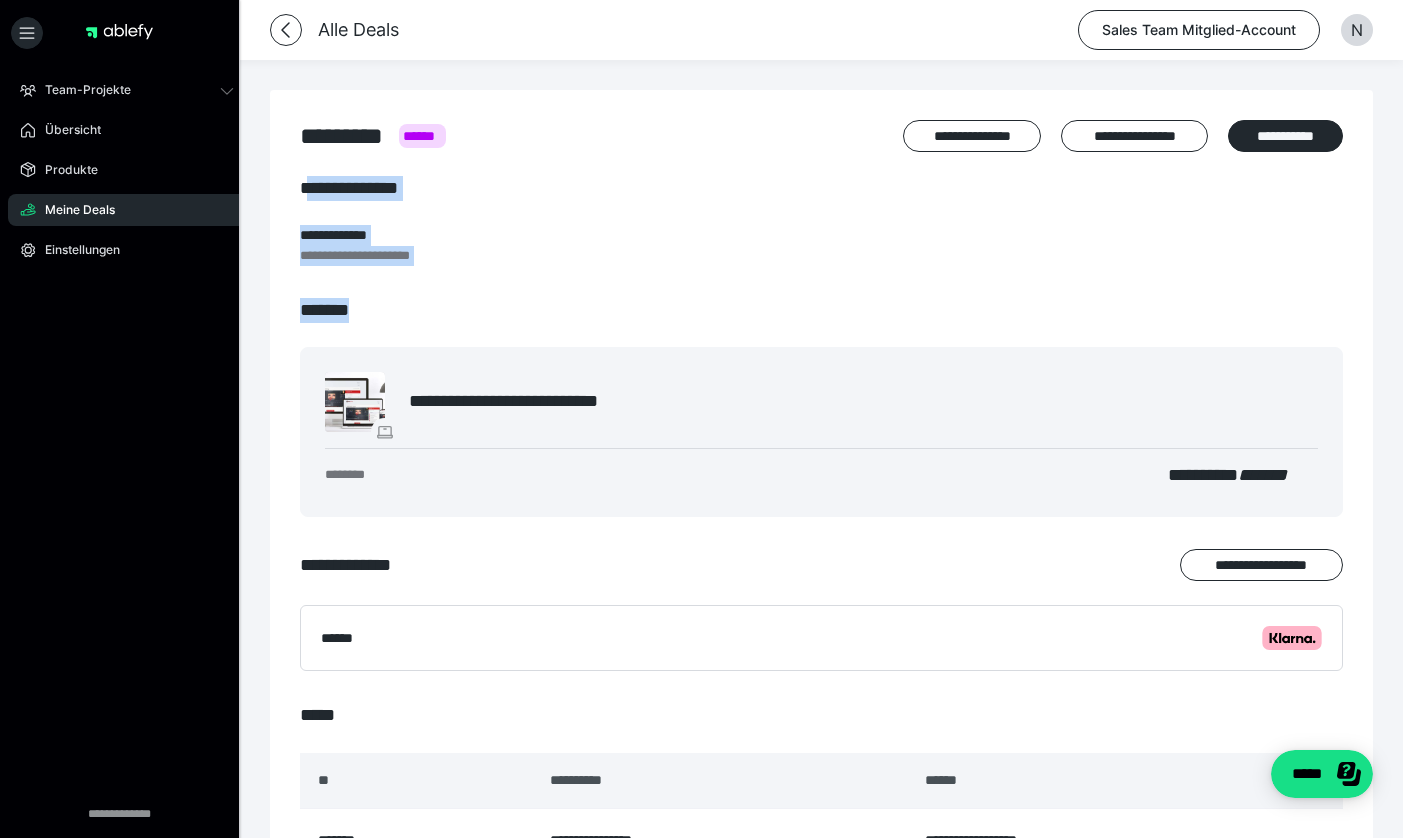 drag, startPoint x: 566, startPoint y: 252, endPoint x: 307, endPoint y: 159, distance: 275.19086 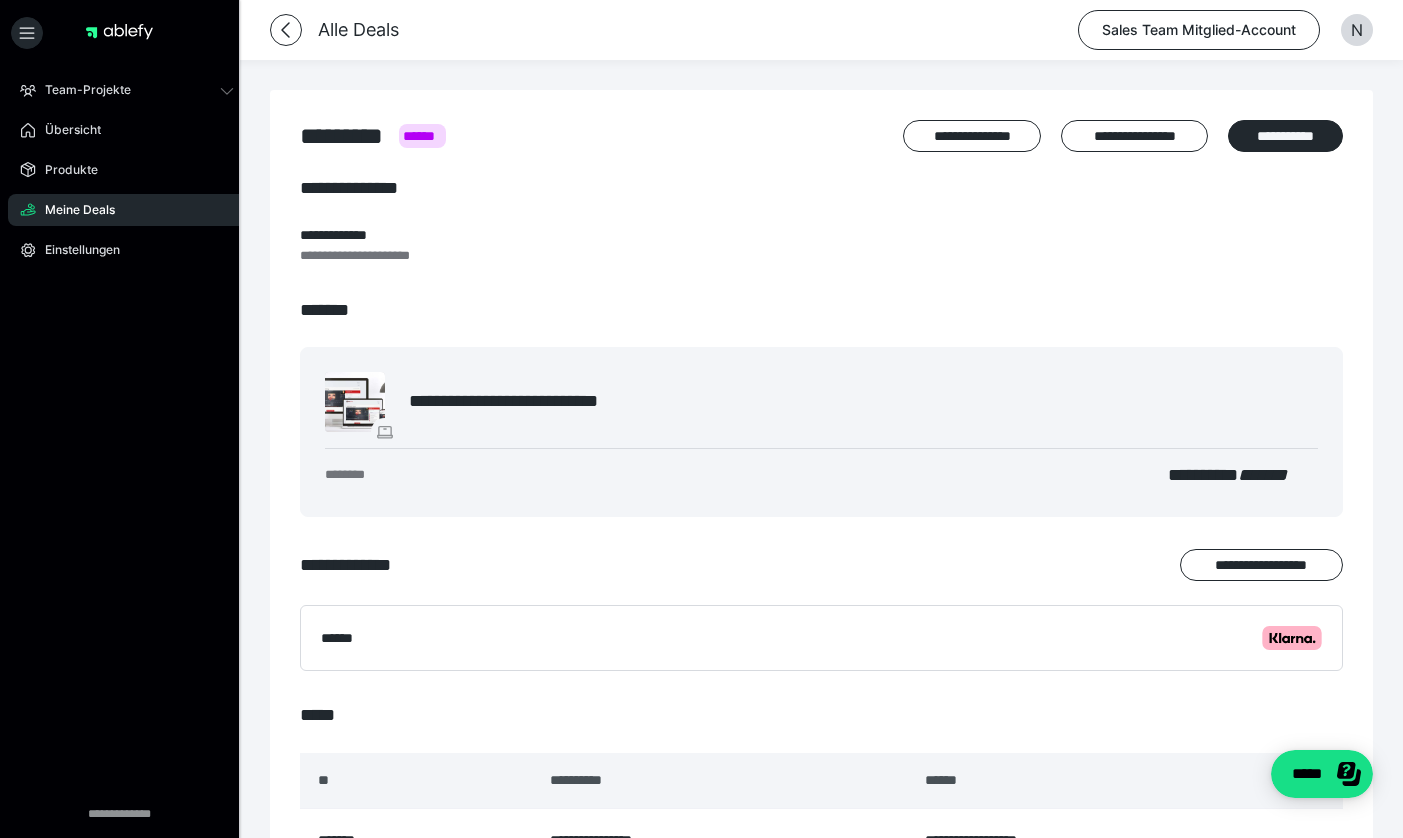 drag, startPoint x: 770, startPoint y: 58, endPoint x: 959, endPoint y: 0, distance: 197.69926 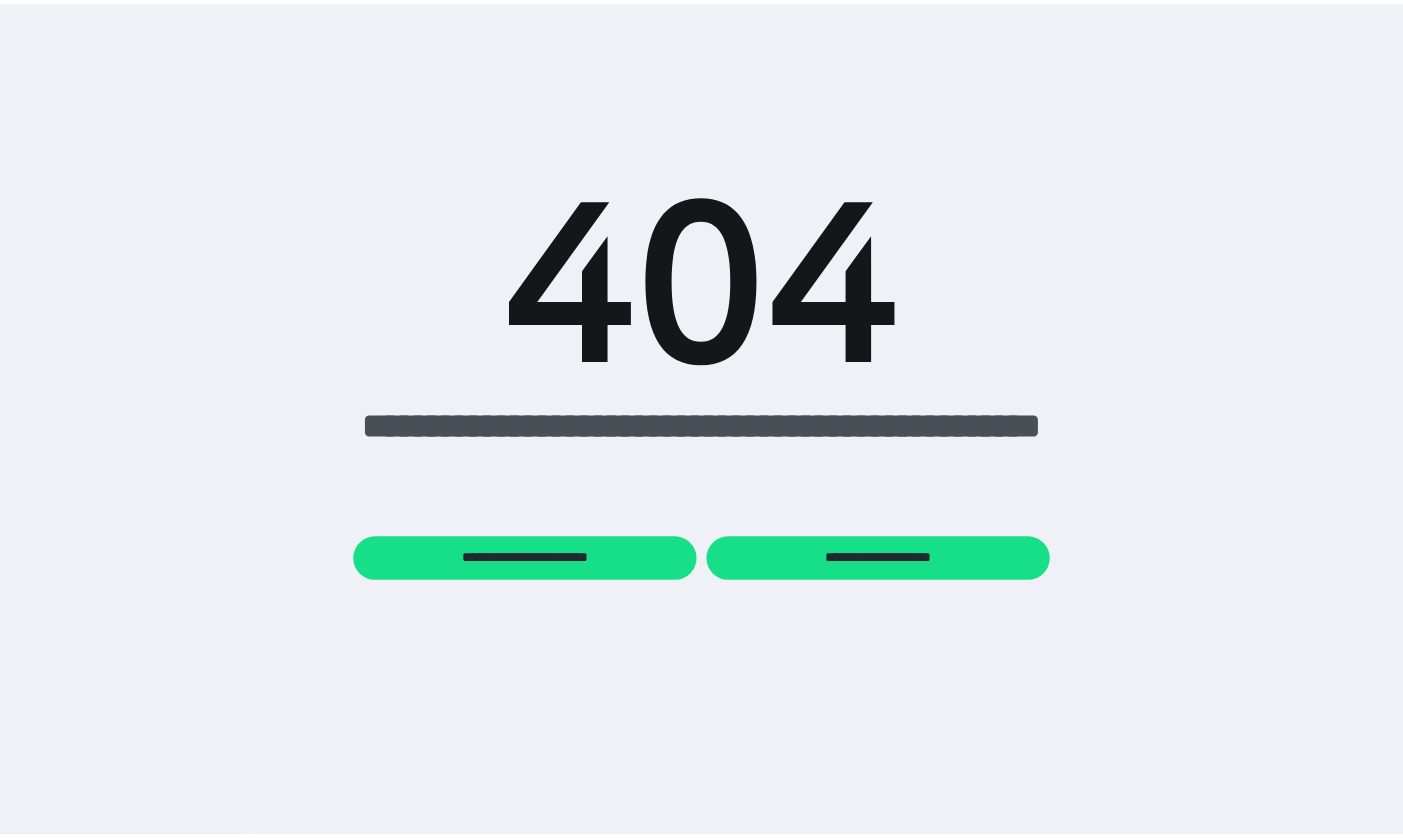 scroll, scrollTop: 0, scrollLeft: 0, axis: both 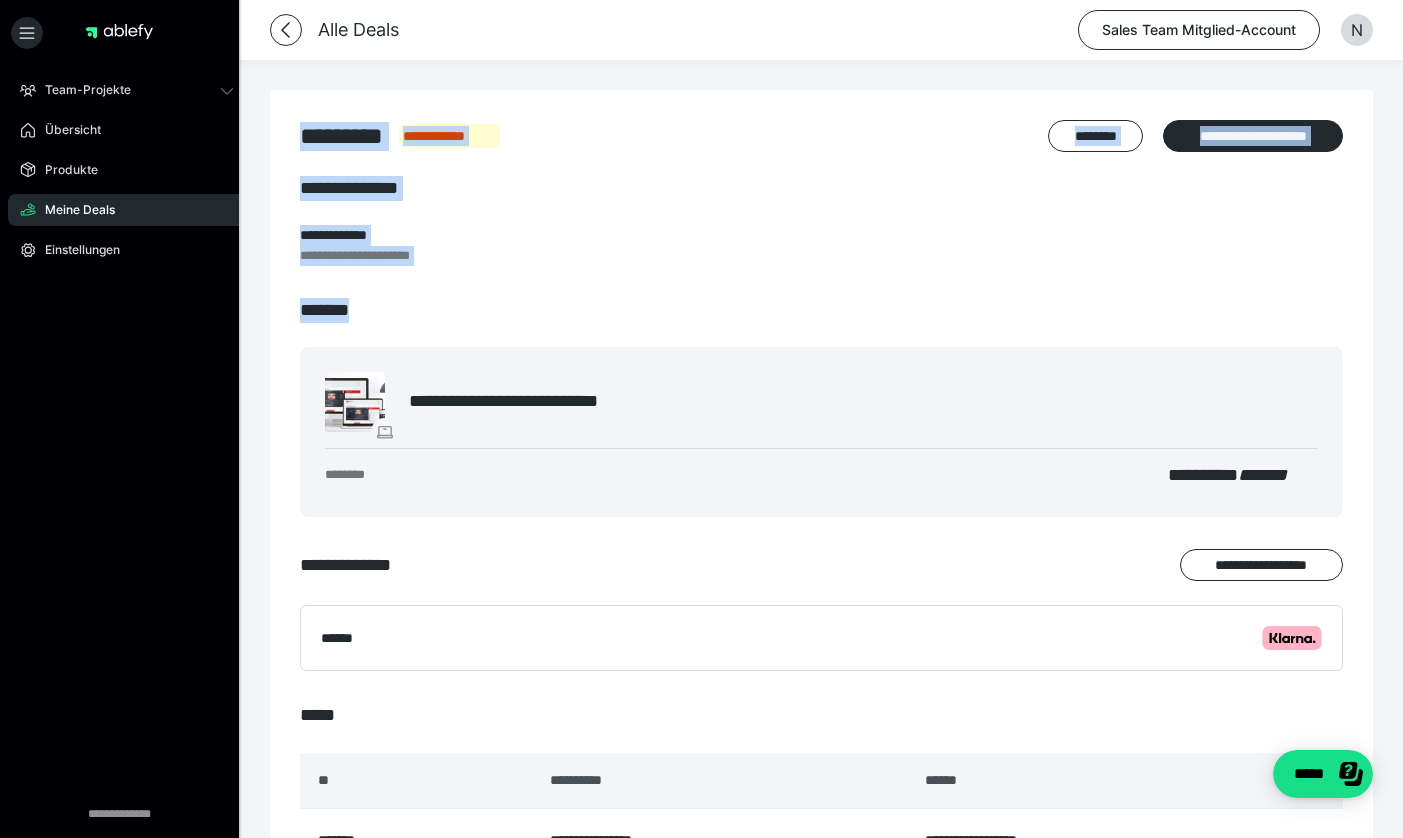 drag, startPoint x: 760, startPoint y: 267, endPoint x: 290, endPoint y: 97, distance: 499.79996 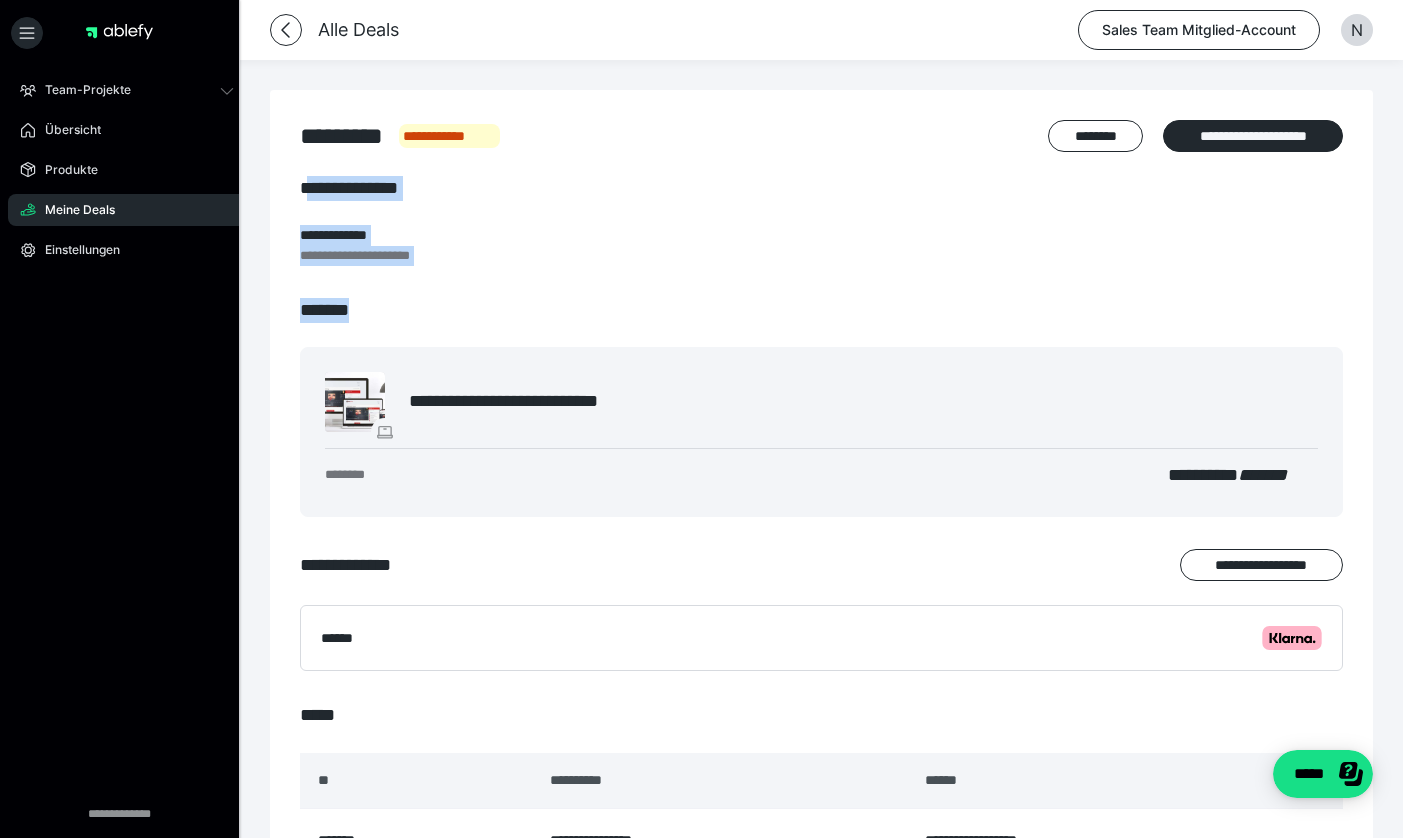 drag, startPoint x: 493, startPoint y: 297, endPoint x: 310, endPoint y: 174, distance: 220.4949 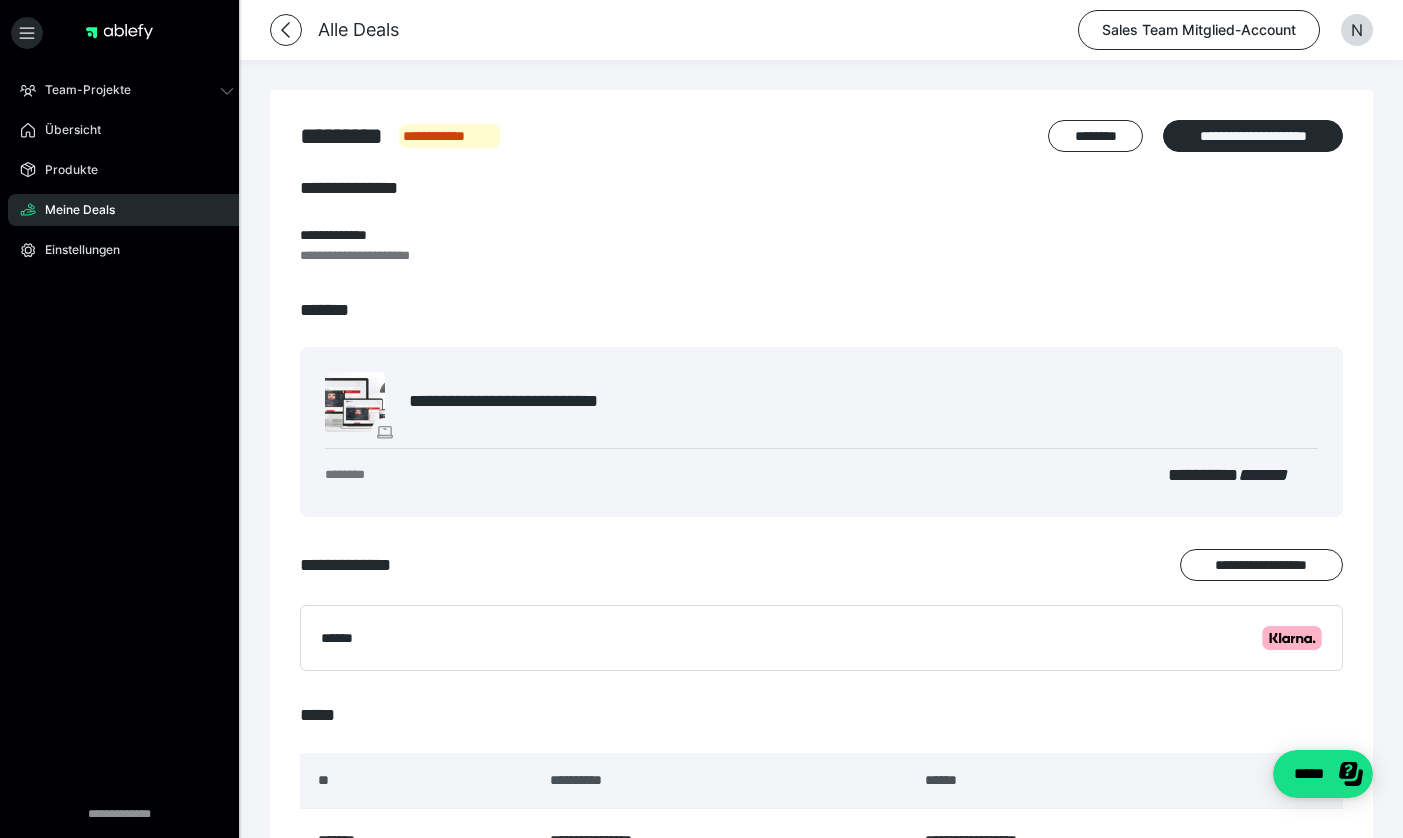 click on "****** .cls-1 {fill: #ffb3c7;}" at bounding box center (821, 638) 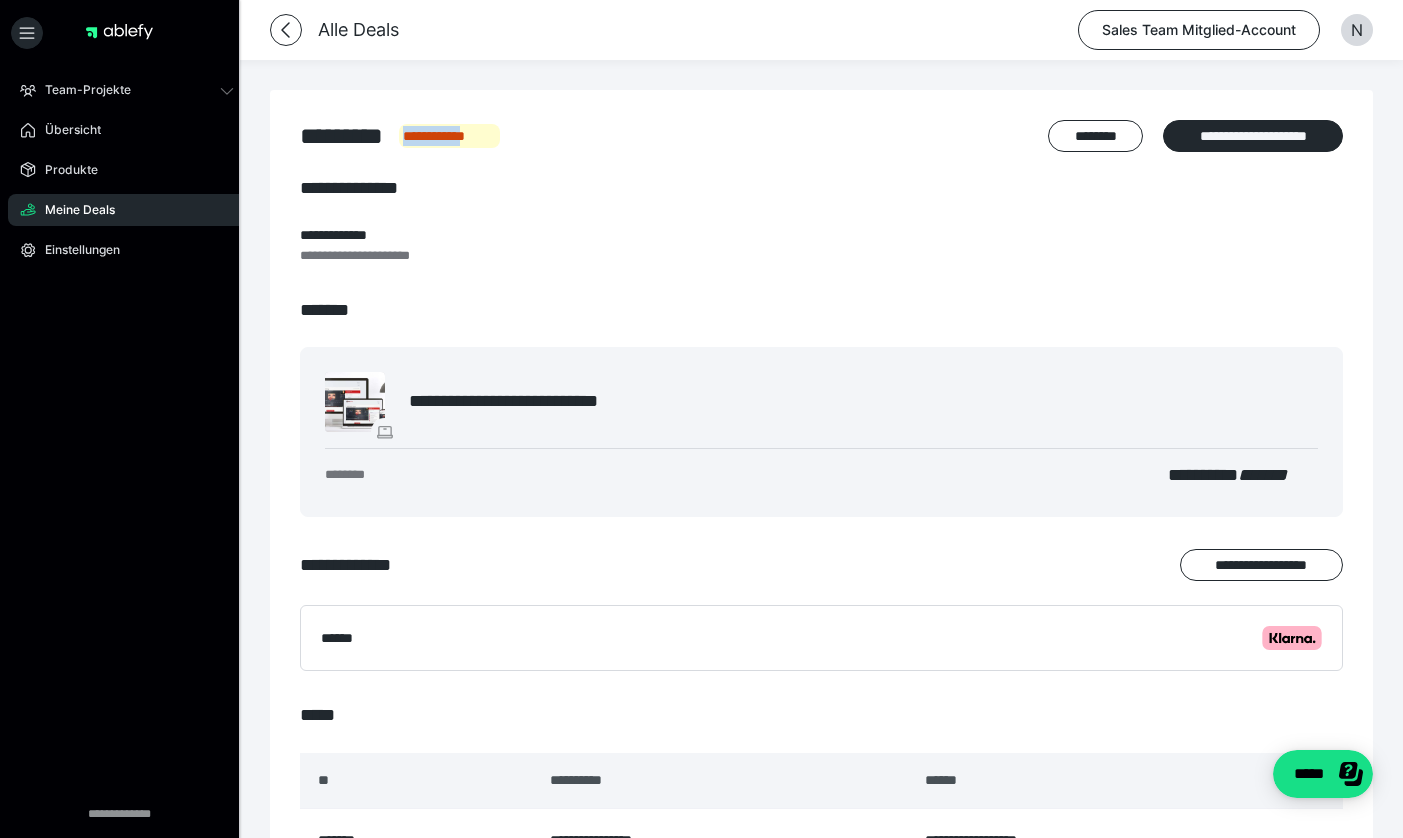 drag, startPoint x: 511, startPoint y: 146, endPoint x: 410, endPoint y: 137, distance: 101.4002 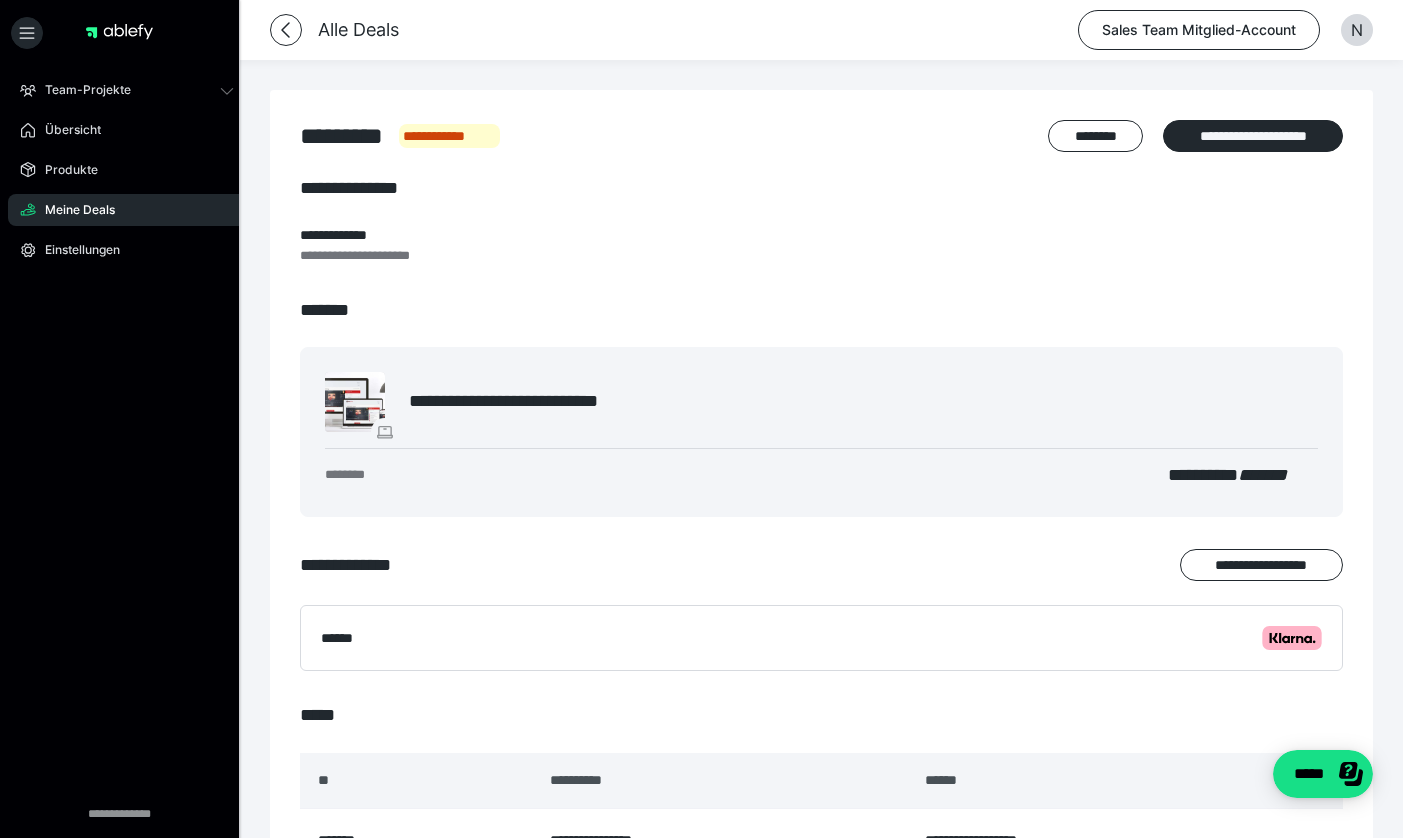 click on "**********" at bounding box center [821, 221] 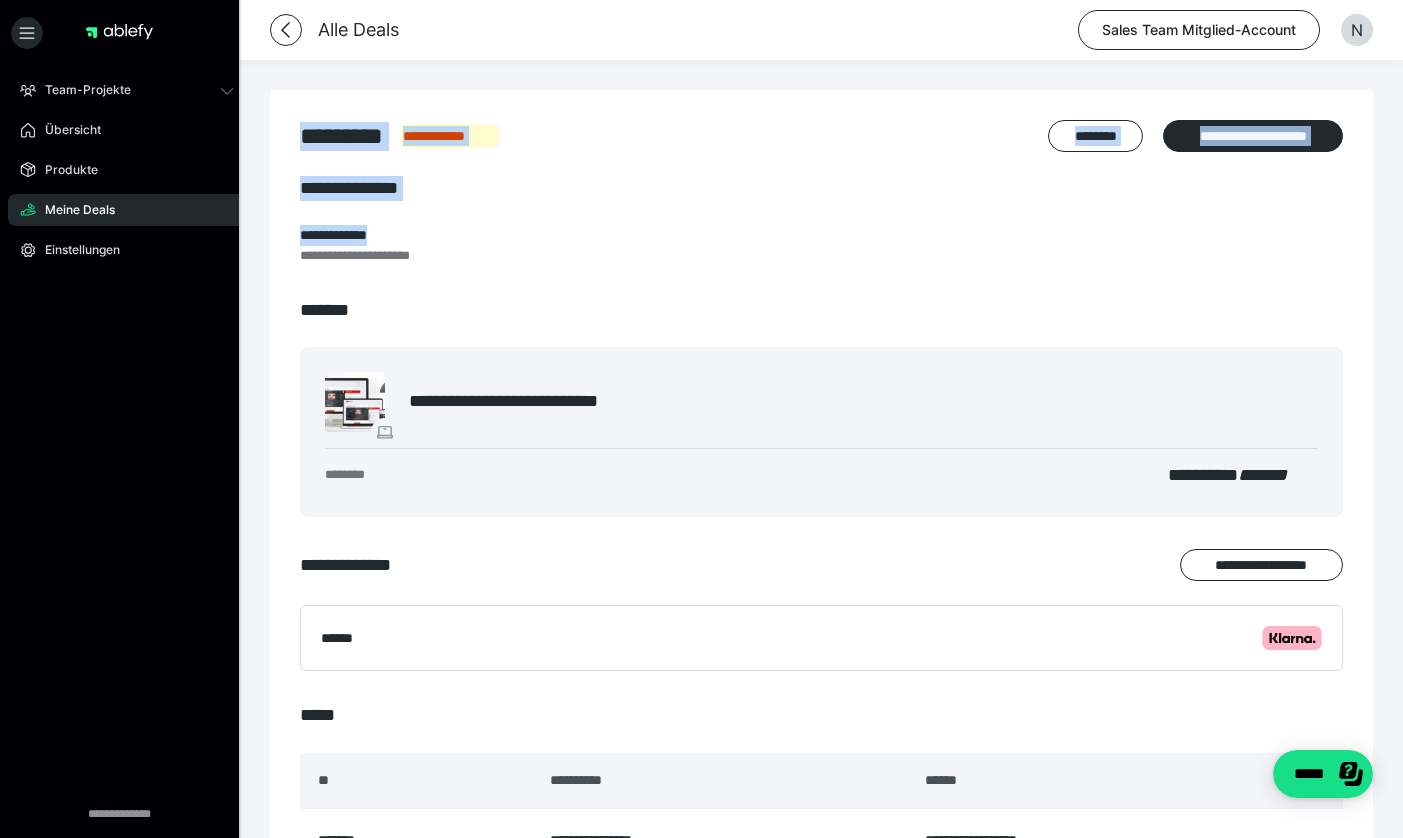 drag, startPoint x: 622, startPoint y: 208, endPoint x: 300, endPoint y: 133, distance: 330.6191 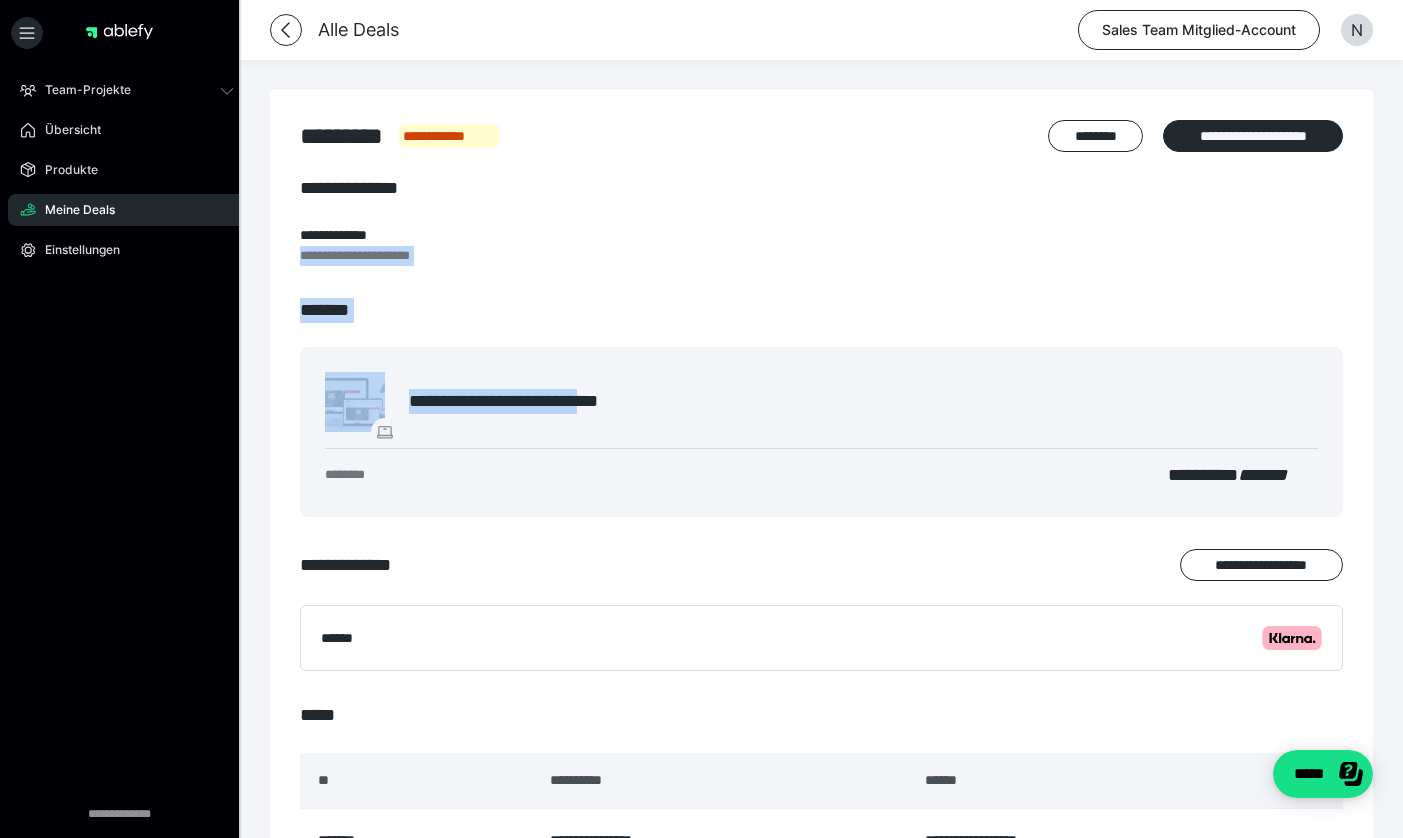 drag, startPoint x: 649, startPoint y: 216, endPoint x: 652, endPoint y: 372, distance: 156.02884 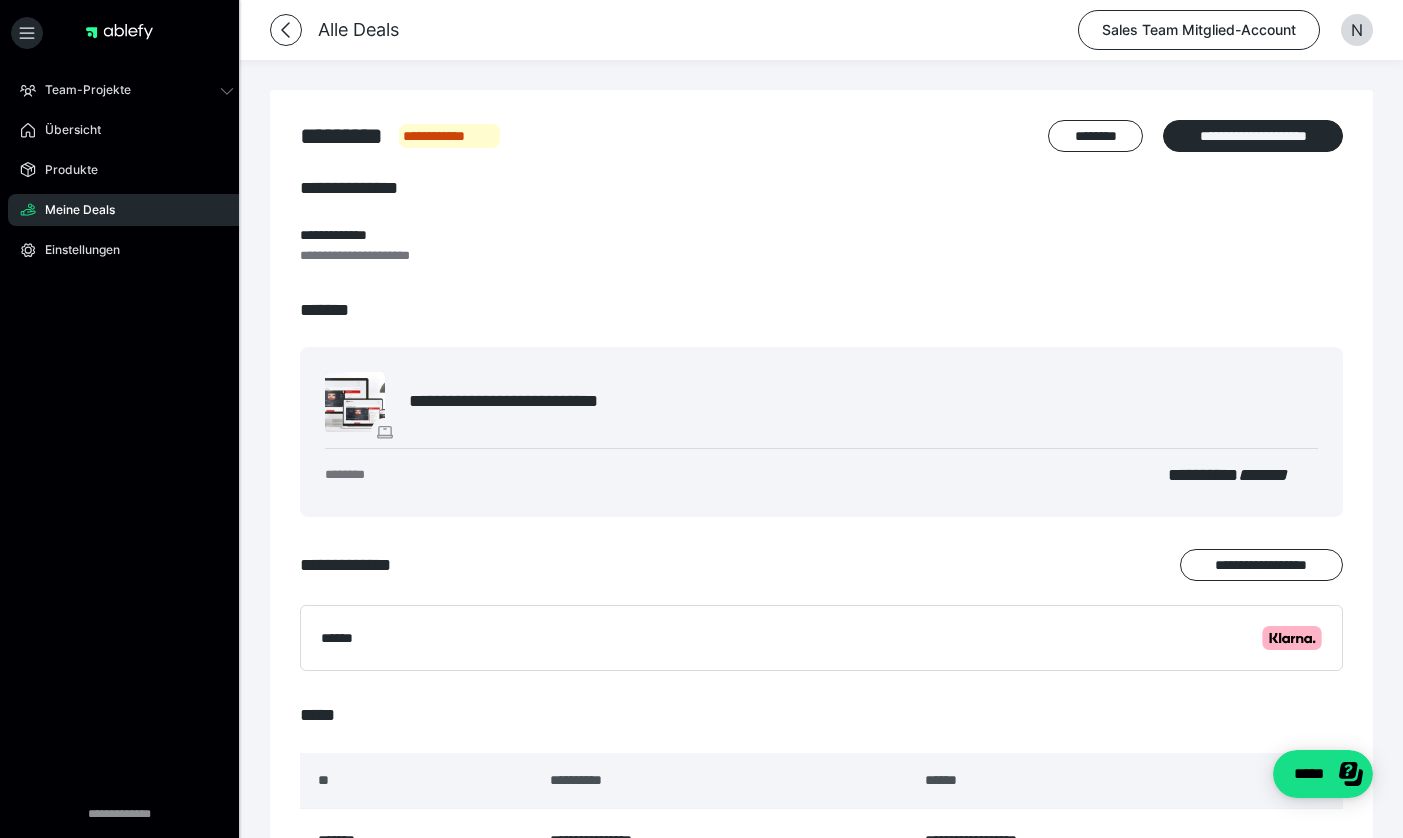click on "Meine Deals" at bounding box center [73, 210] 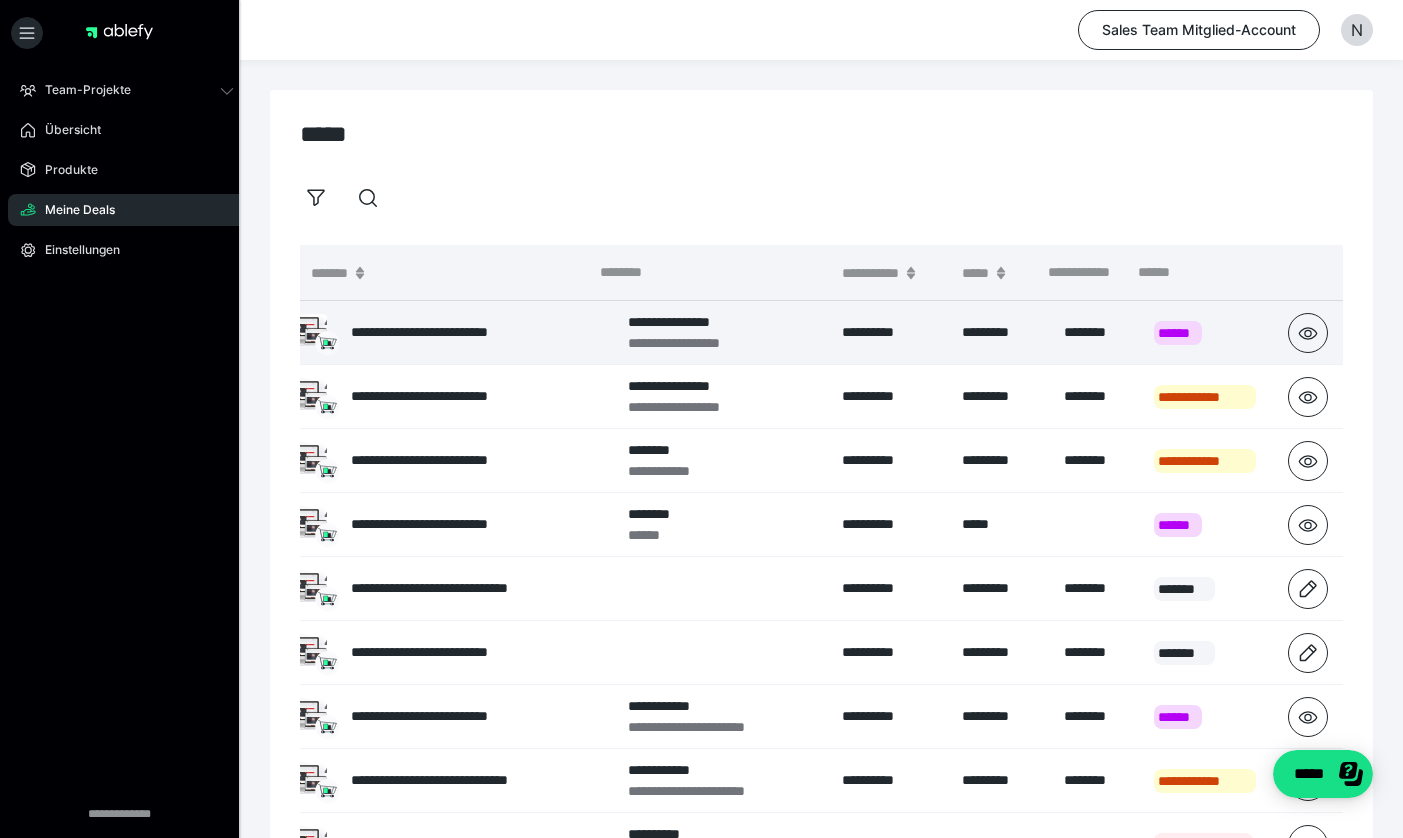 scroll, scrollTop: 0, scrollLeft: 101, axis: horizontal 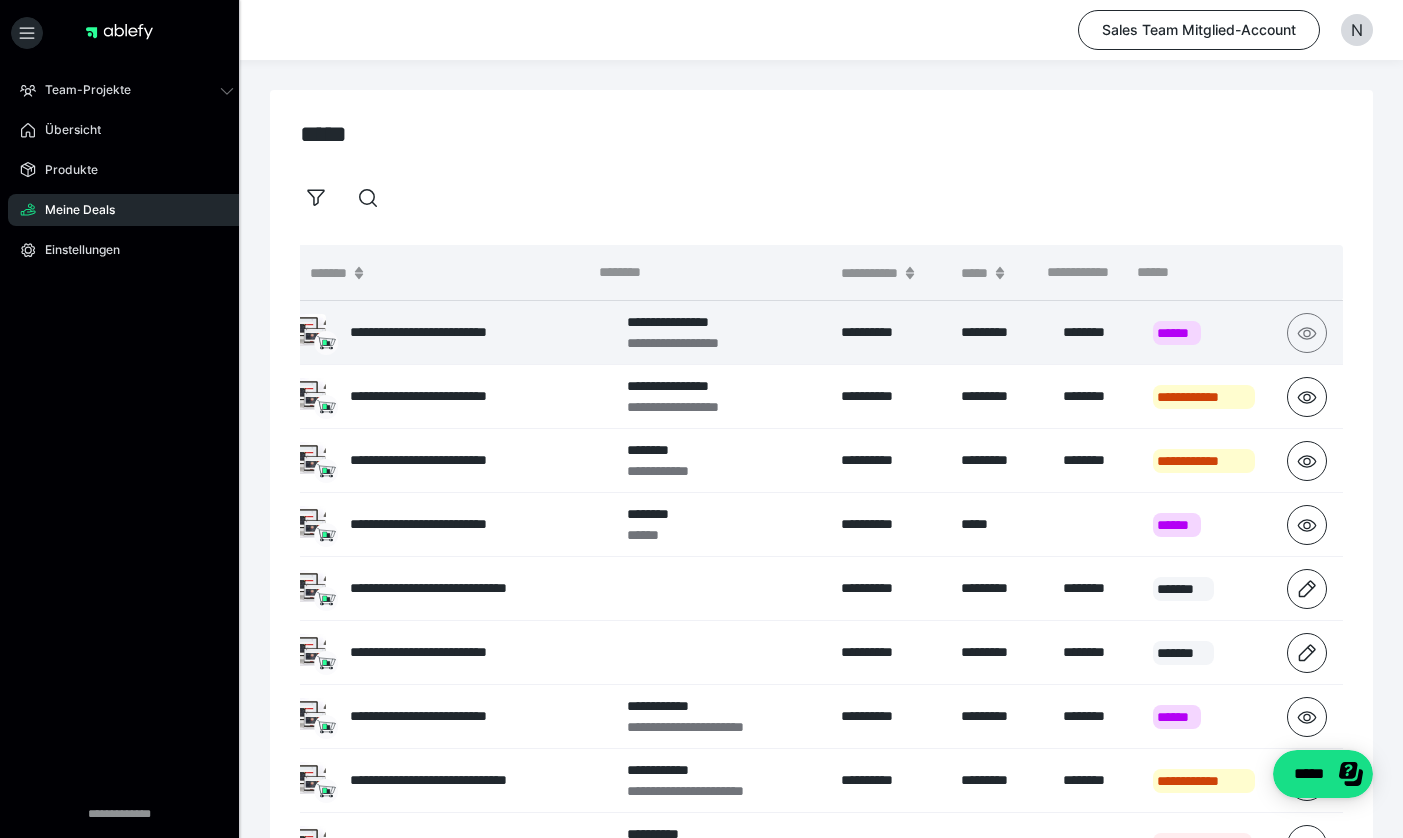 click 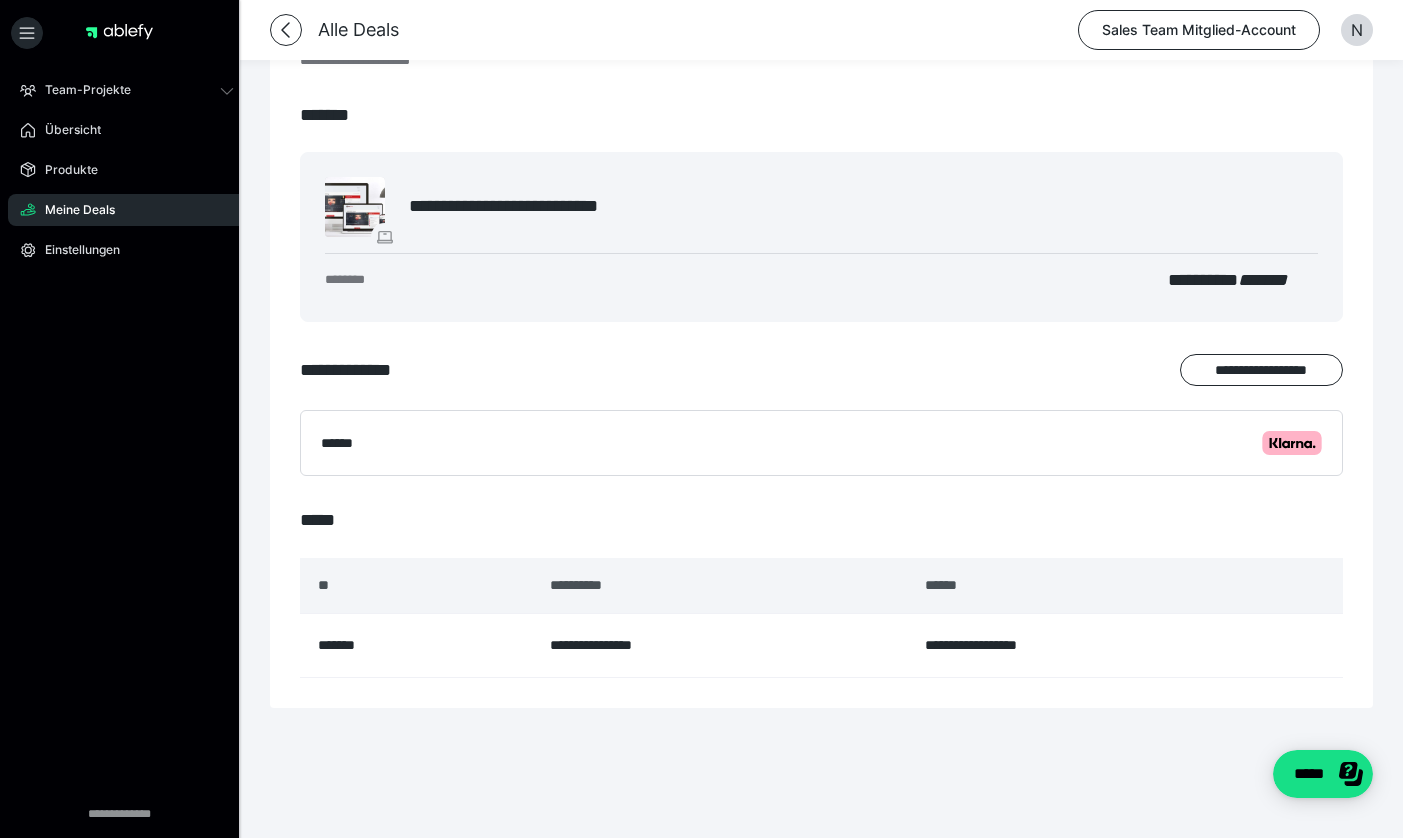 scroll, scrollTop: 0, scrollLeft: 0, axis: both 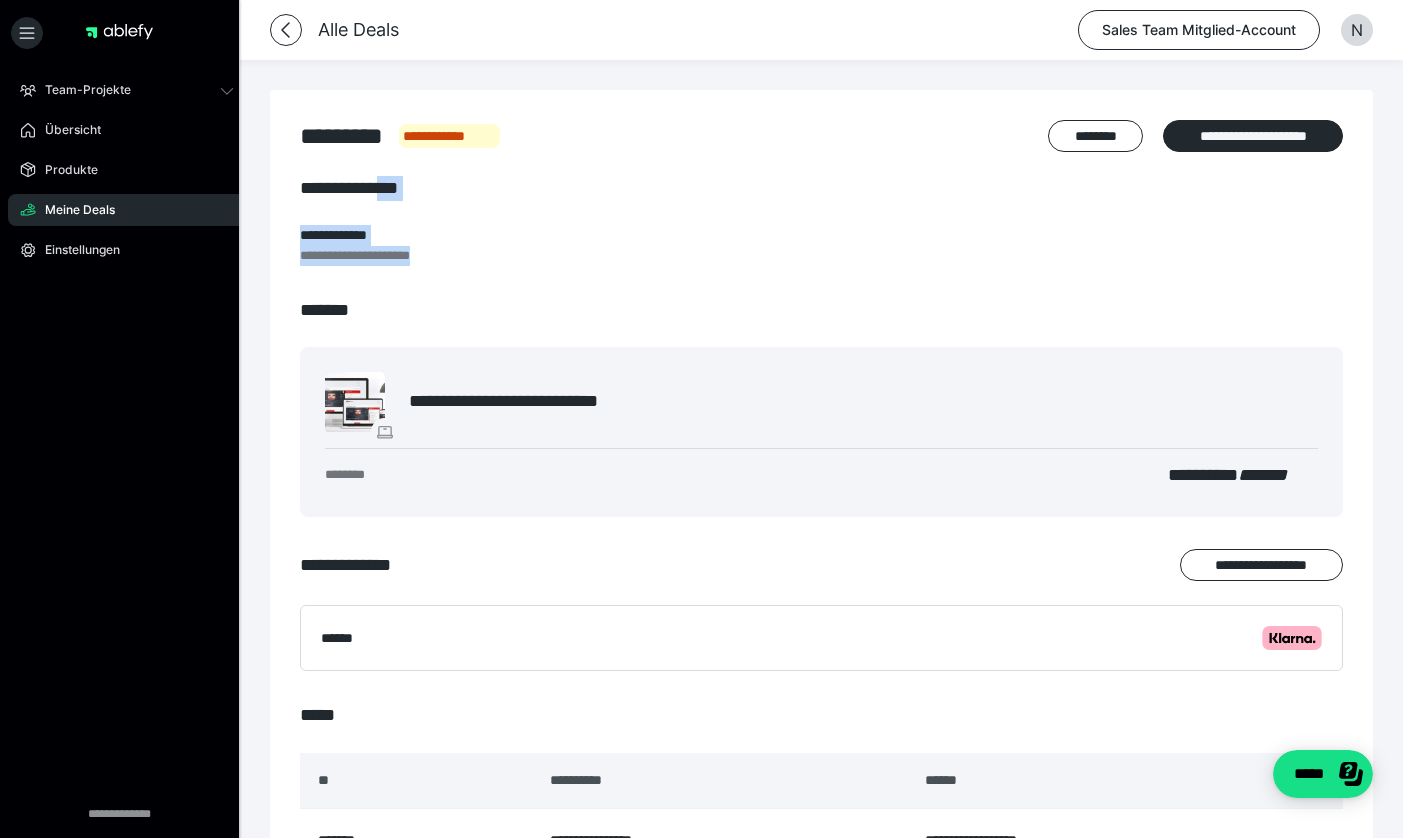 drag, startPoint x: 573, startPoint y: 252, endPoint x: 395, endPoint y: 198, distance: 186.01076 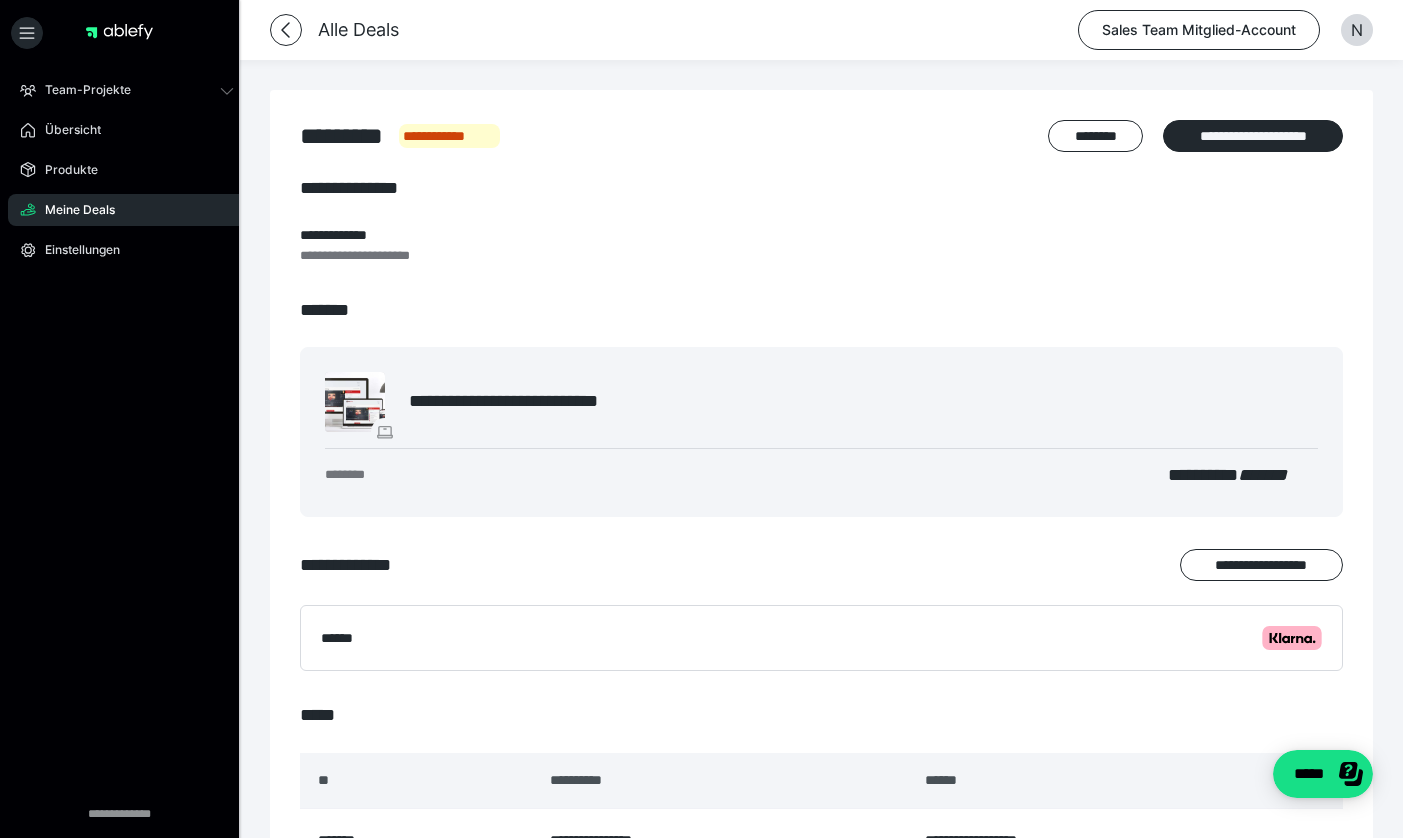 click on "**********" at bounding box center (821, 644) 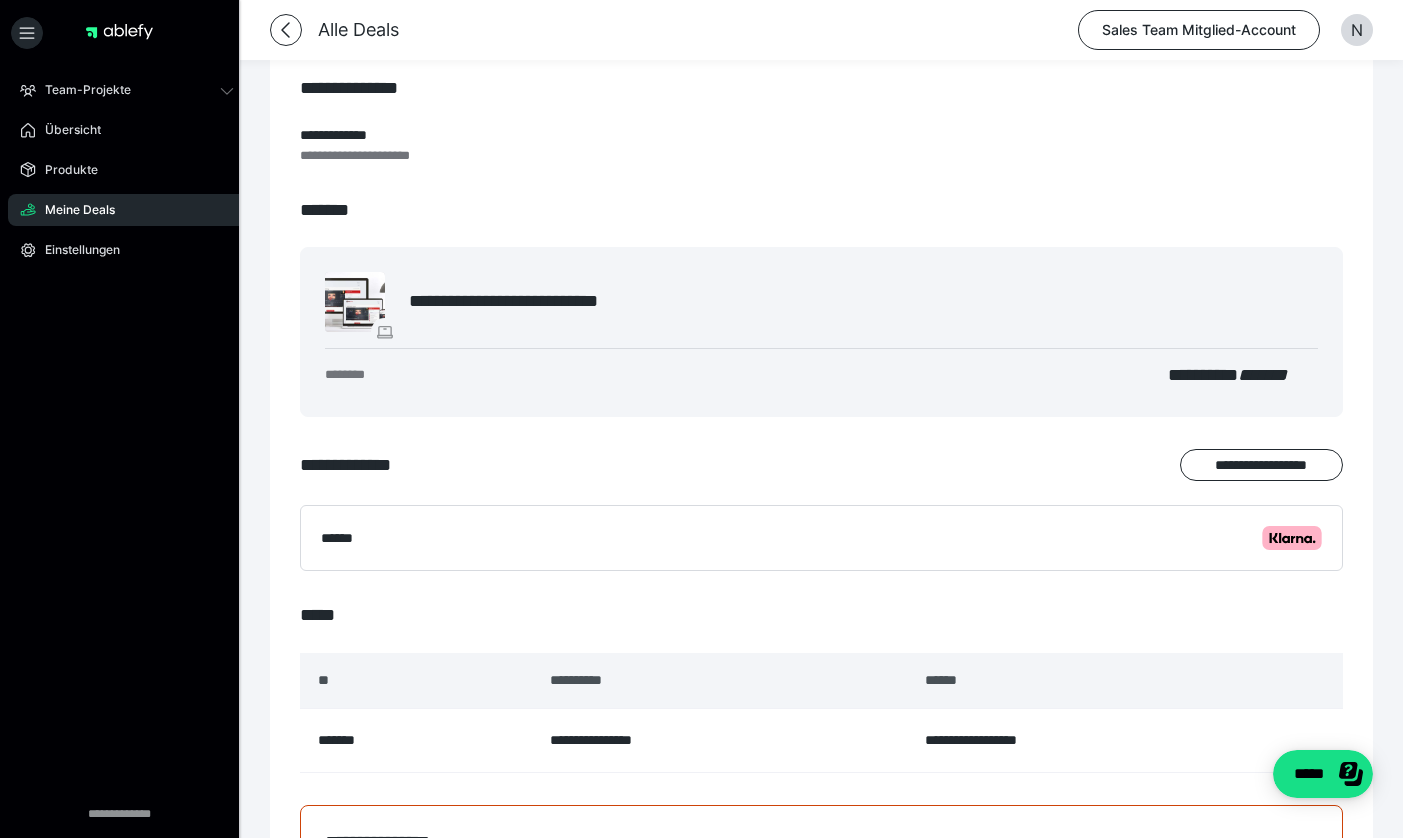 scroll, scrollTop: 0, scrollLeft: 0, axis: both 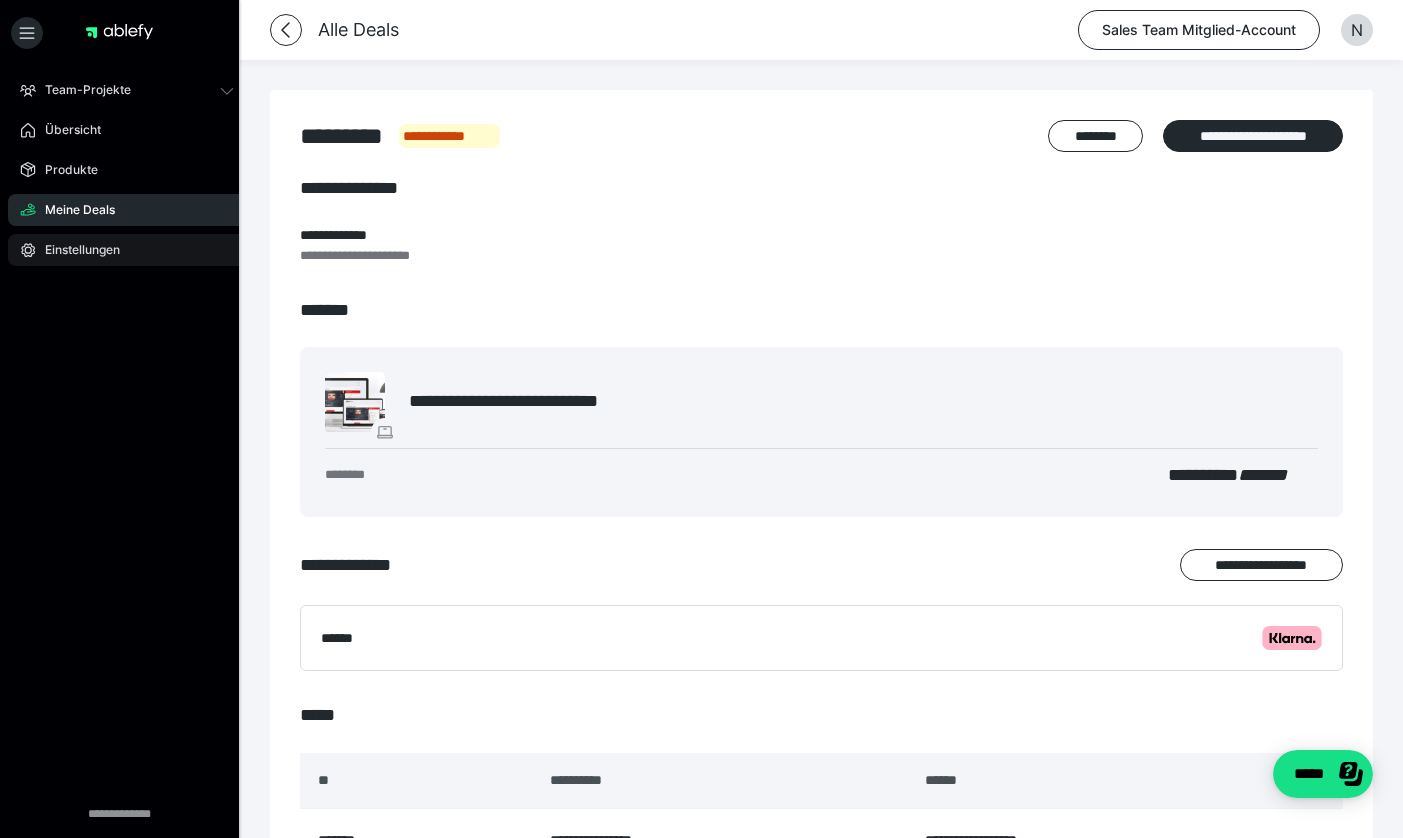 click on "Einstellungen" at bounding box center (127, 250) 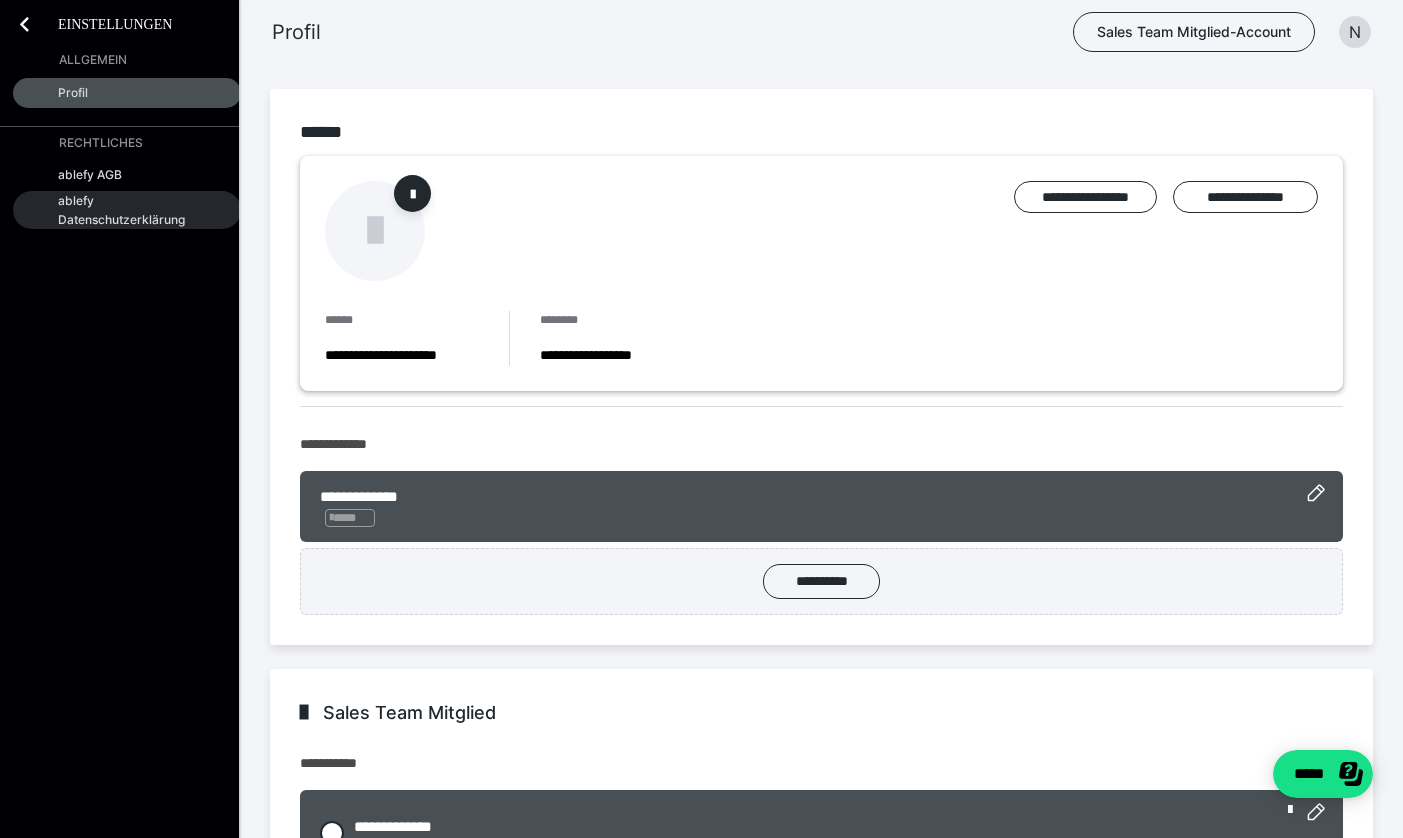 scroll, scrollTop: 0, scrollLeft: 0, axis: both 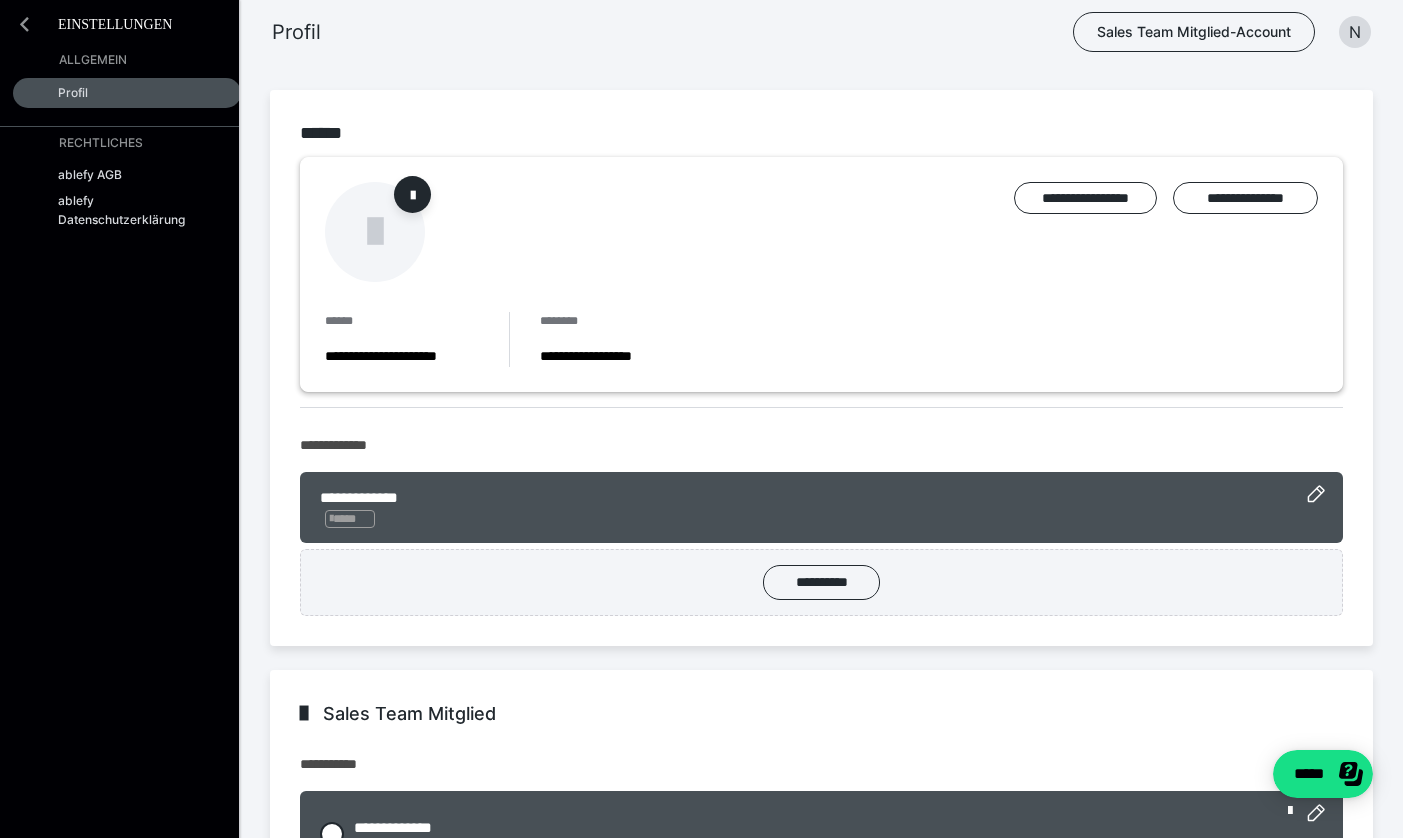 click at bounding box center [24, 24] 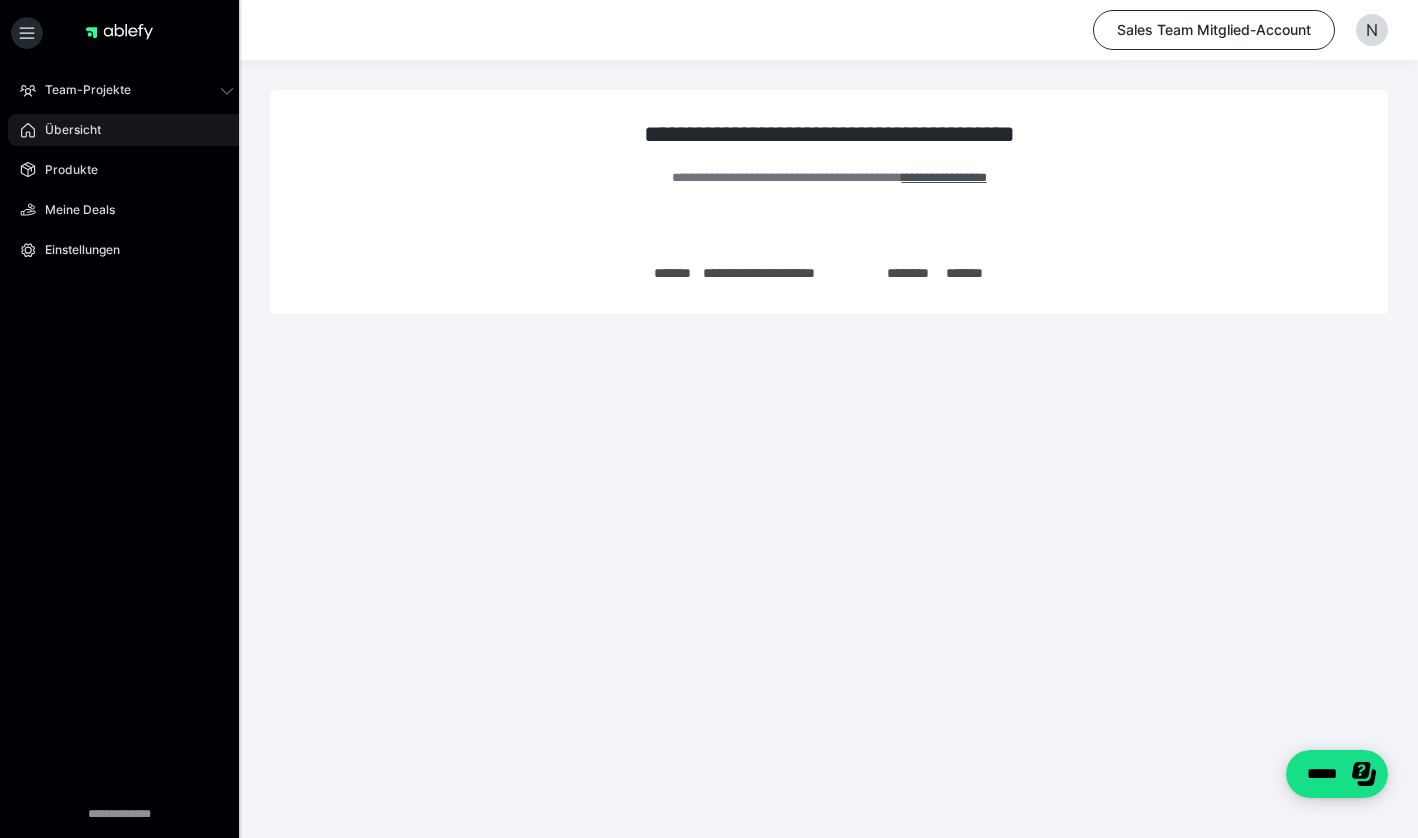 click on "Übersicht" at bounding box center [127, 130] 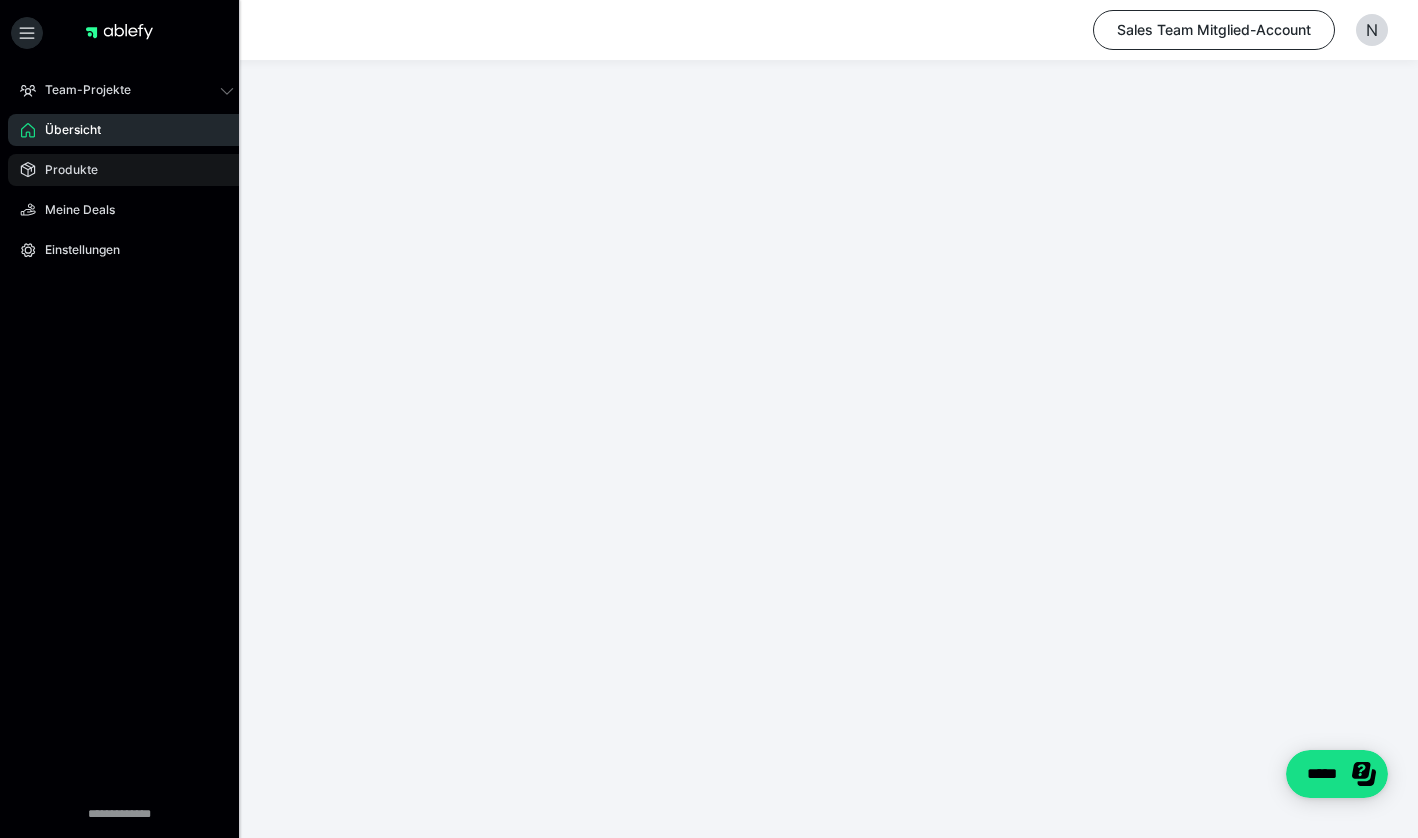 click on "Produkte" at bounding box center [127, 170] 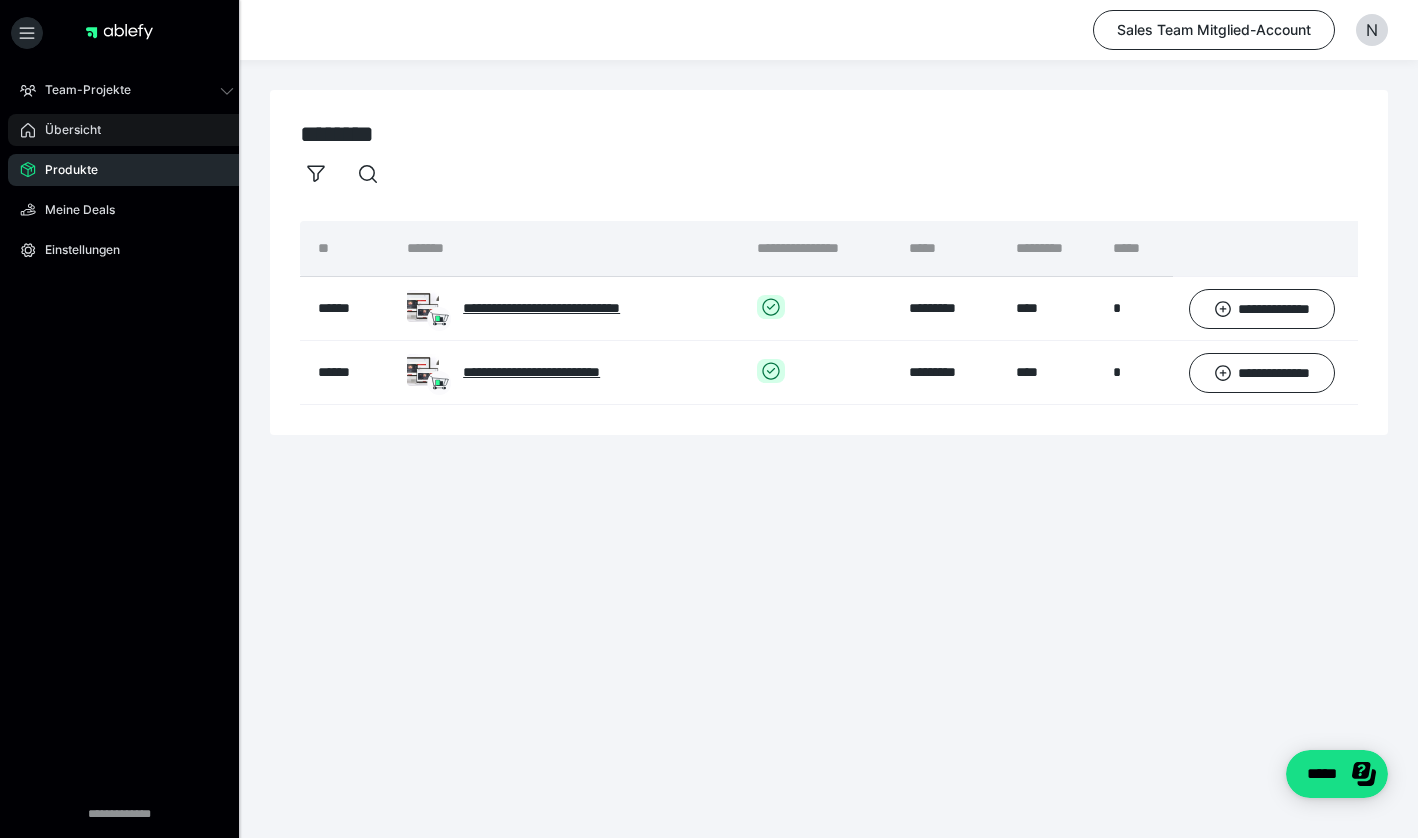 click on "Übersicht" at bounding box center [66, 130] 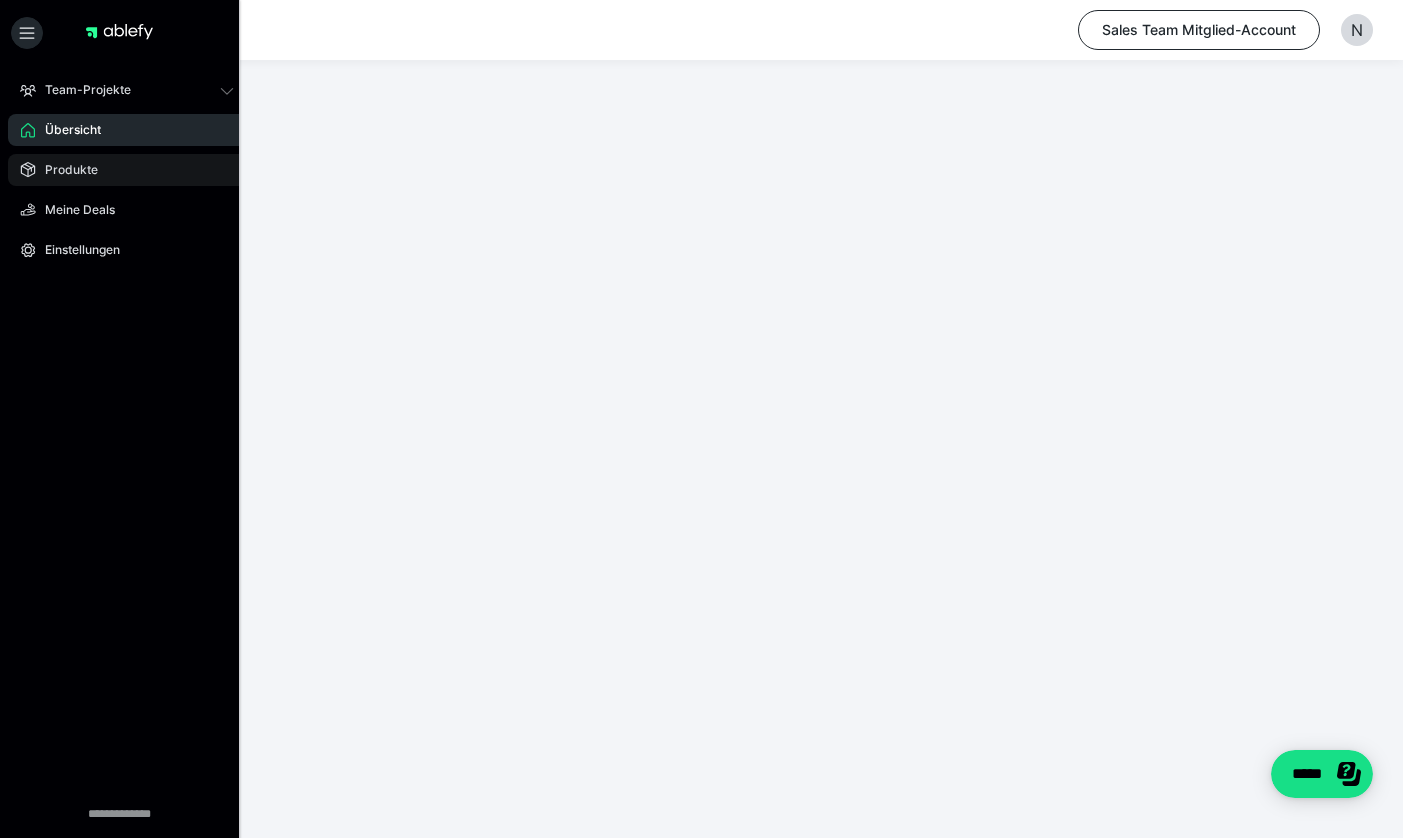 click on "Produkte" at bounding box center (64, 170) 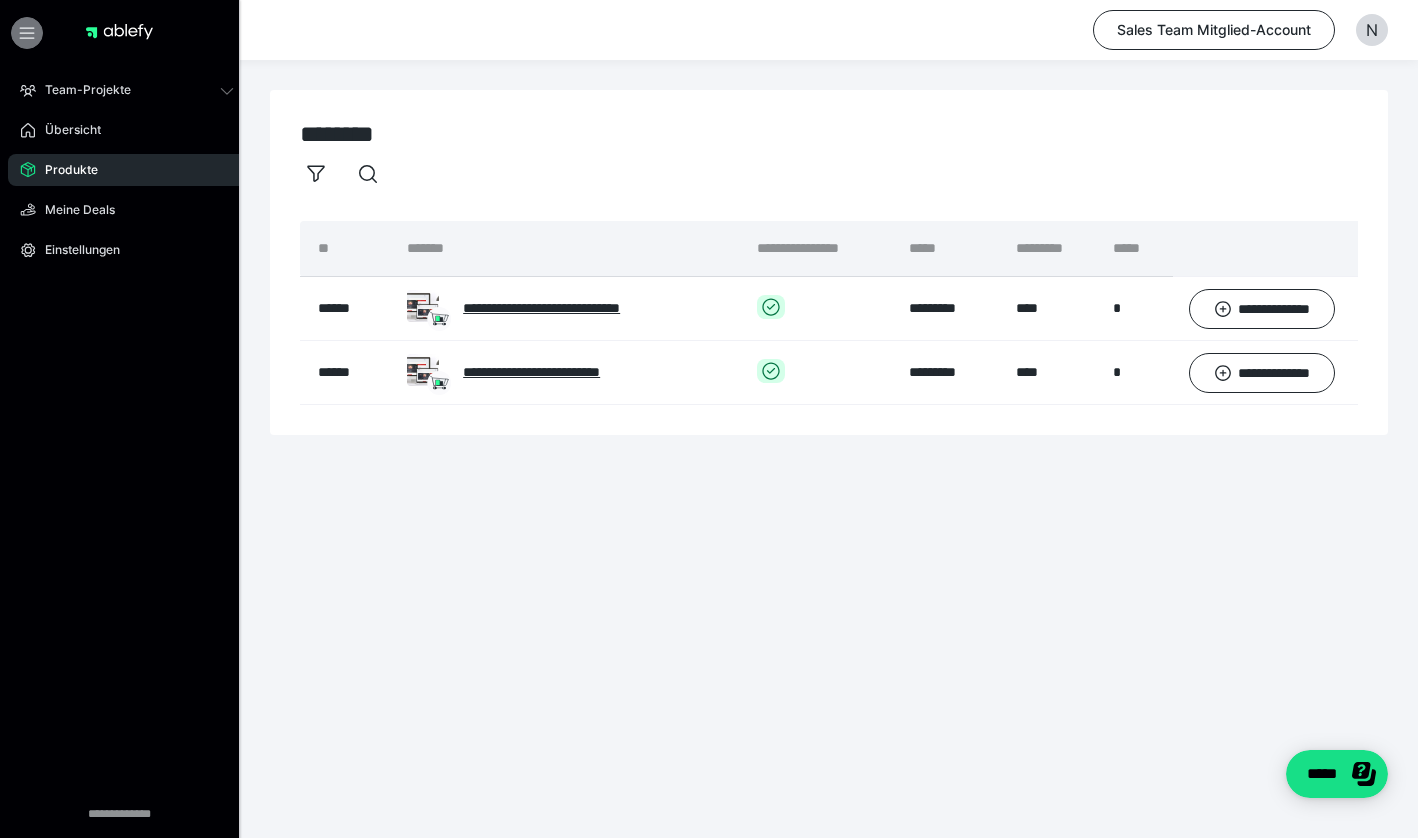 drag, startPoint x: 29, startPoint y: 41, endPoint x: 17, endPoint y: 38, distance: 12.369317 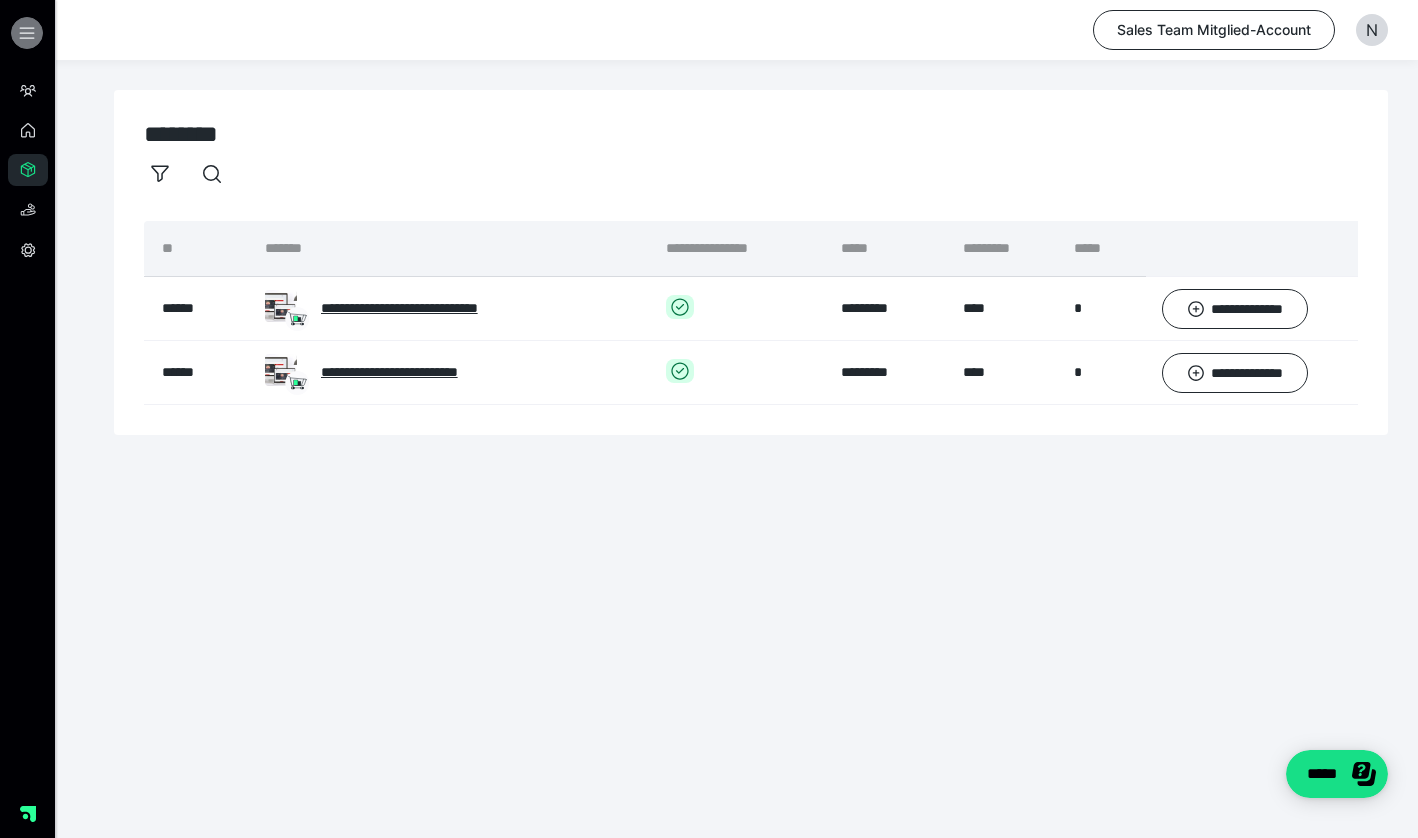 click 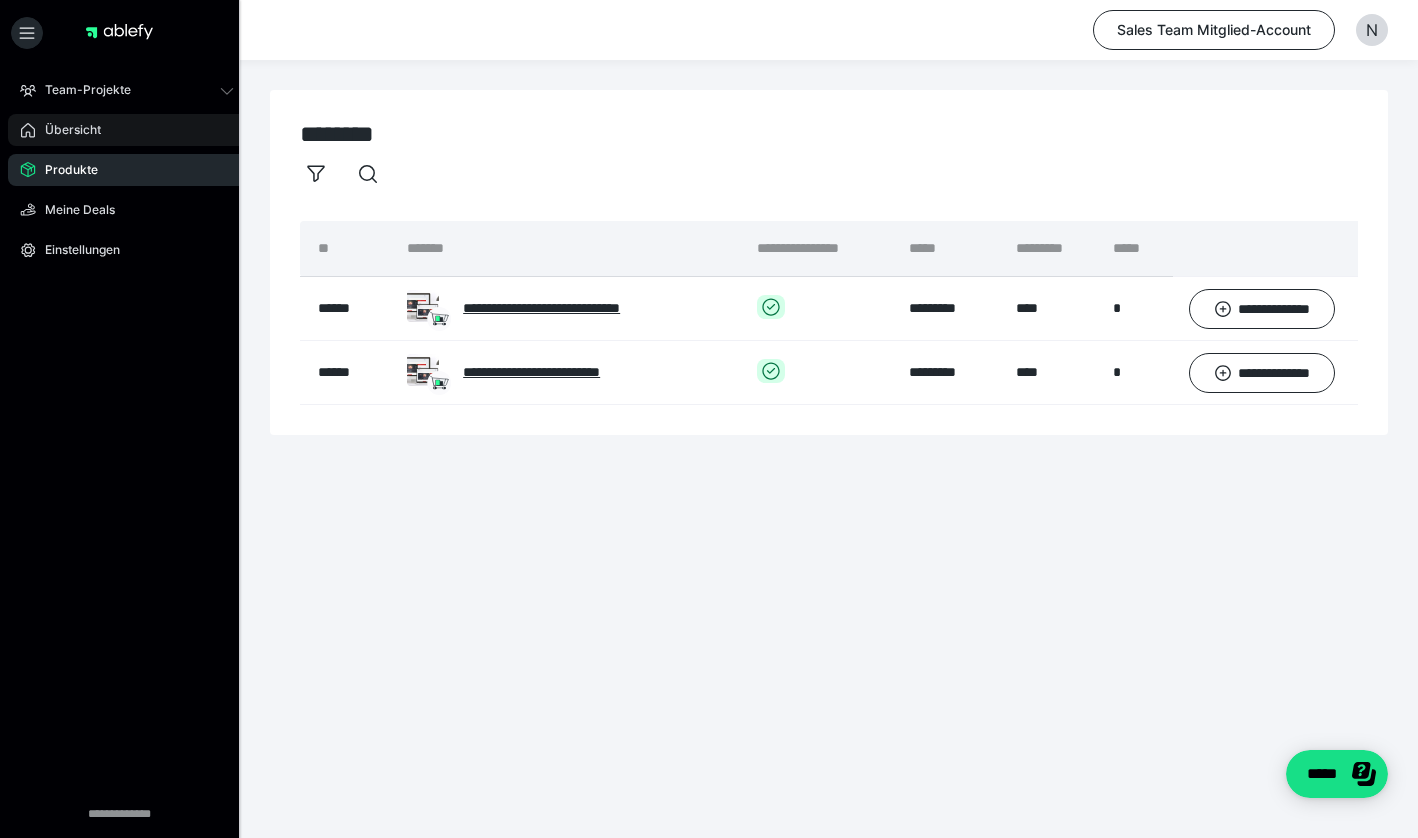 click on "Übersicht" at bounding box center (127, 130) 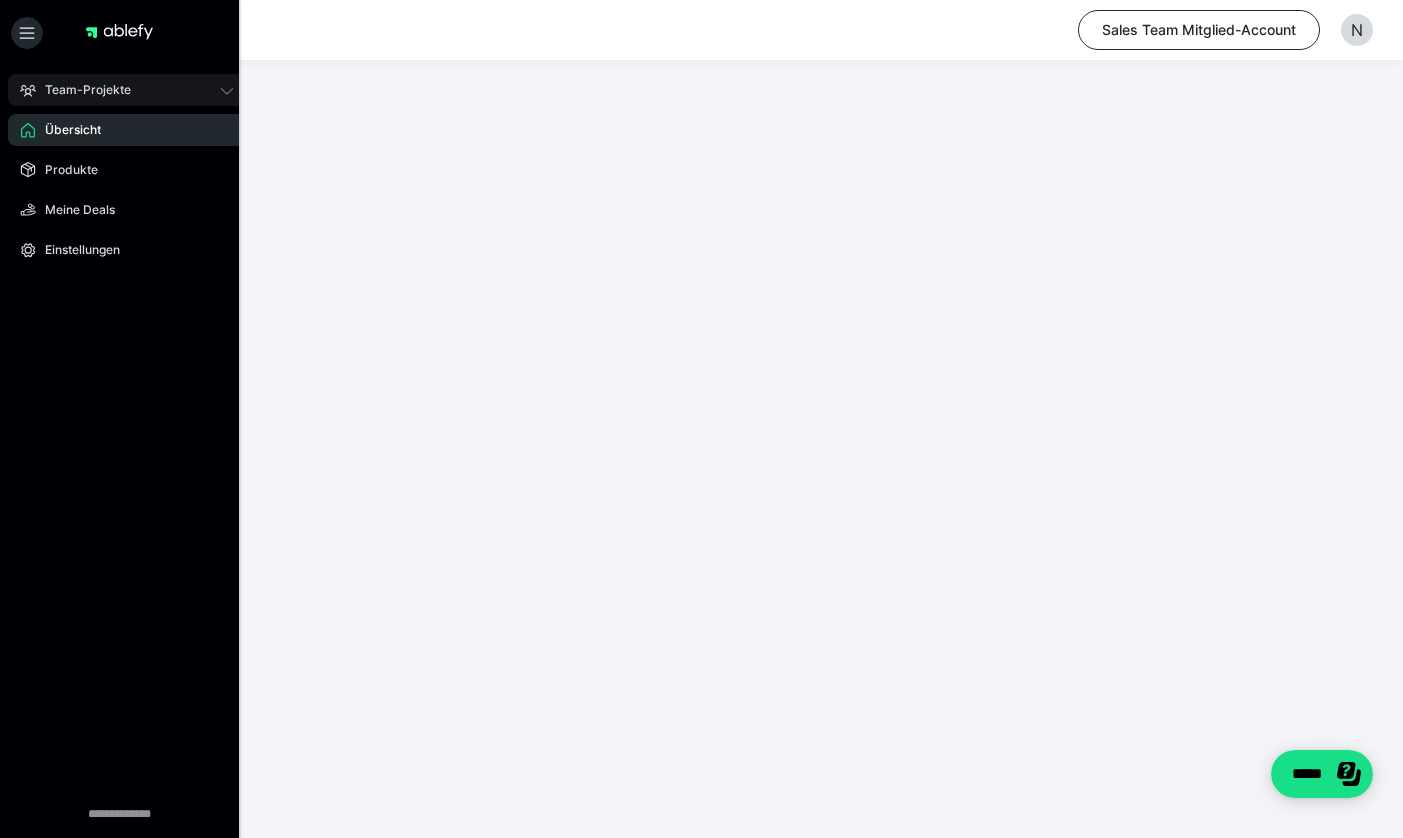 click on "Team-Projekte" at bounding box center [81, 90] 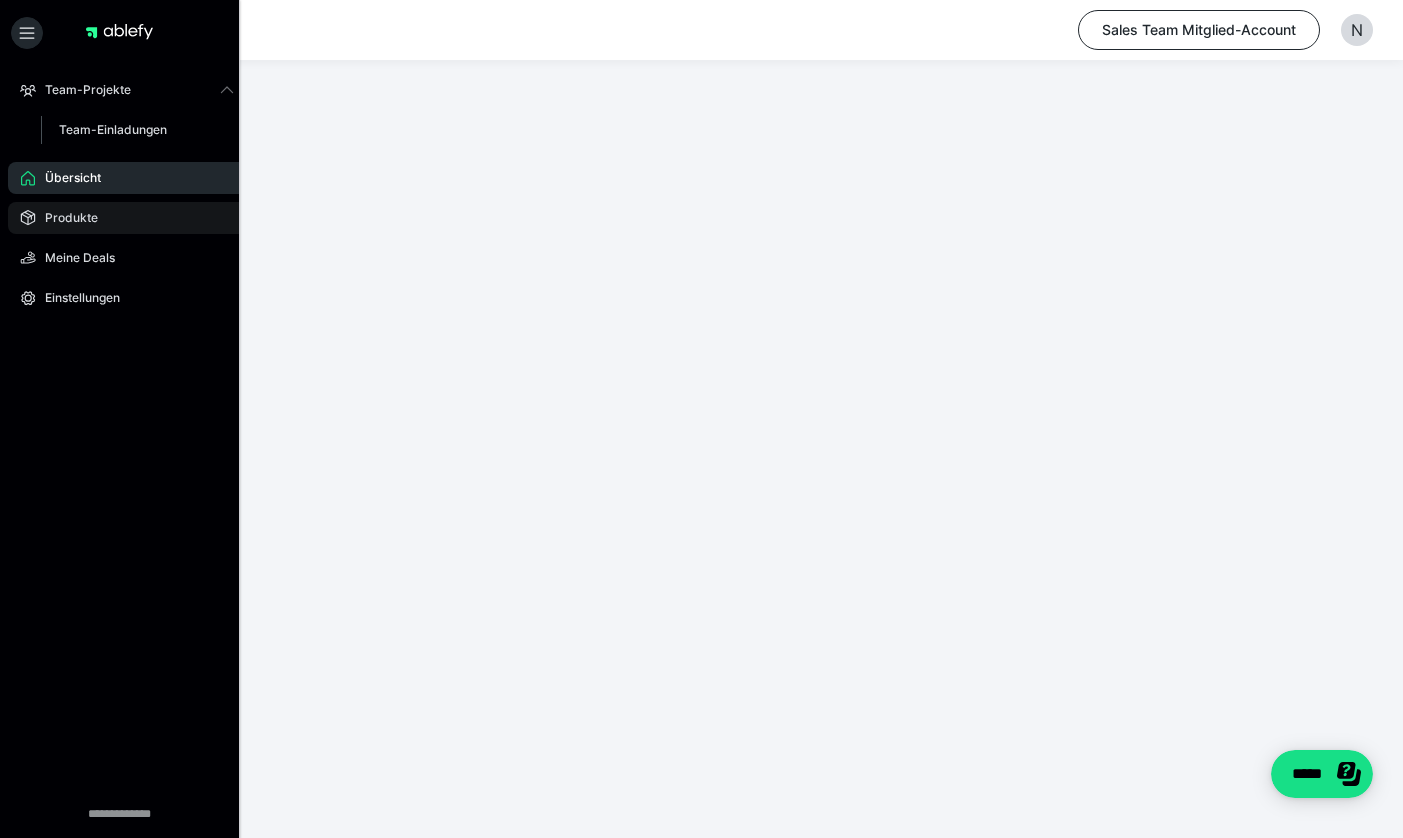 click on "Produkte" at bounding box center [127, 218] 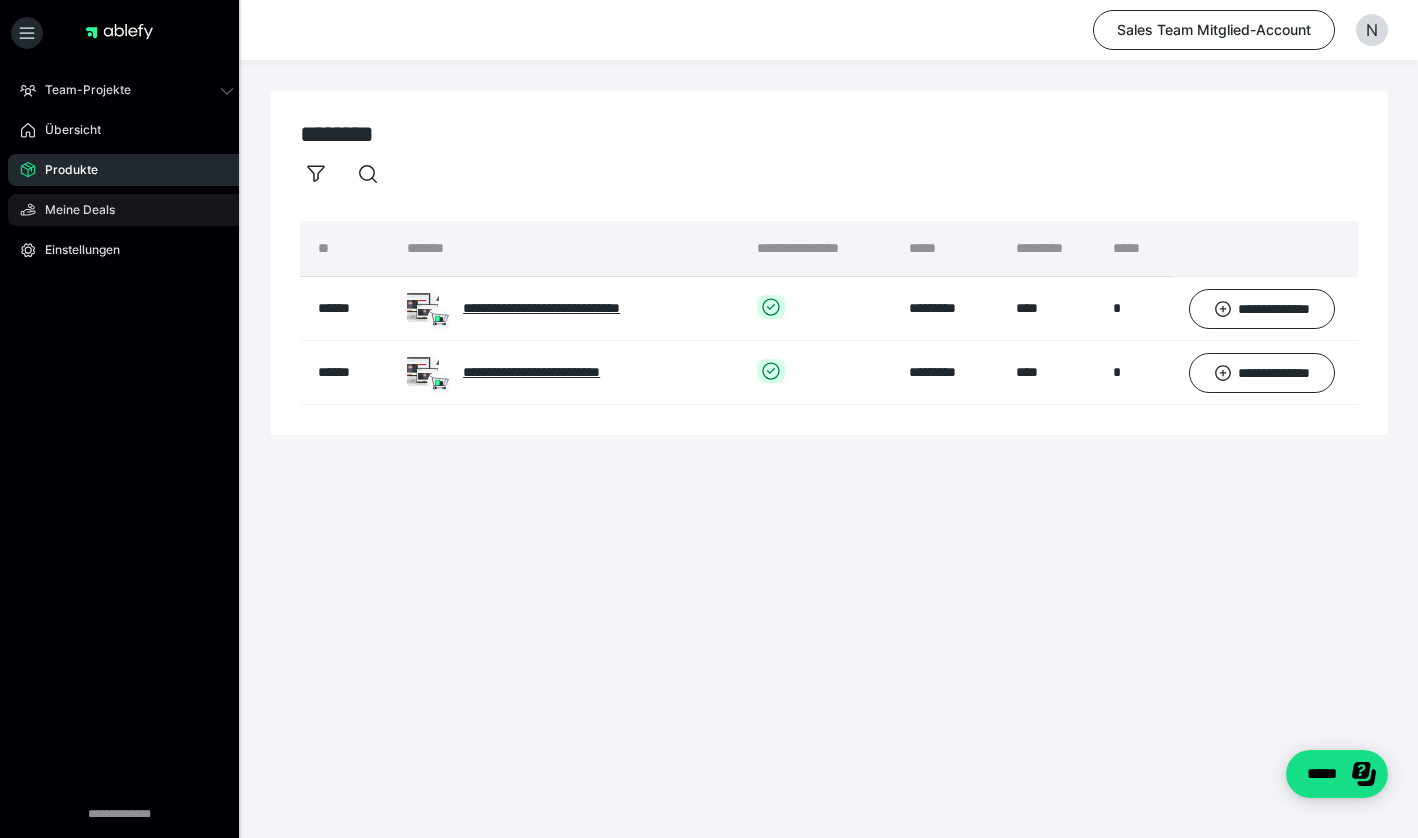 click on "Meine Deals" at bounding box center [127, 210] 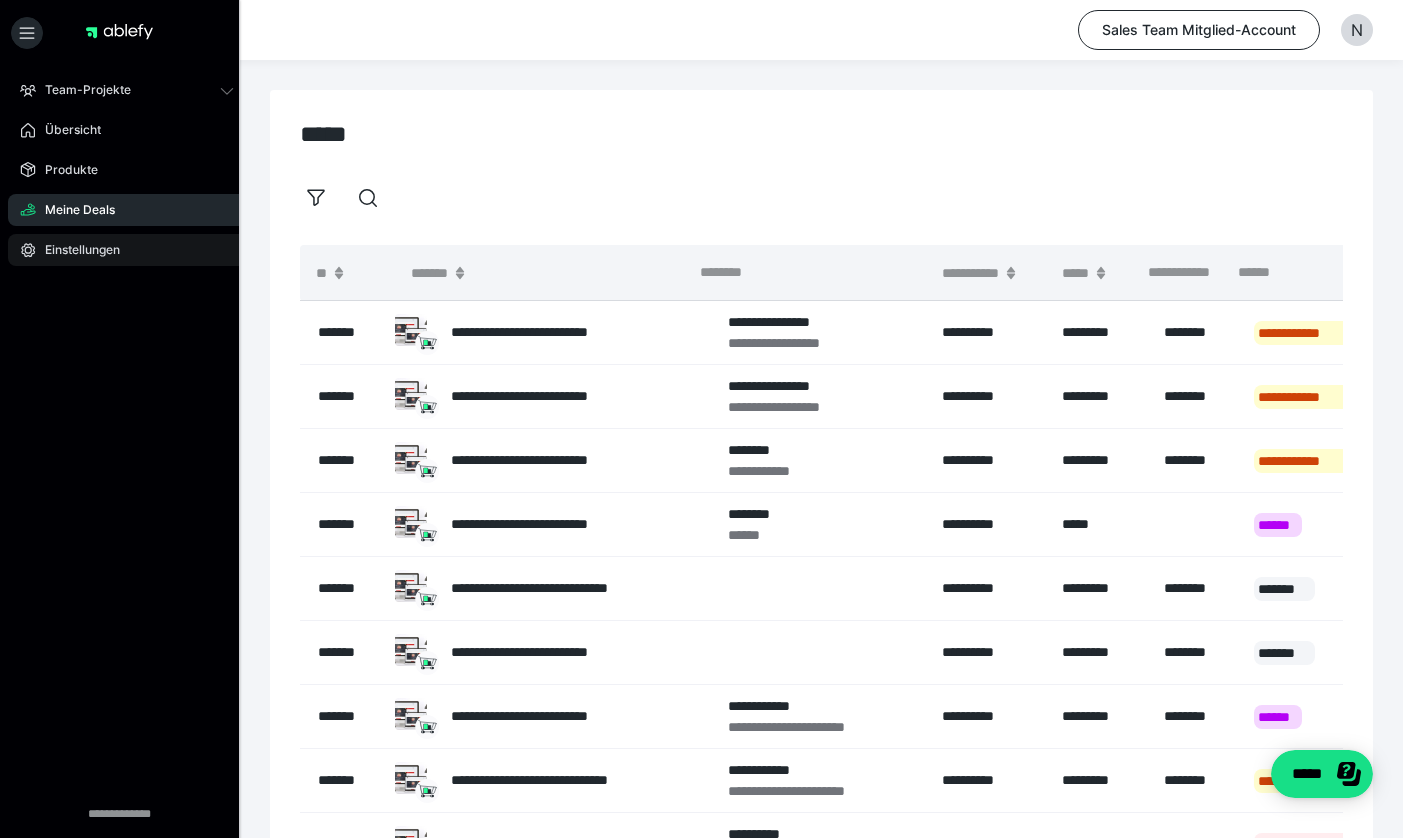 click on "Einstellungen" at bounding box center (75, 250) 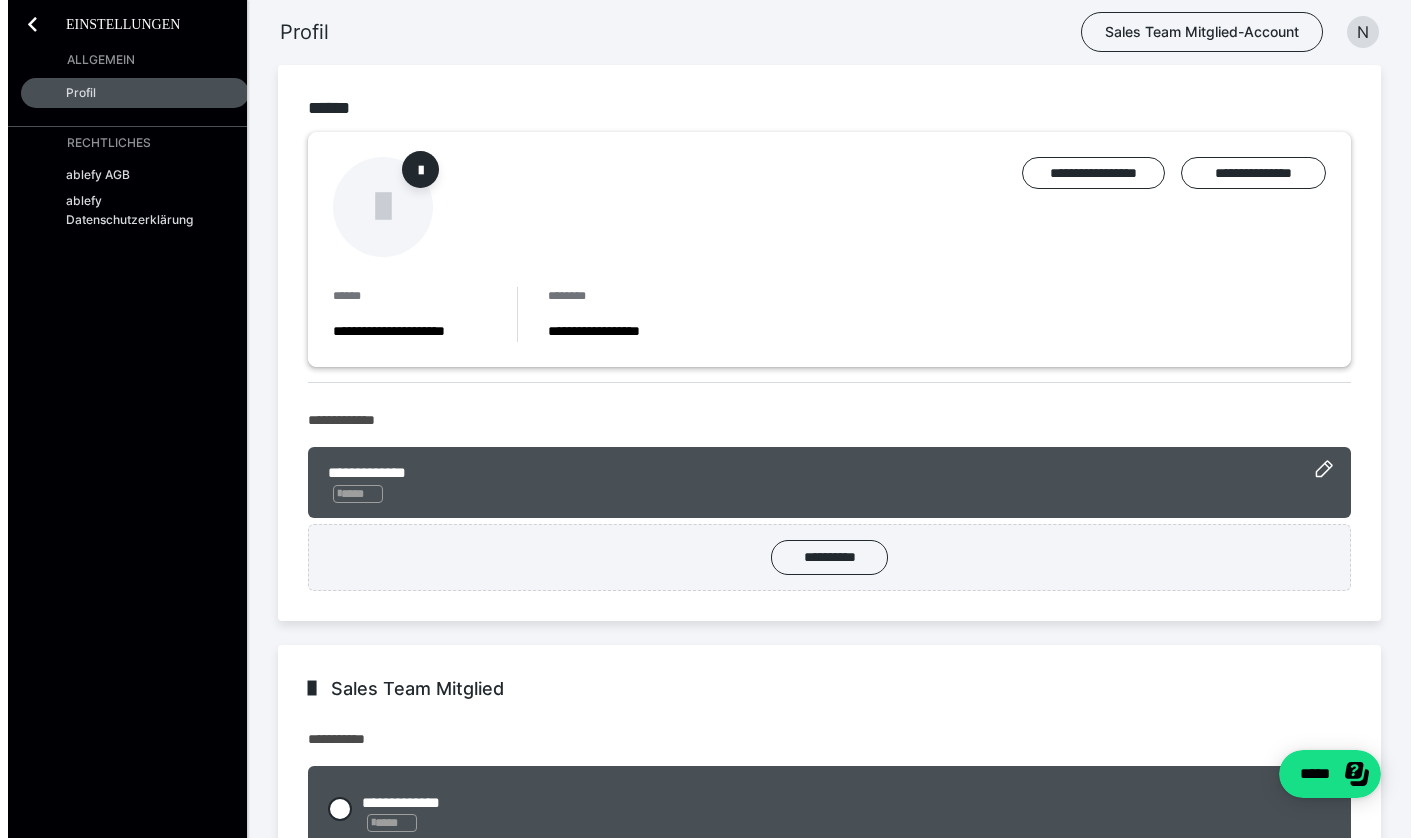 scroll, scrollTop: 0, scrollLeft: 0, axis: both 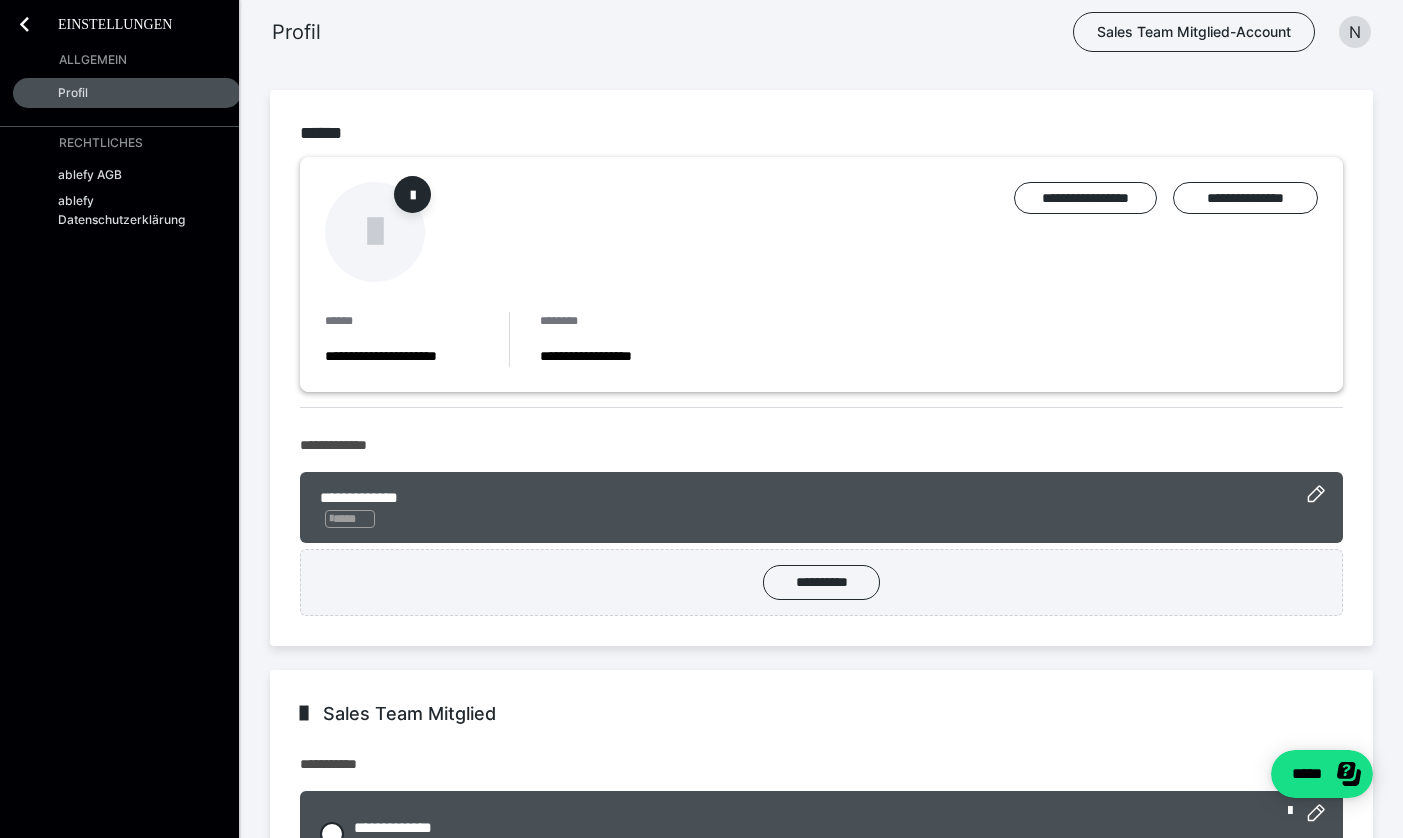 click on "Allgemein" at bounding box center (93, 60) 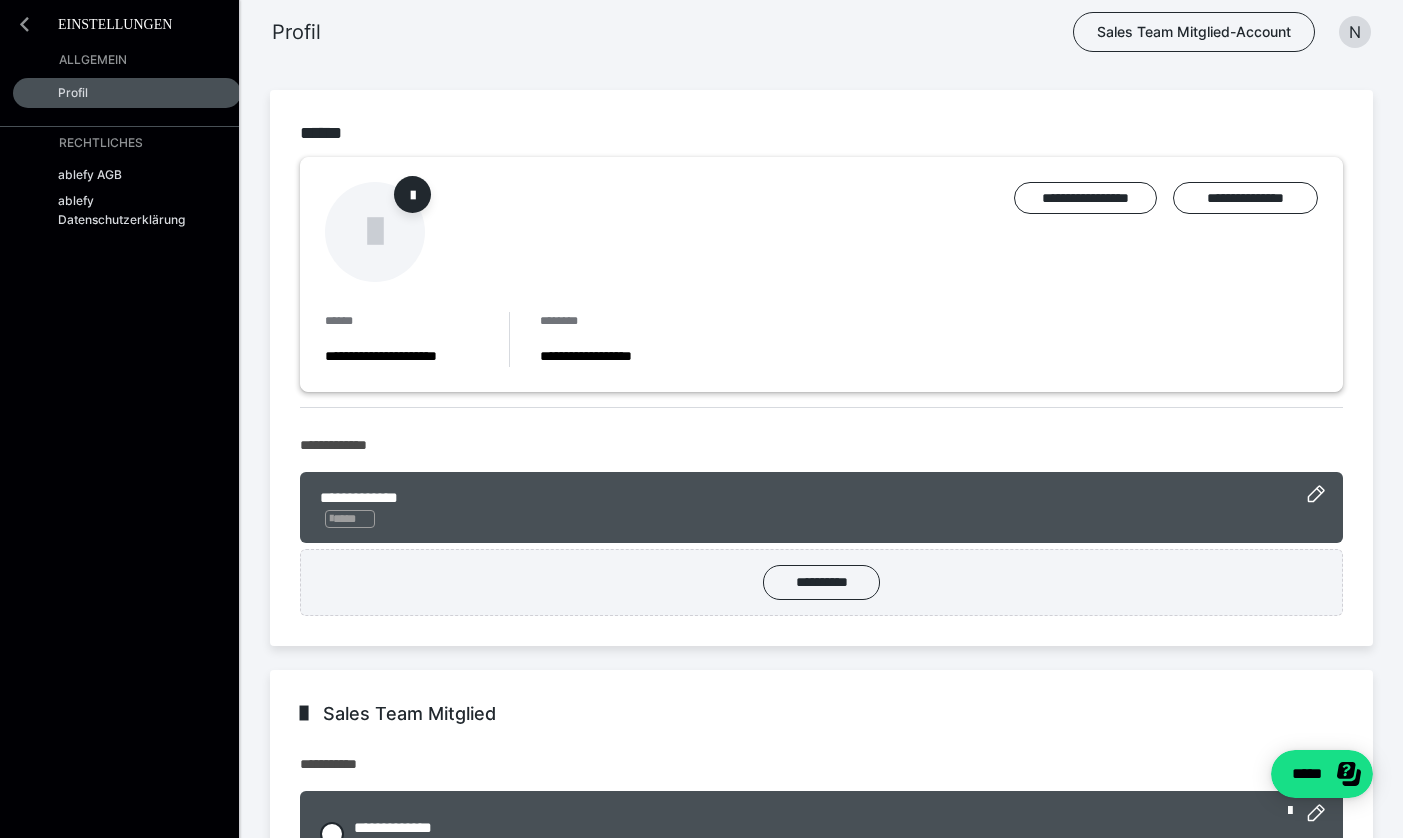 click at bounding box center (24, 24) 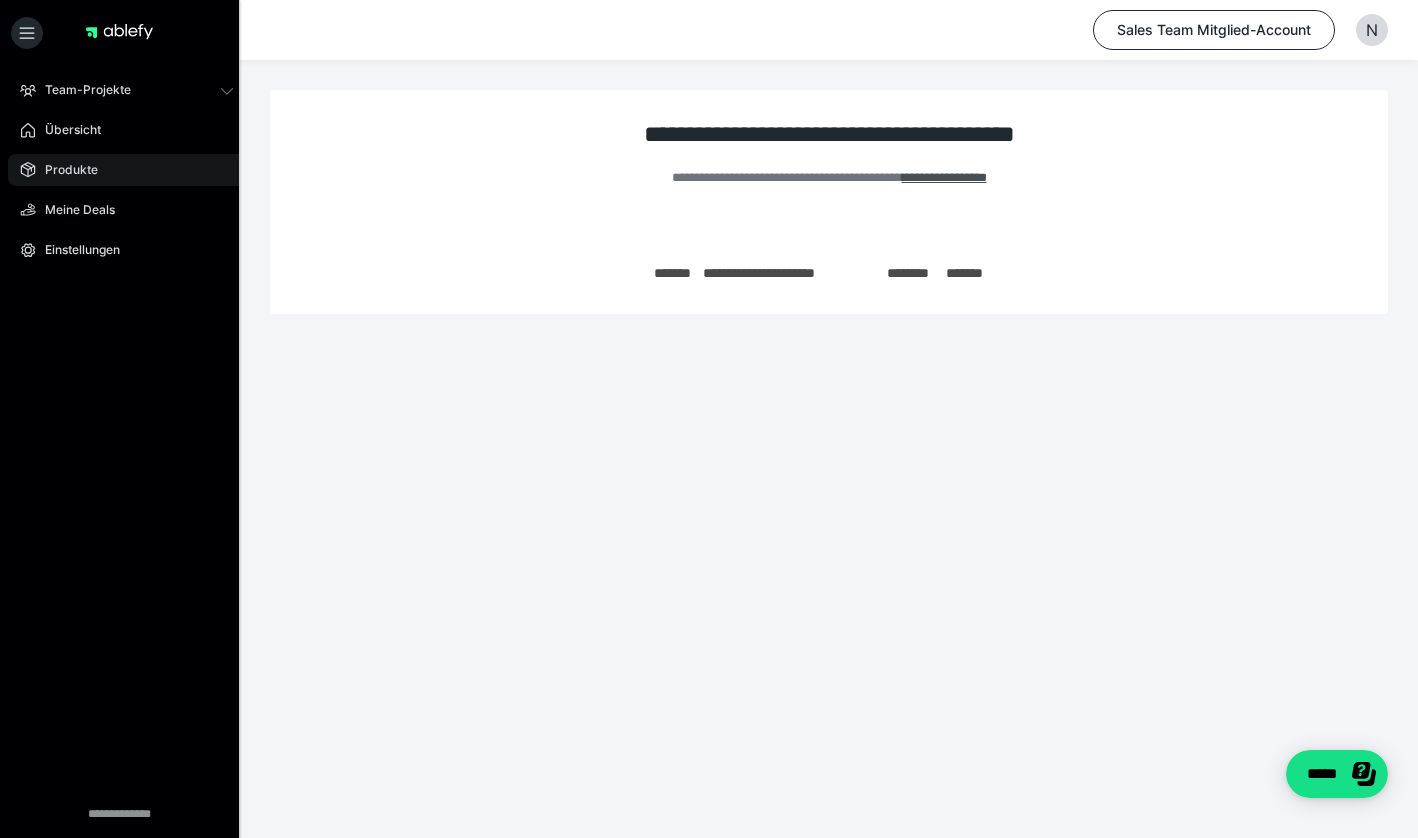 click on "Produkte" at bounding box center [64, 170] 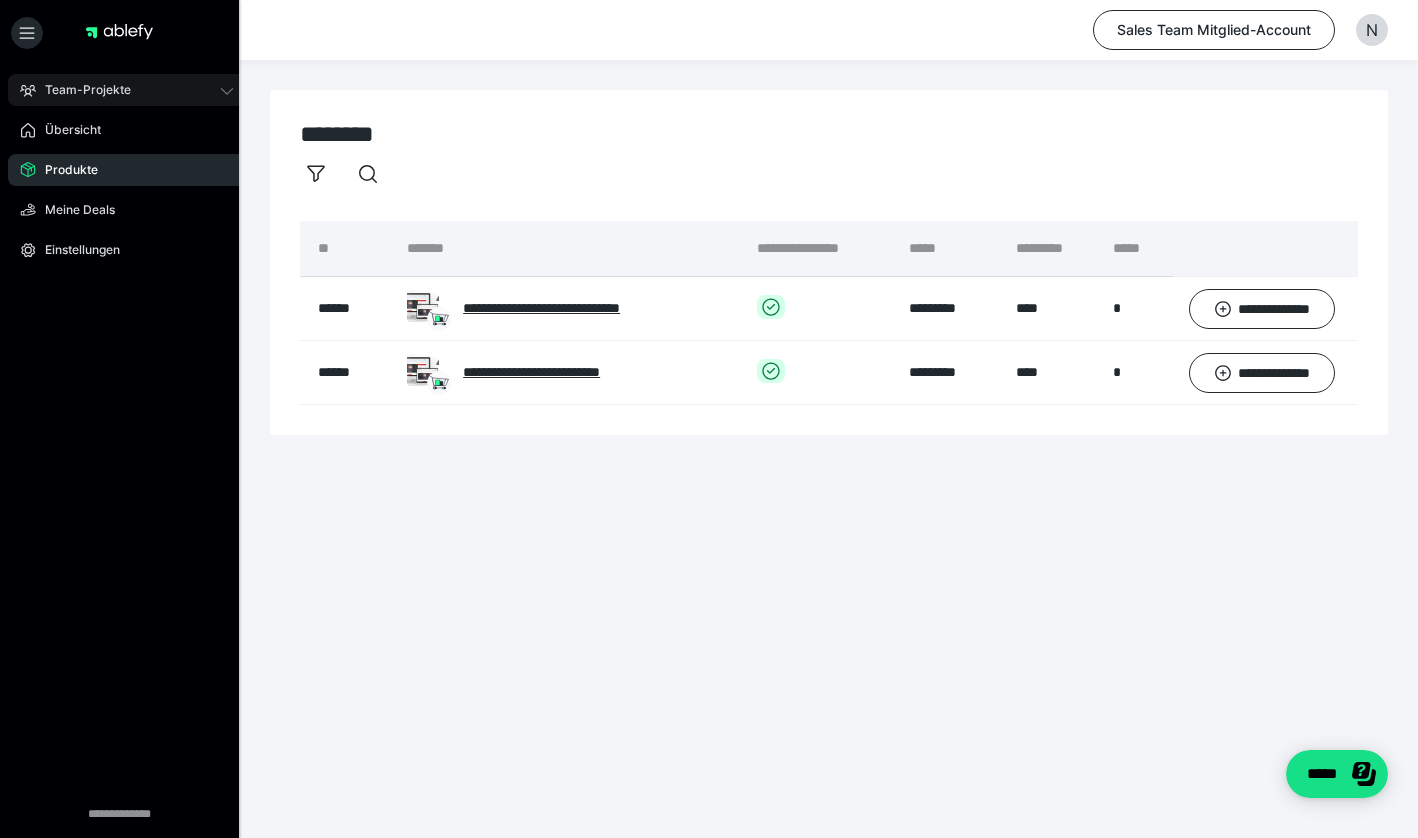 click on "Team-Projekte" at bounding box center [127, 90] 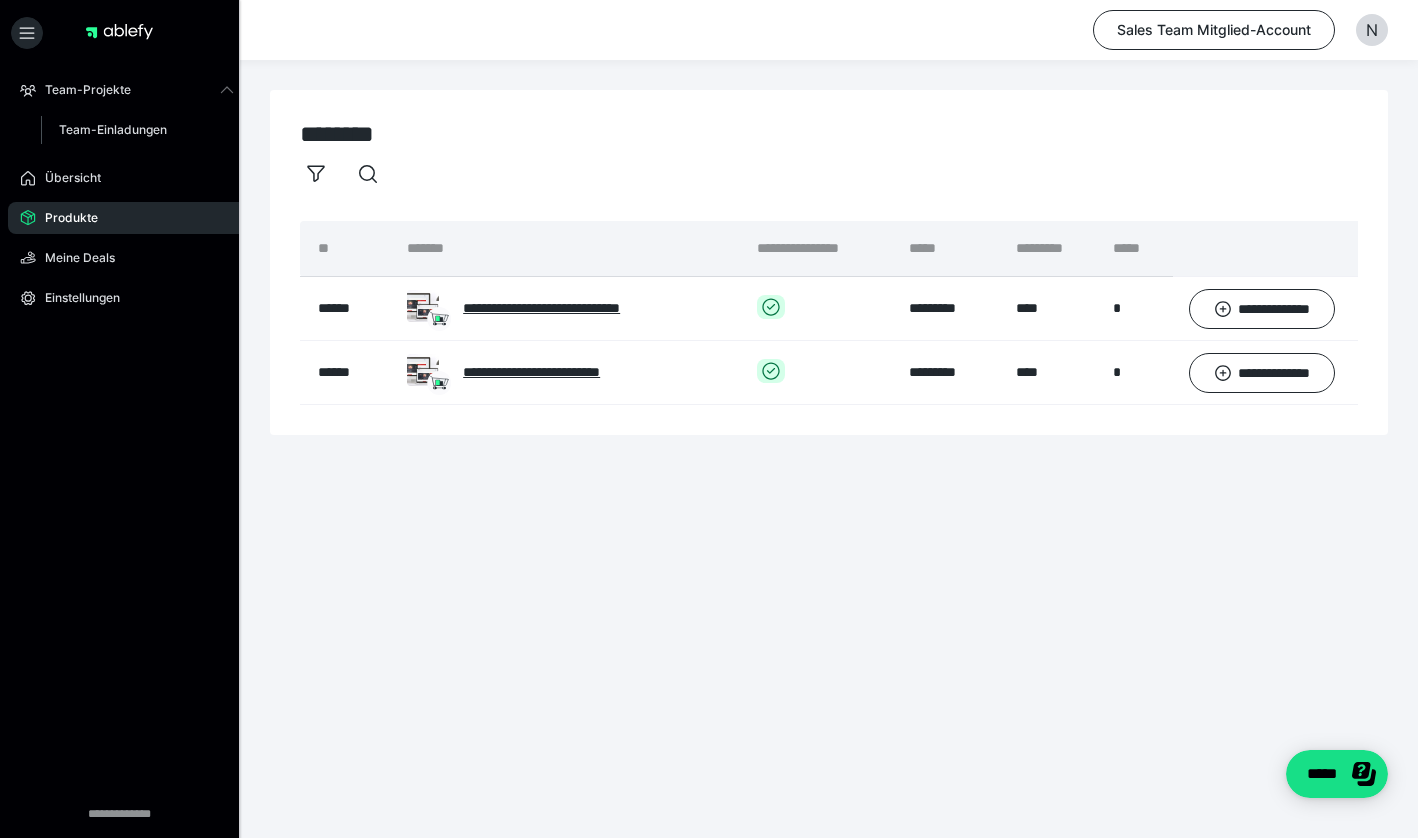 click at bounding box center [119, 32] 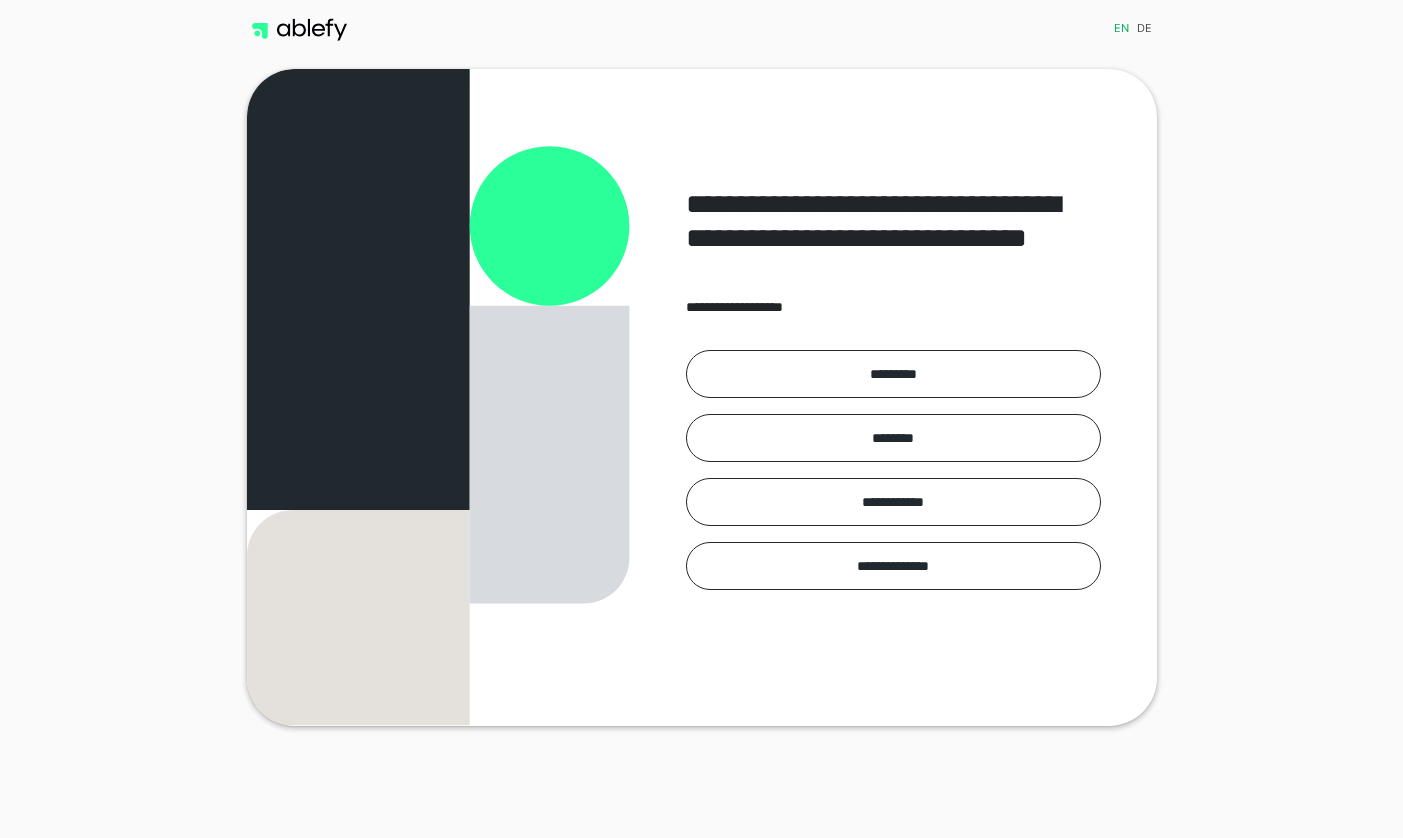 scroll, scrollTop: 0, scrollLeft: 0, axis: both 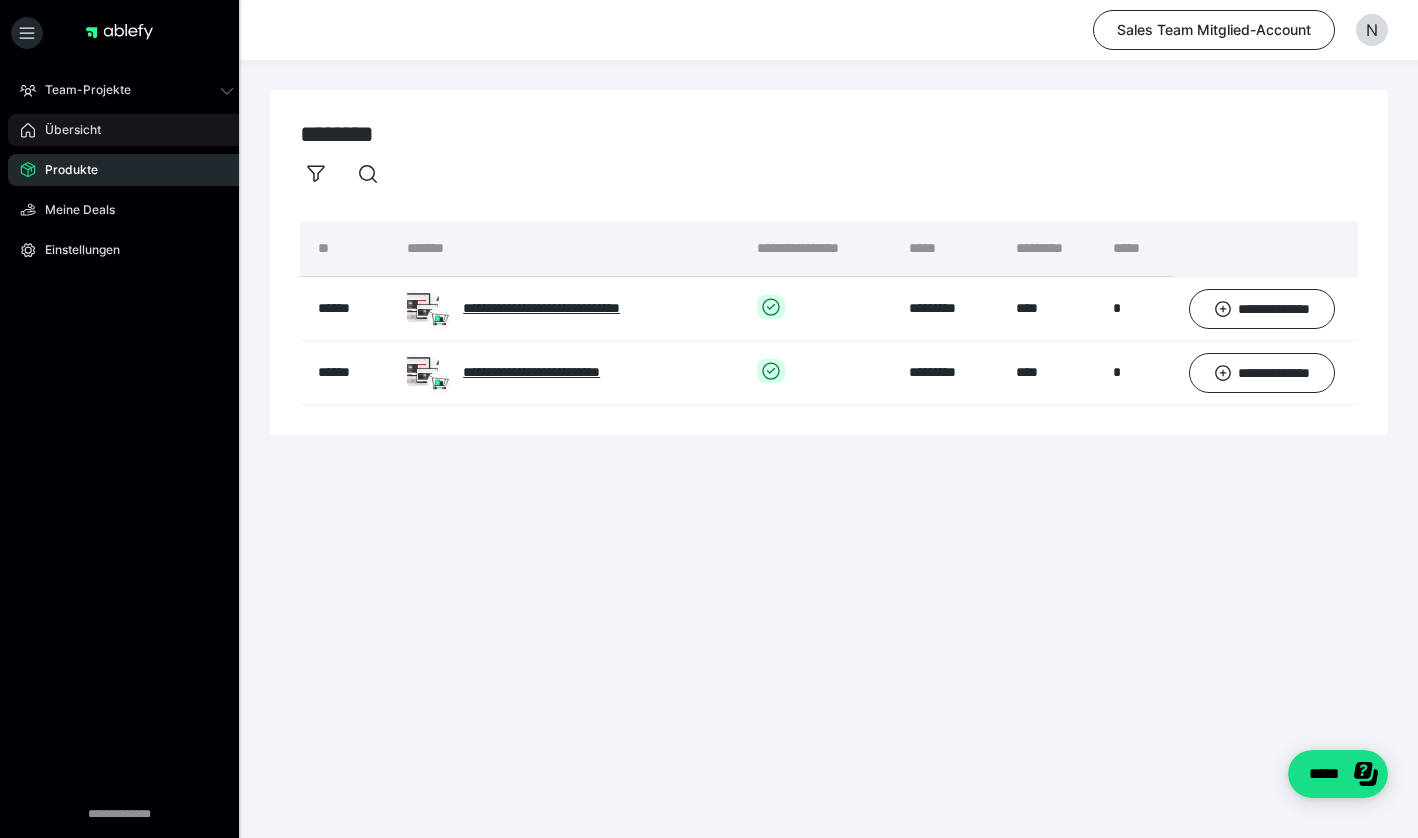 click on "Übersicht" at bounding box center (66, 130) 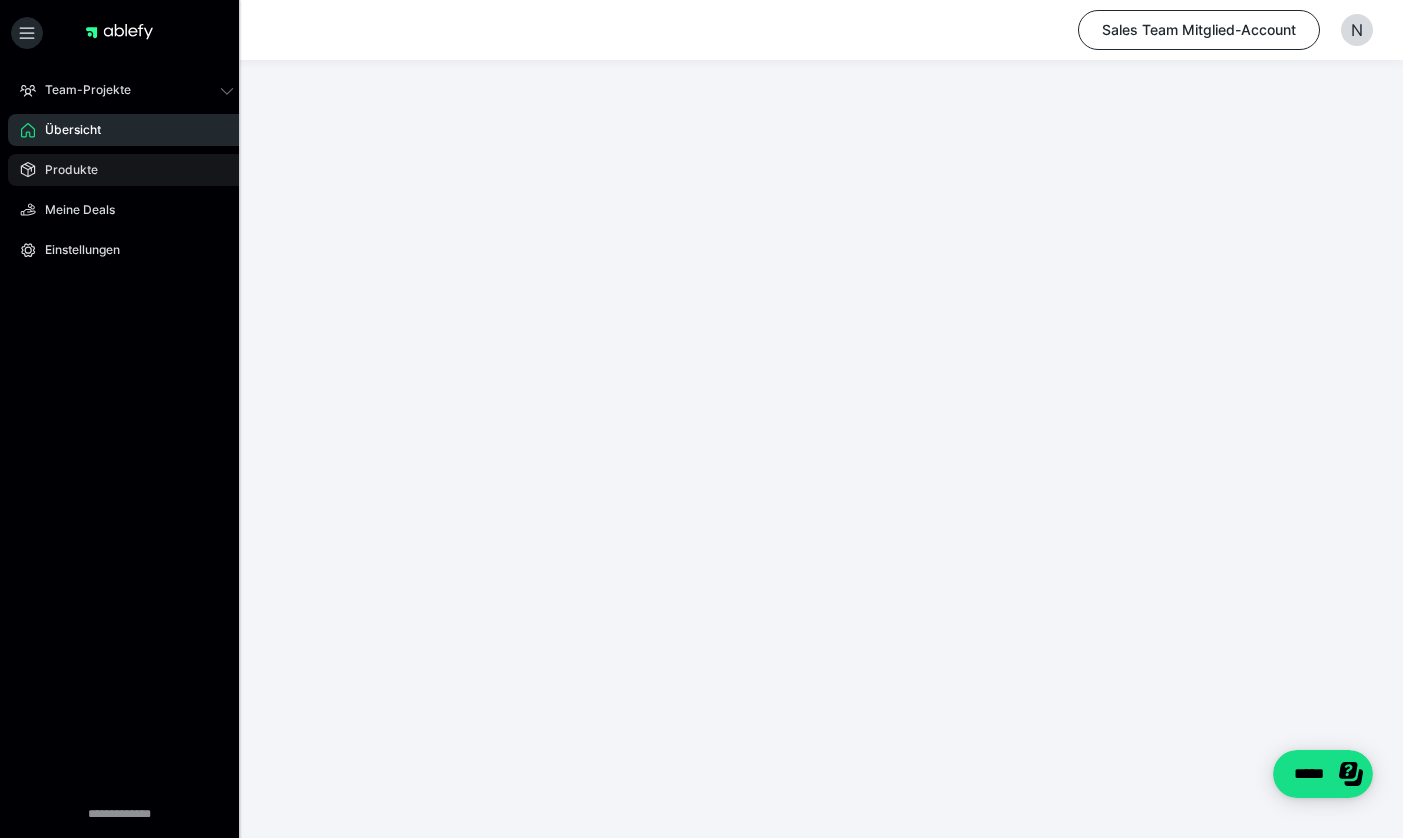 click on "Produkte" at bounding box center (64, 170) 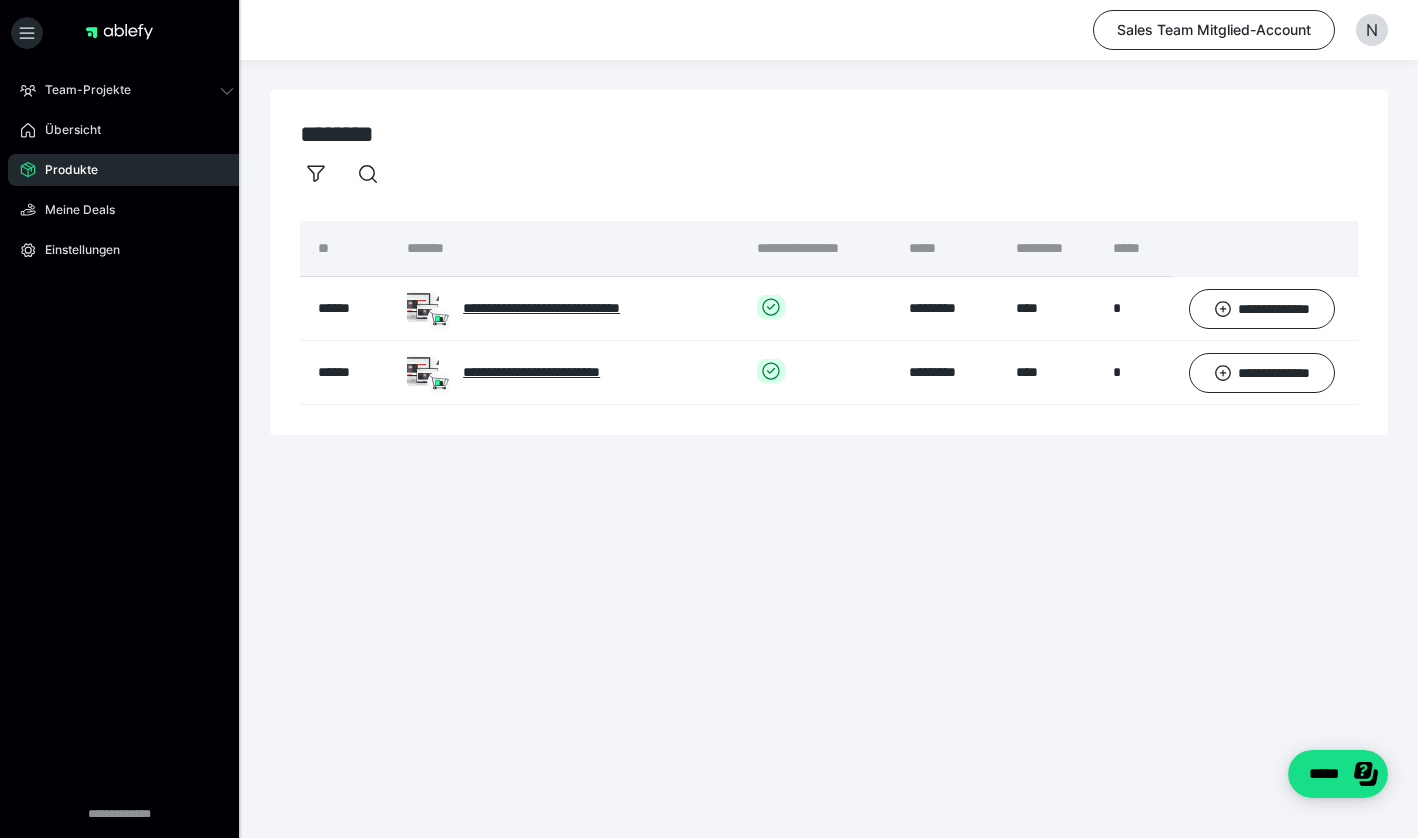 drag, startPoint x: 757, startPoint y: 475, endPoint x: 476, endPoint y: 470, distance: 281.0445 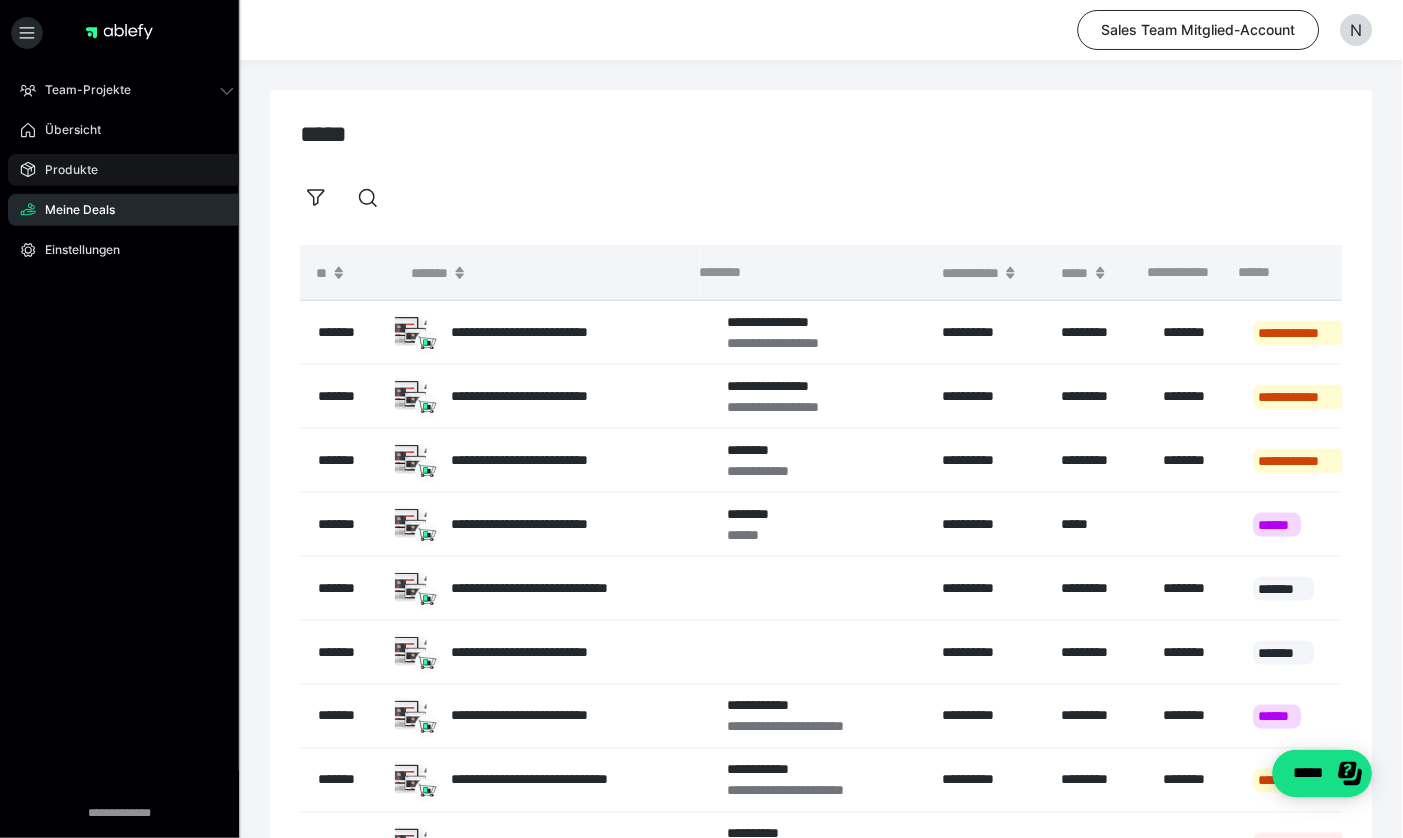 click on "Produkte" at bounding box center (127, 170) 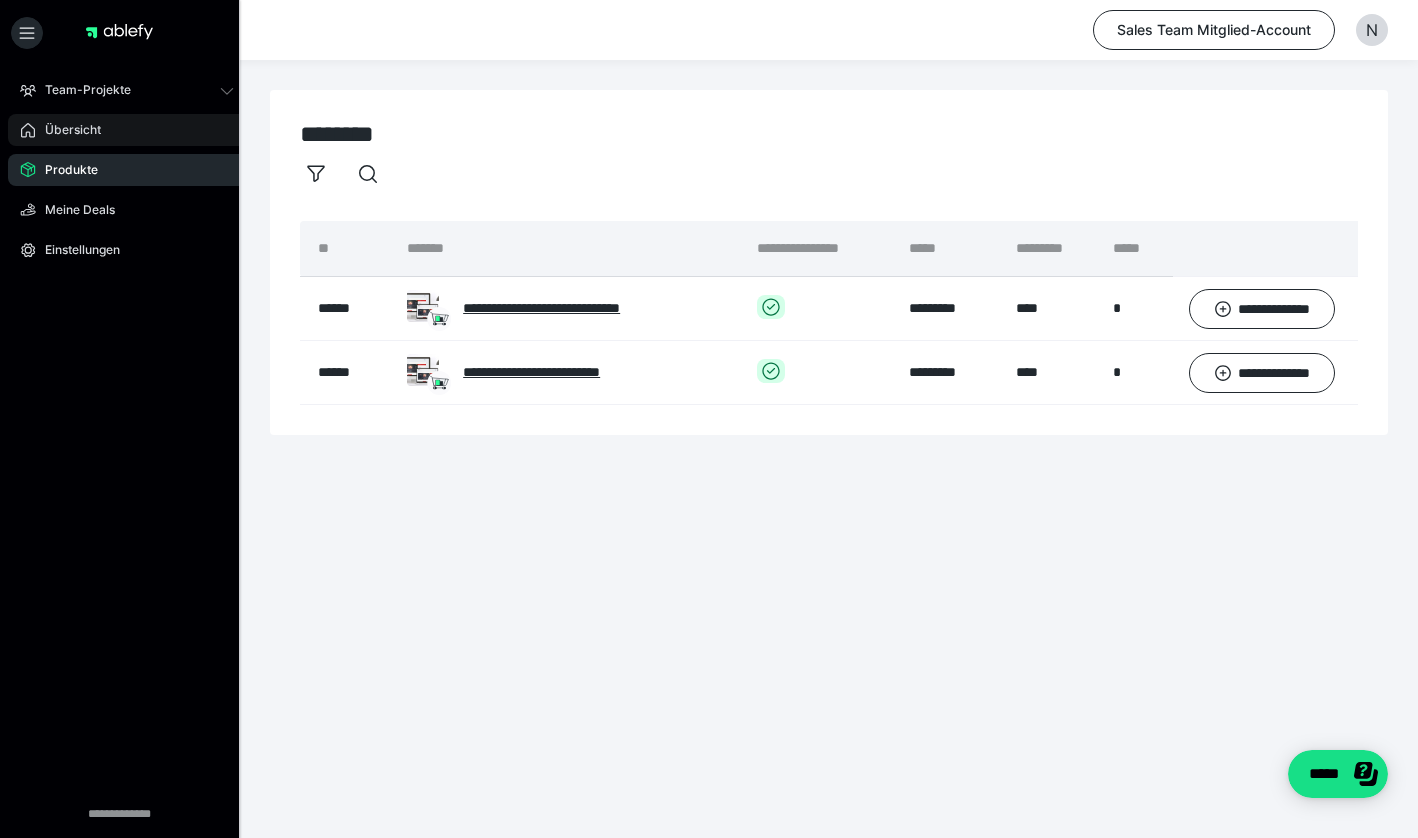 click on "Übersicht" at bounding box center [66, 130] 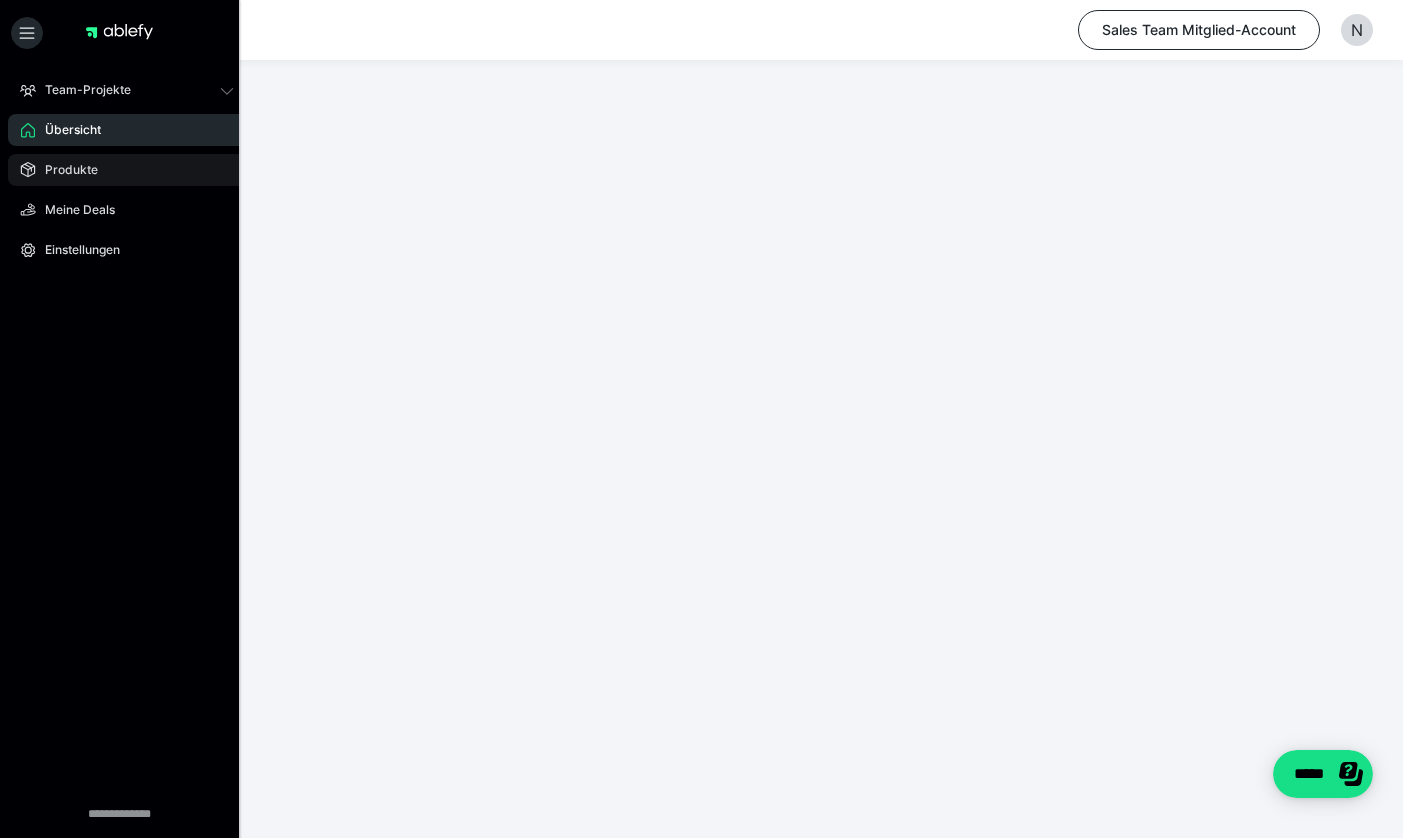 click on "Produkte" at bounding box center (64, 170) 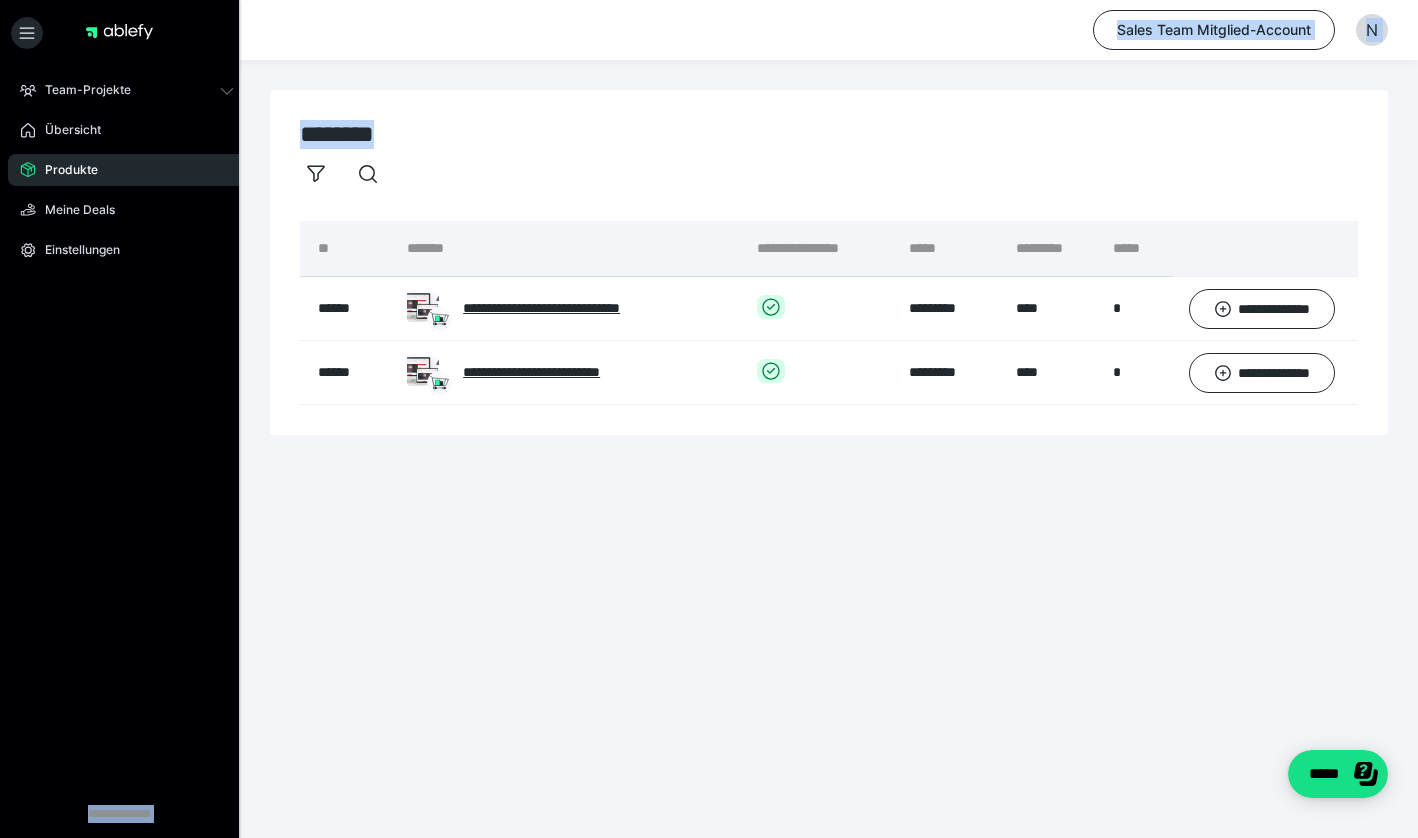 drag, startPoint x: 1279, startPoint y: 678, endPoint x: 231, endPoint y: 286, distance: 1118.9138 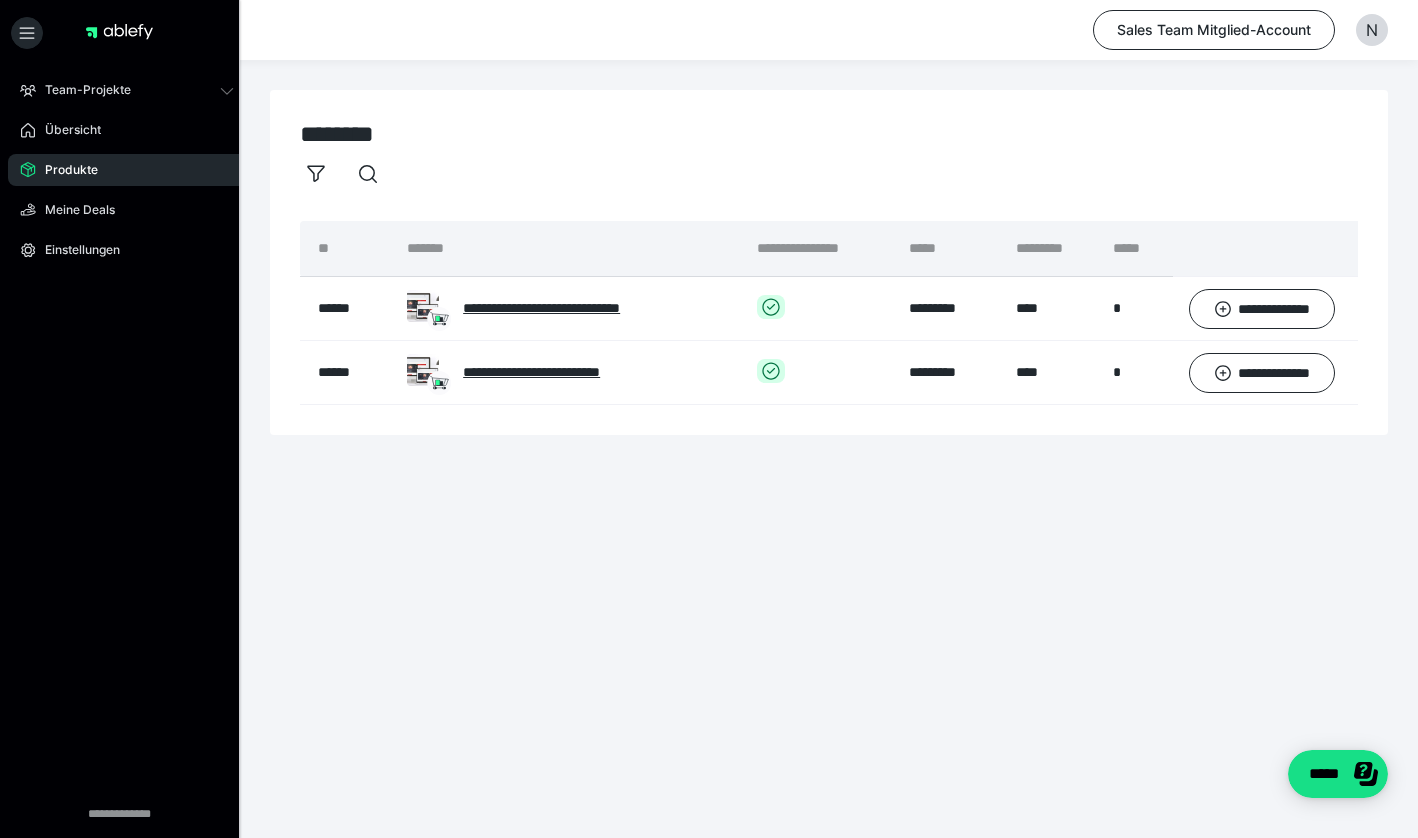 click on "Team-Projekte Team-Einladungen Übersicht Produkte Meine Deals Einstellungen [COMPANY] Sales Team Mitglied-Account N [FIRST] [LAST] [STREET] [CITY], [STATE] [ZIP] [COUNTRY] [PHONE] [EMAIL]" at bounding box center [709, 282] 